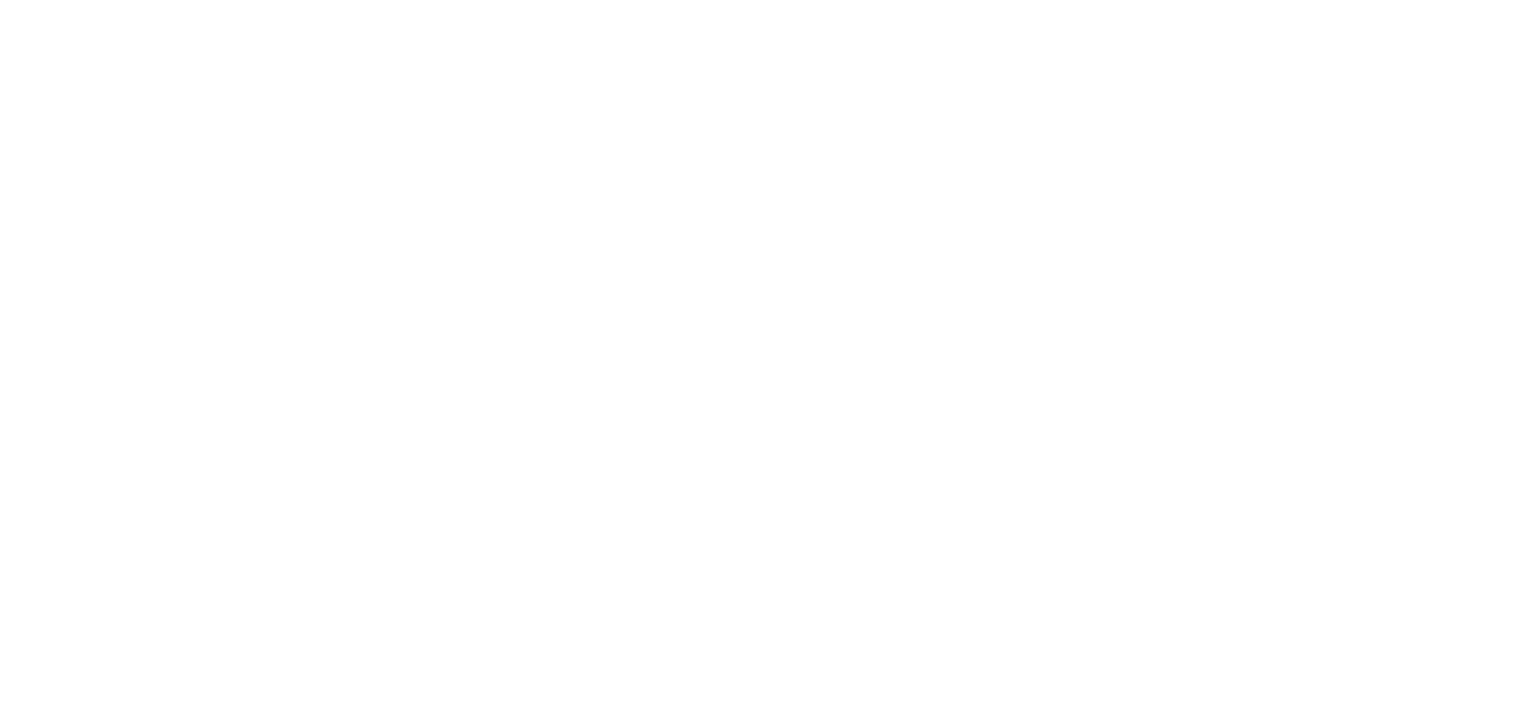 scroll, scrollTop: 0, scrollLeft: 0, axis: both 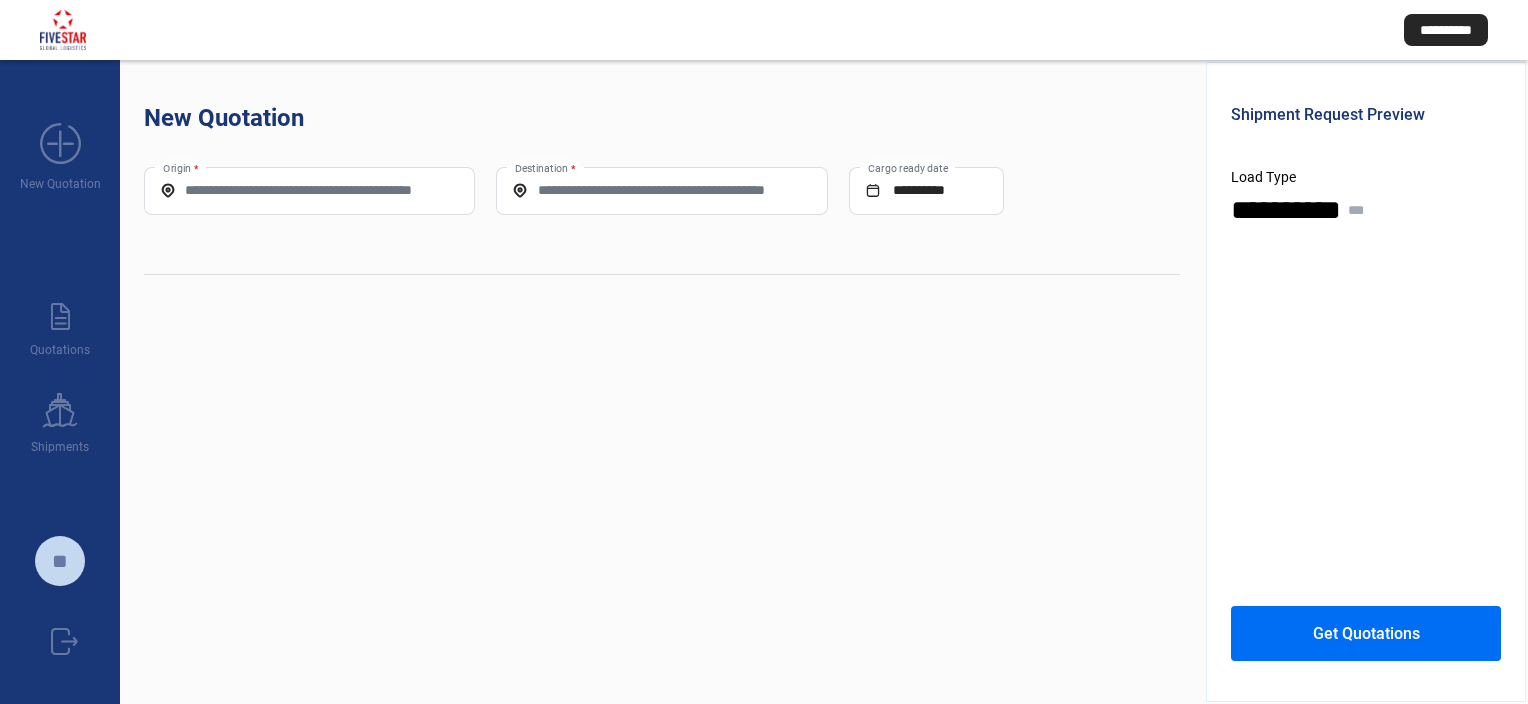 click on "Origin *" at bounding box center [309, 191] 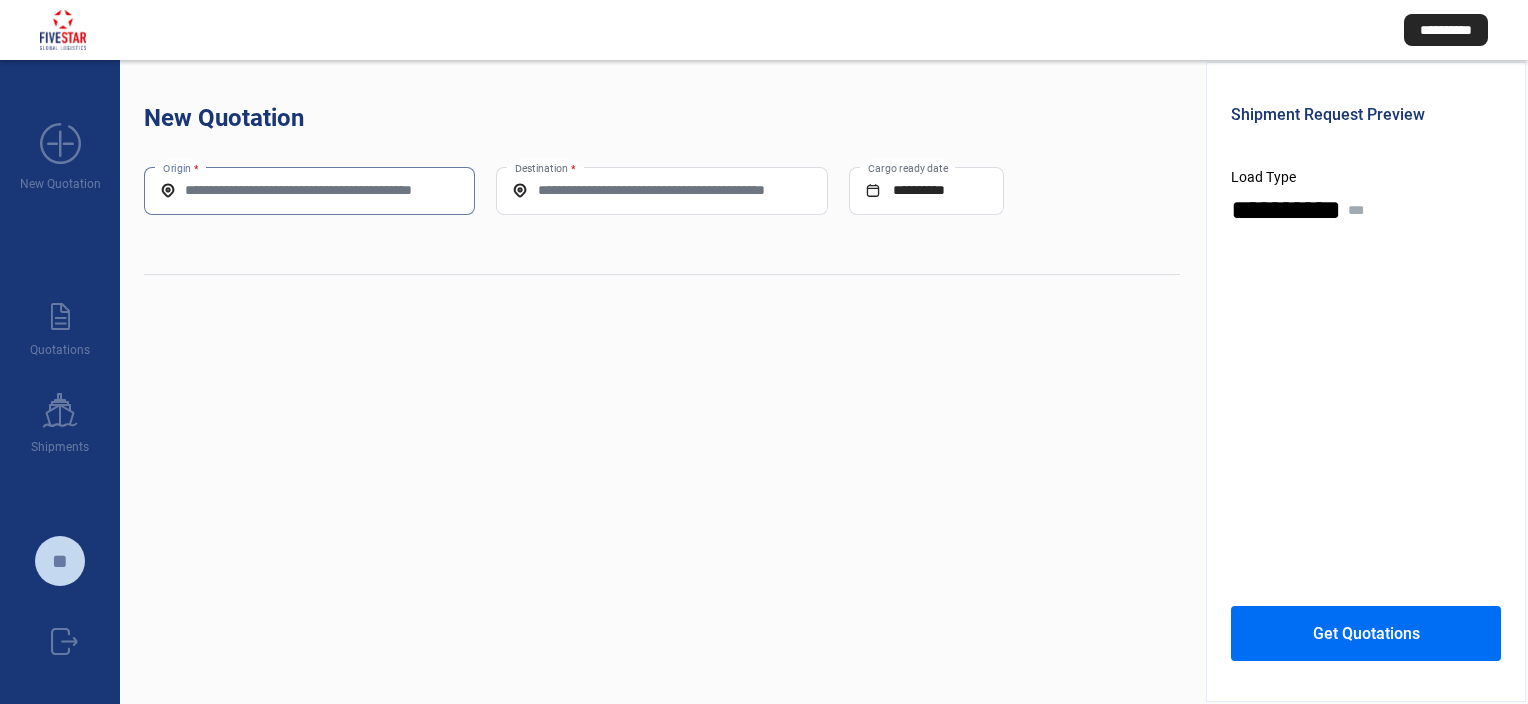 click on "Origin *" at bounding box center [309, 190] 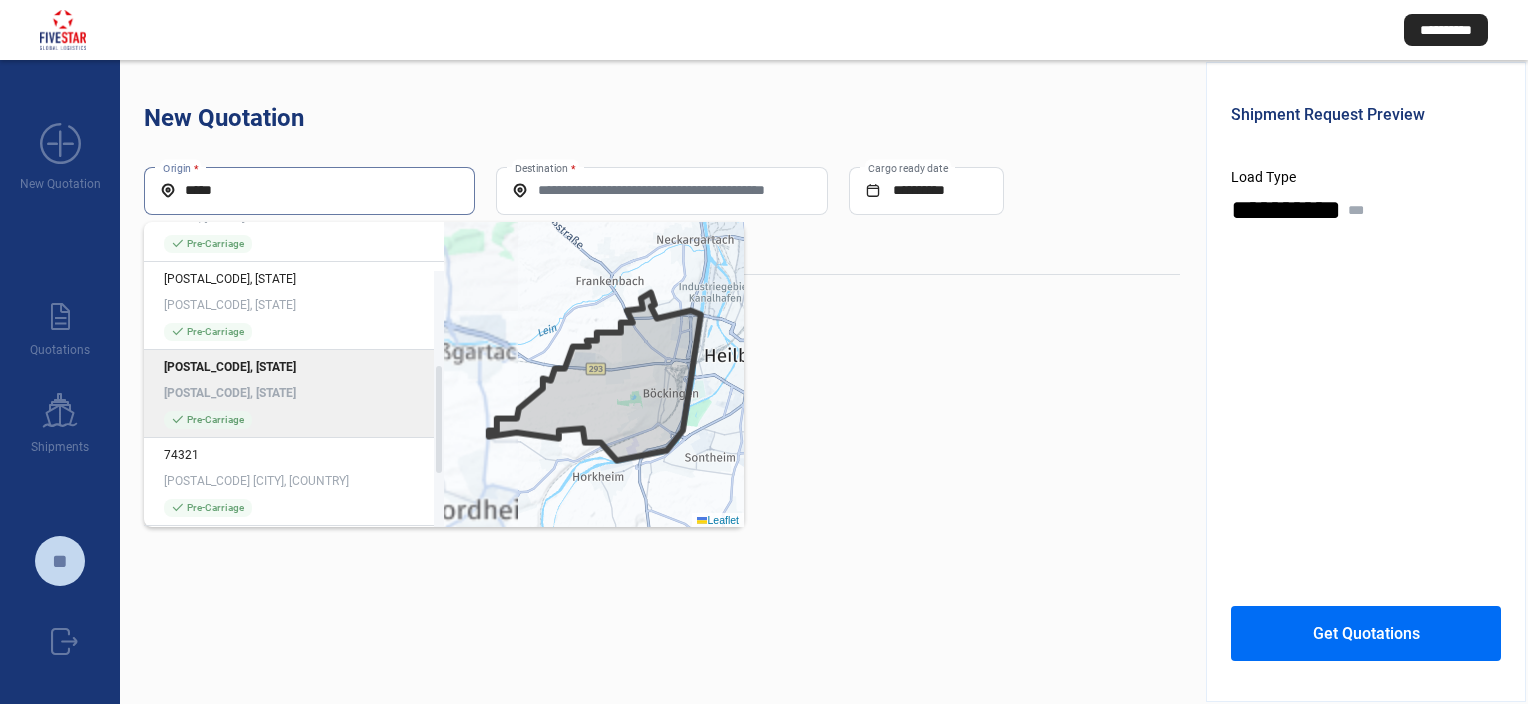 scroll, scrollTop: 297, scrollLeft: 0, axis: vertical 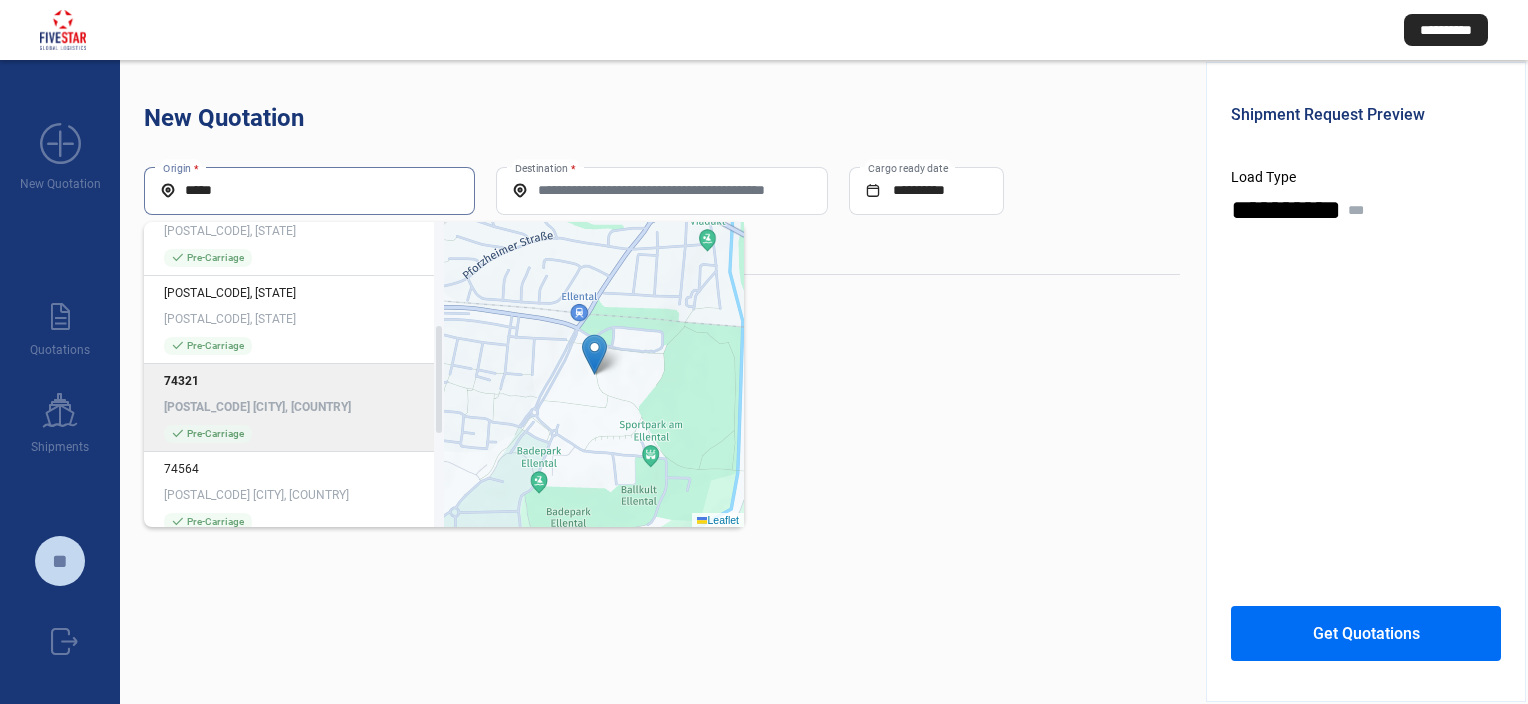 type on "*****" 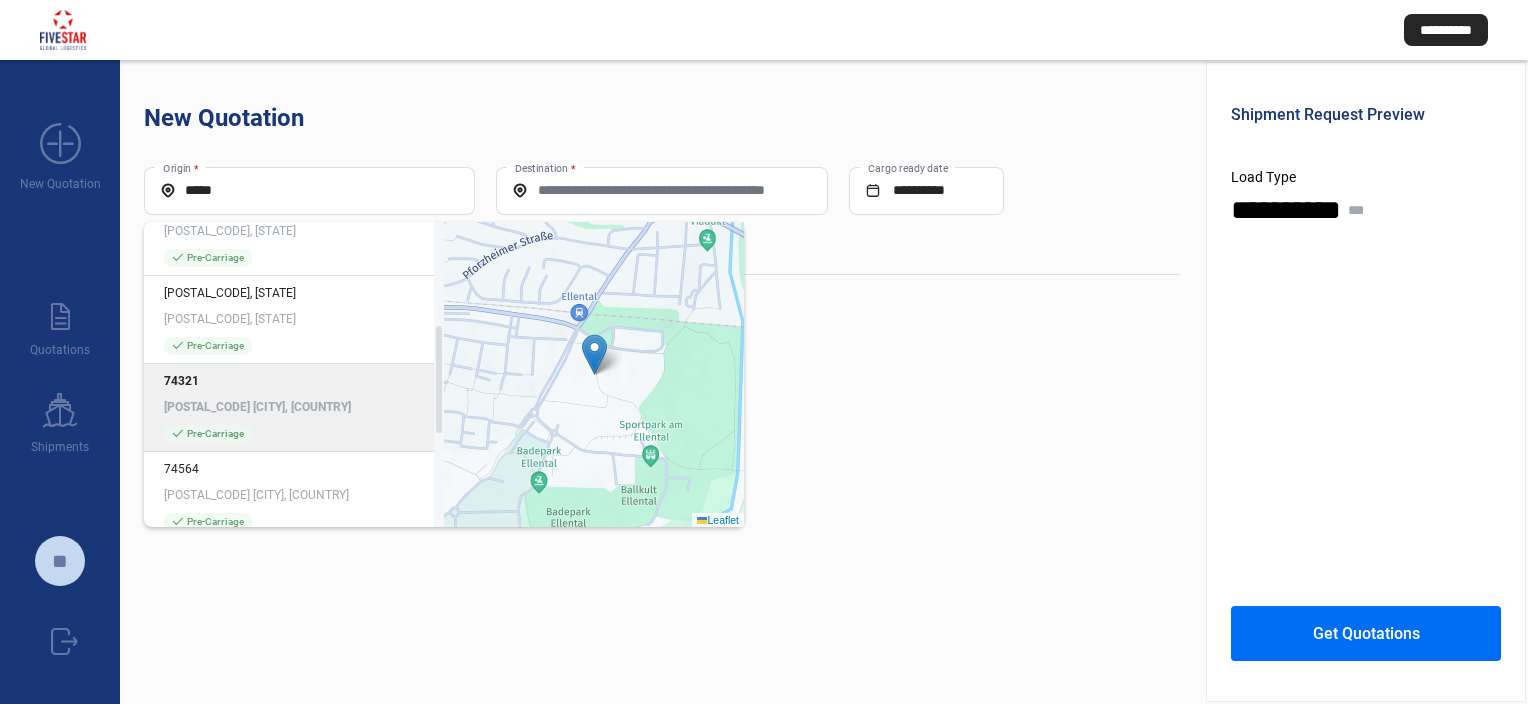 click on "[POSTAL_CODE] [CITY], [COUNTRY] check_mark  Pre-Carriage" at bounding box center (294, 408) 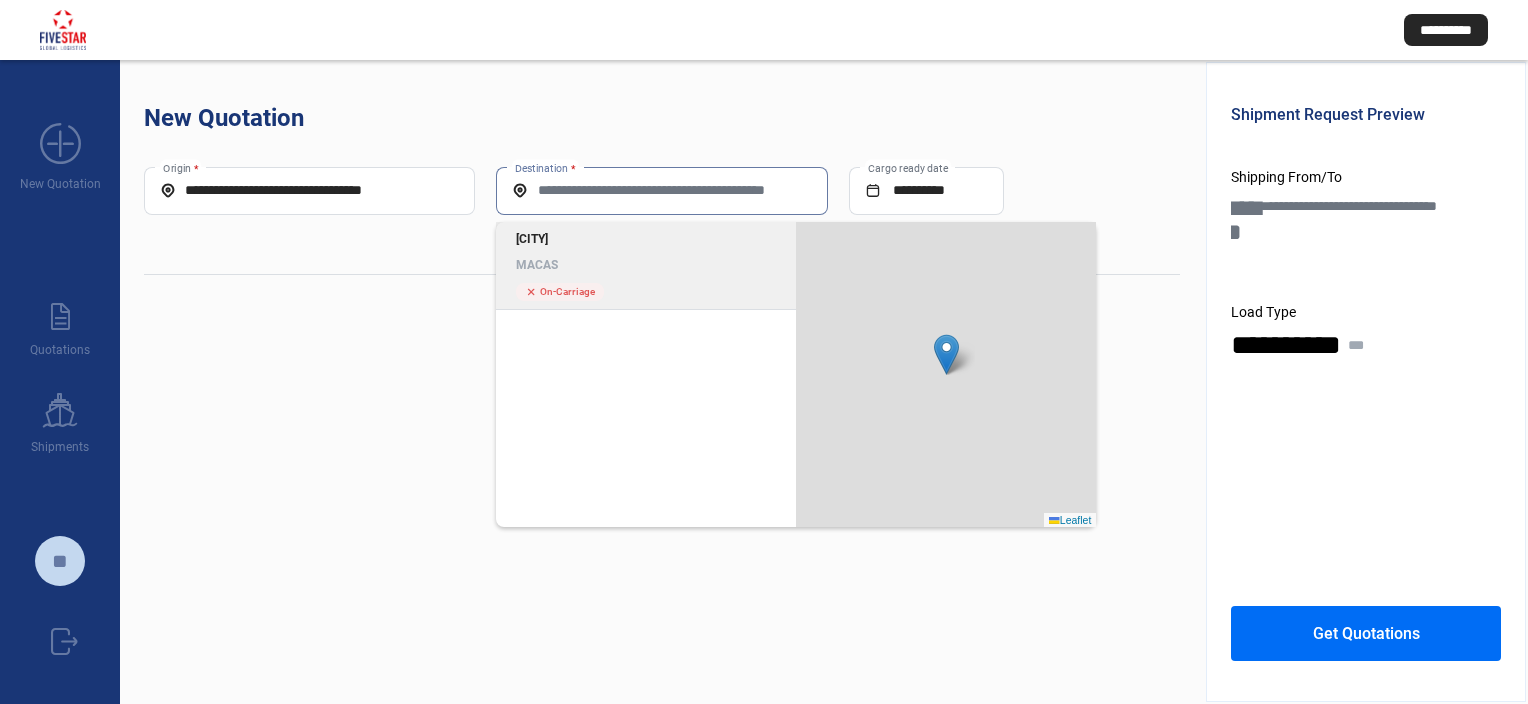 click on "Destination *" at bounding box center (661, 190) 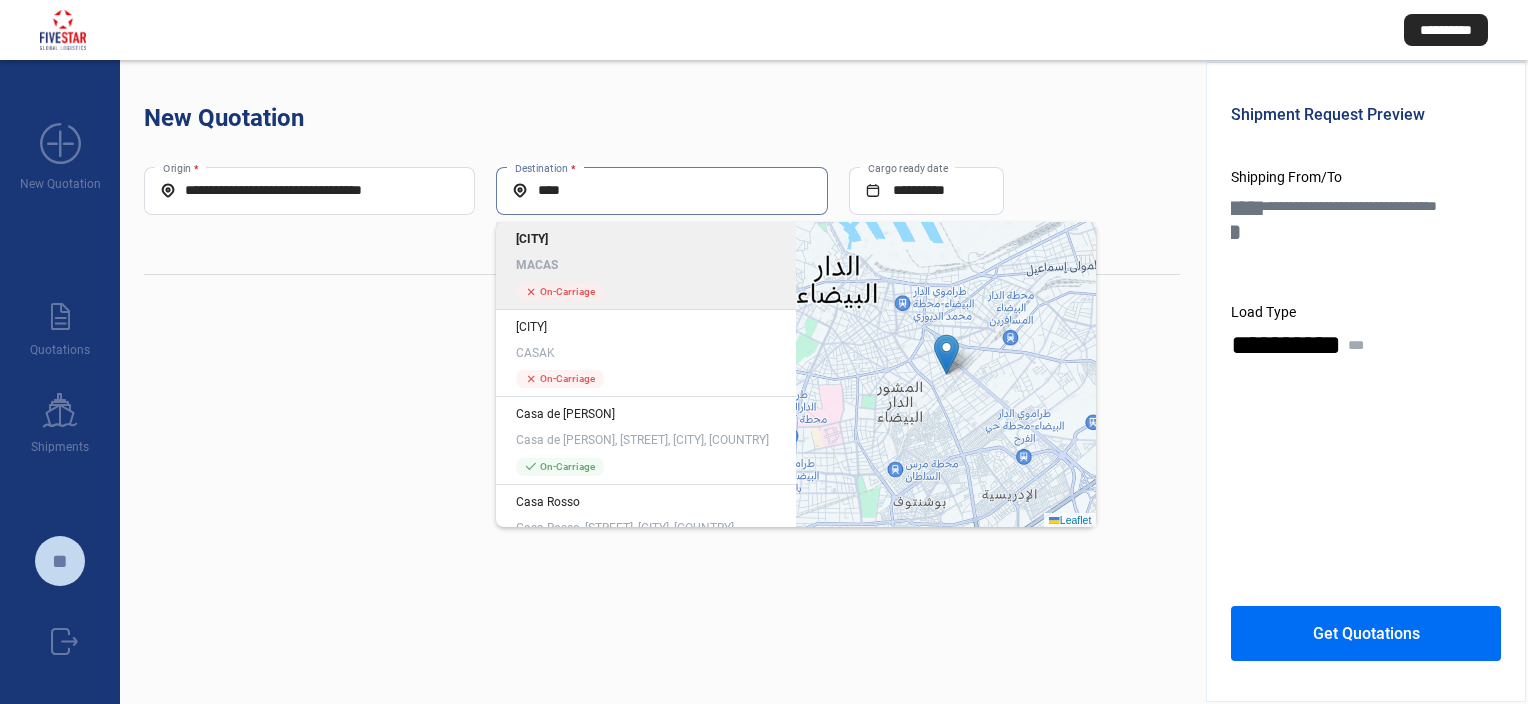type on "****" 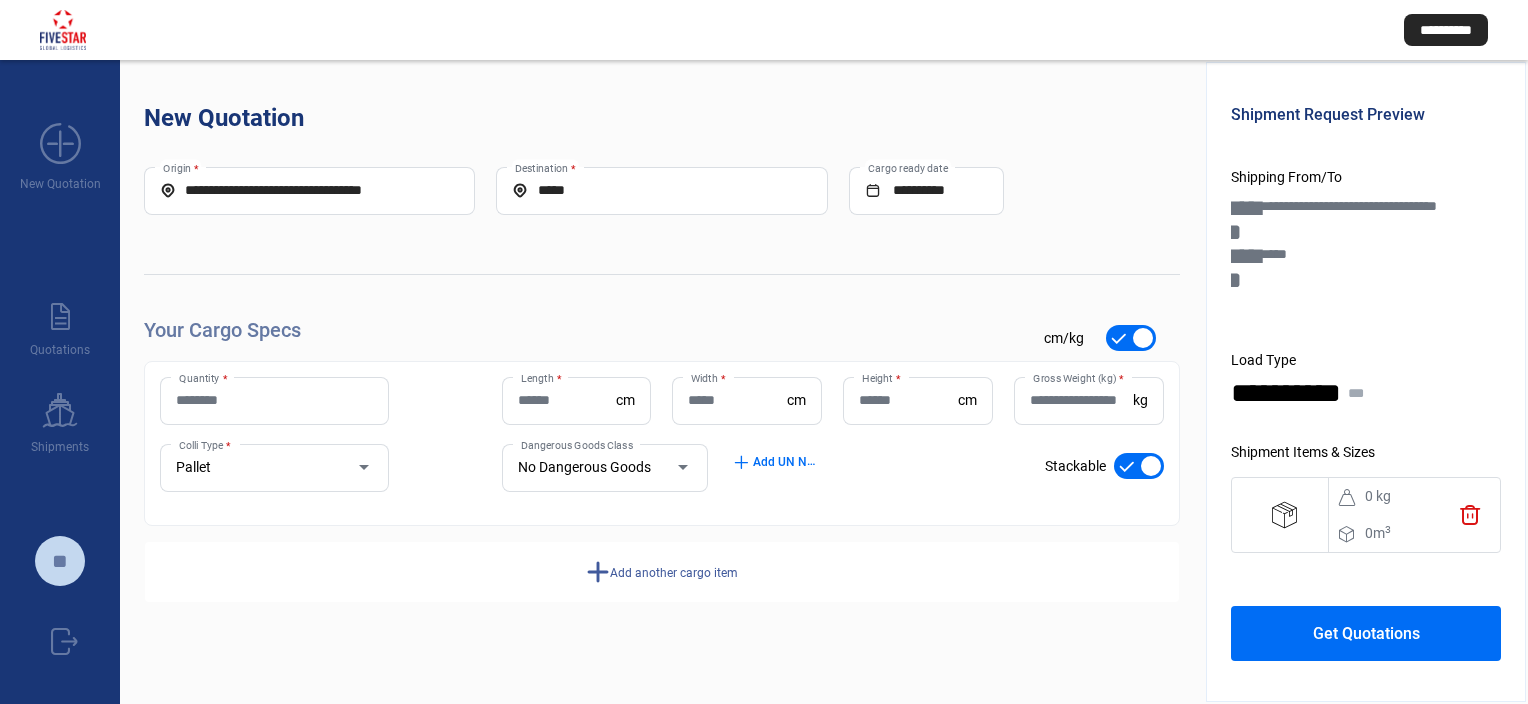click on "Quantity *" at bounding box center (274, 400) 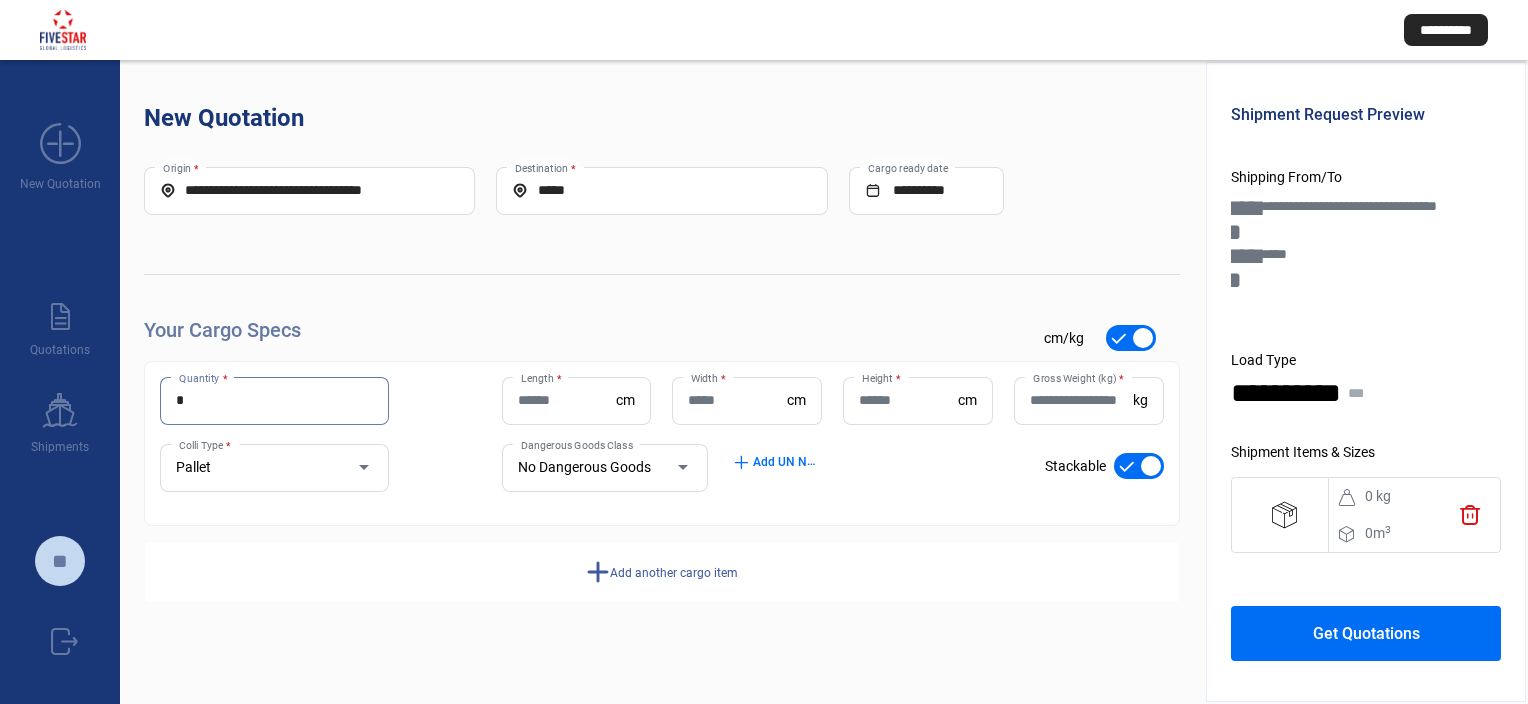 type on "*" 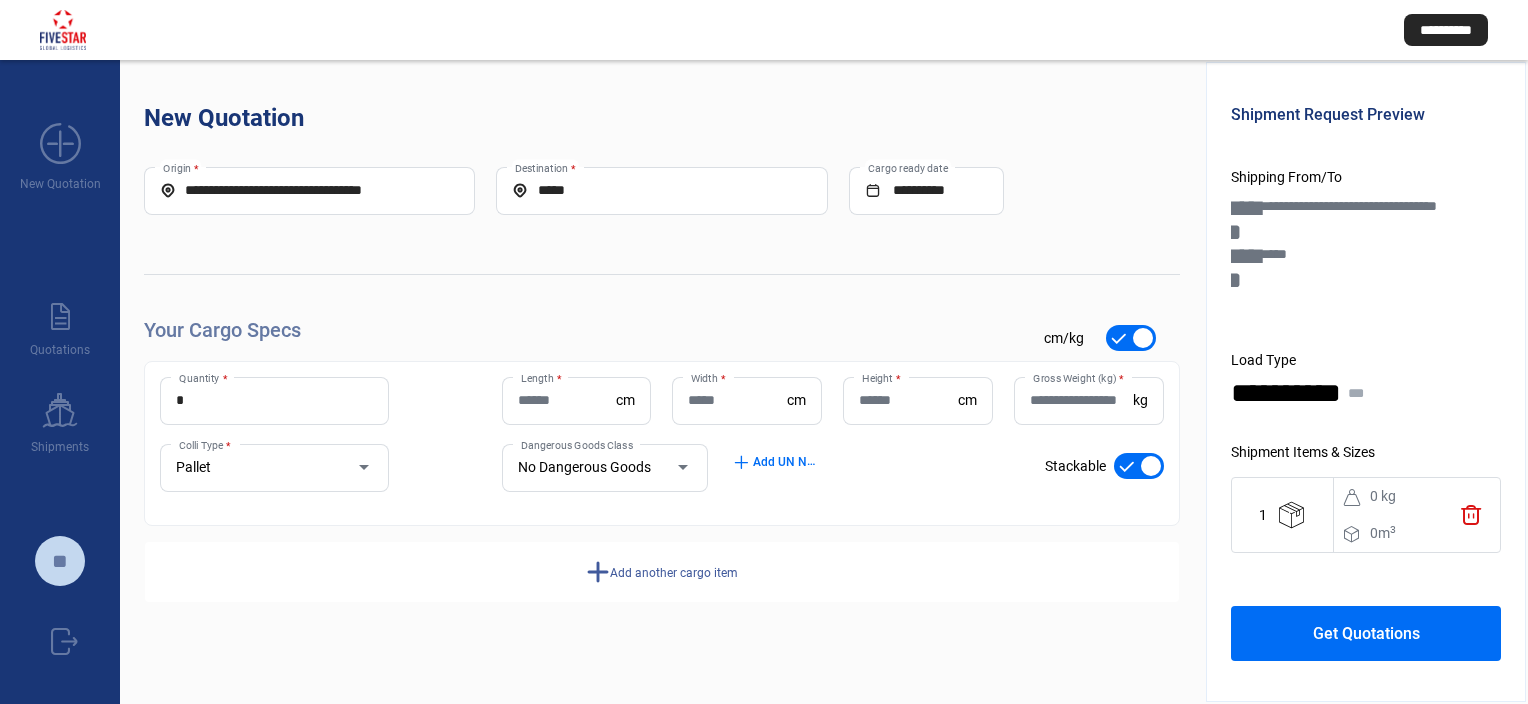 click on "Length  *" at bounding box center (567, 401) 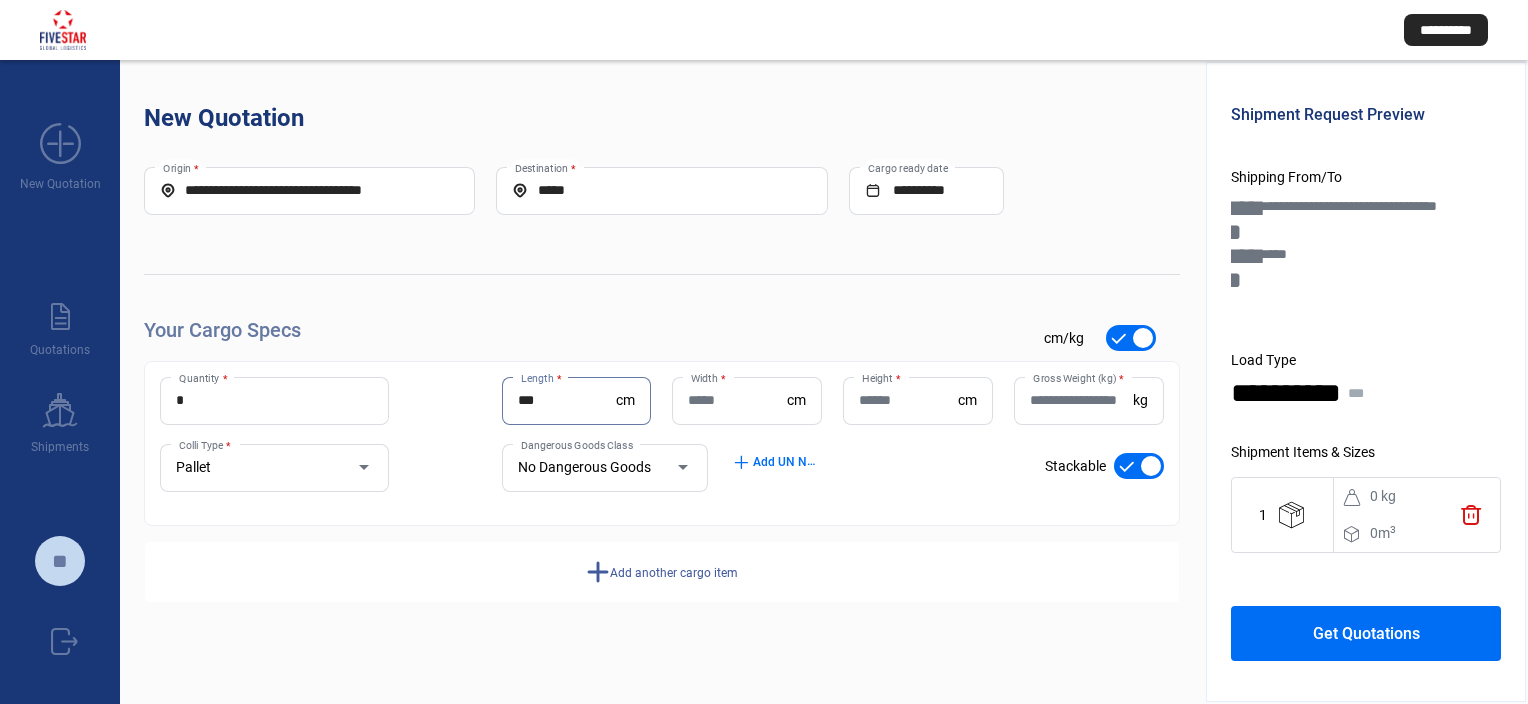 type on "***" 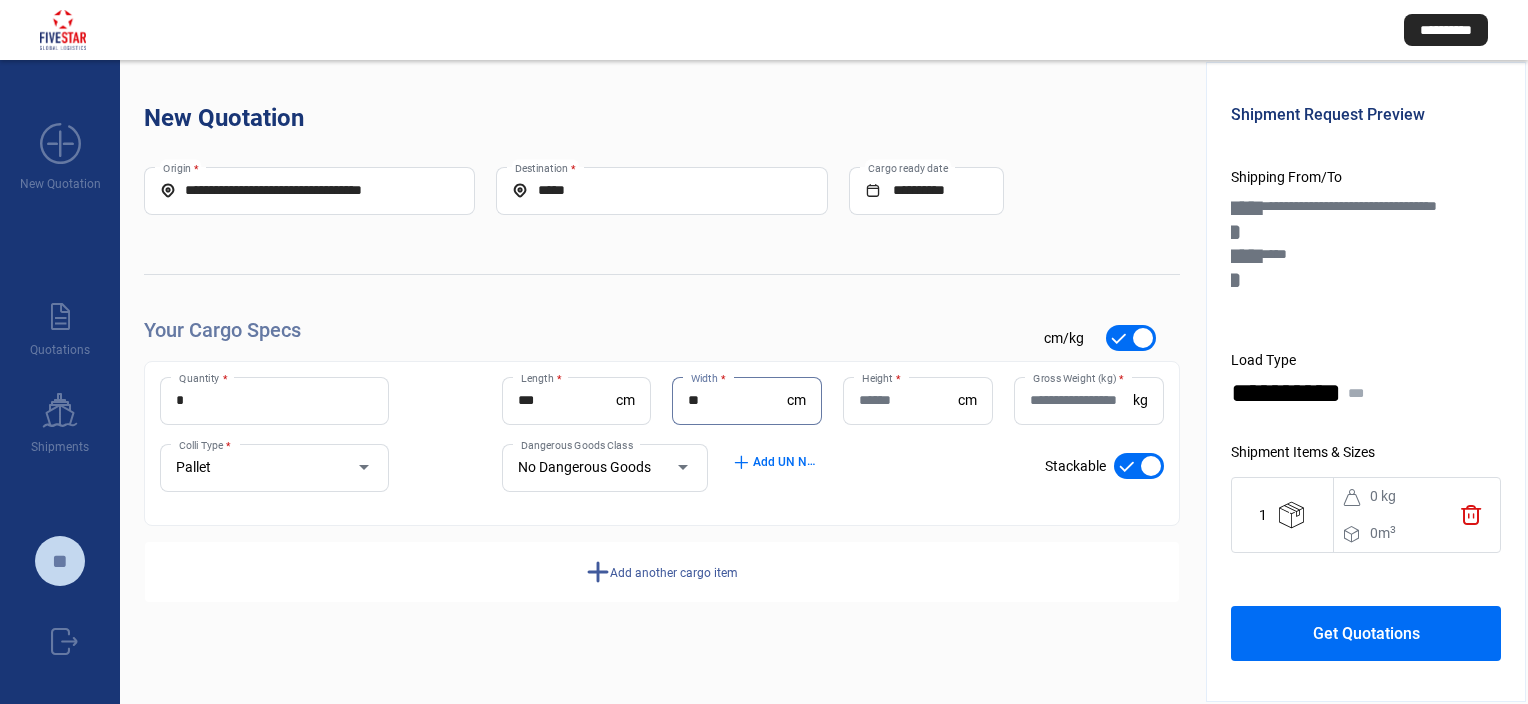 type on "**" 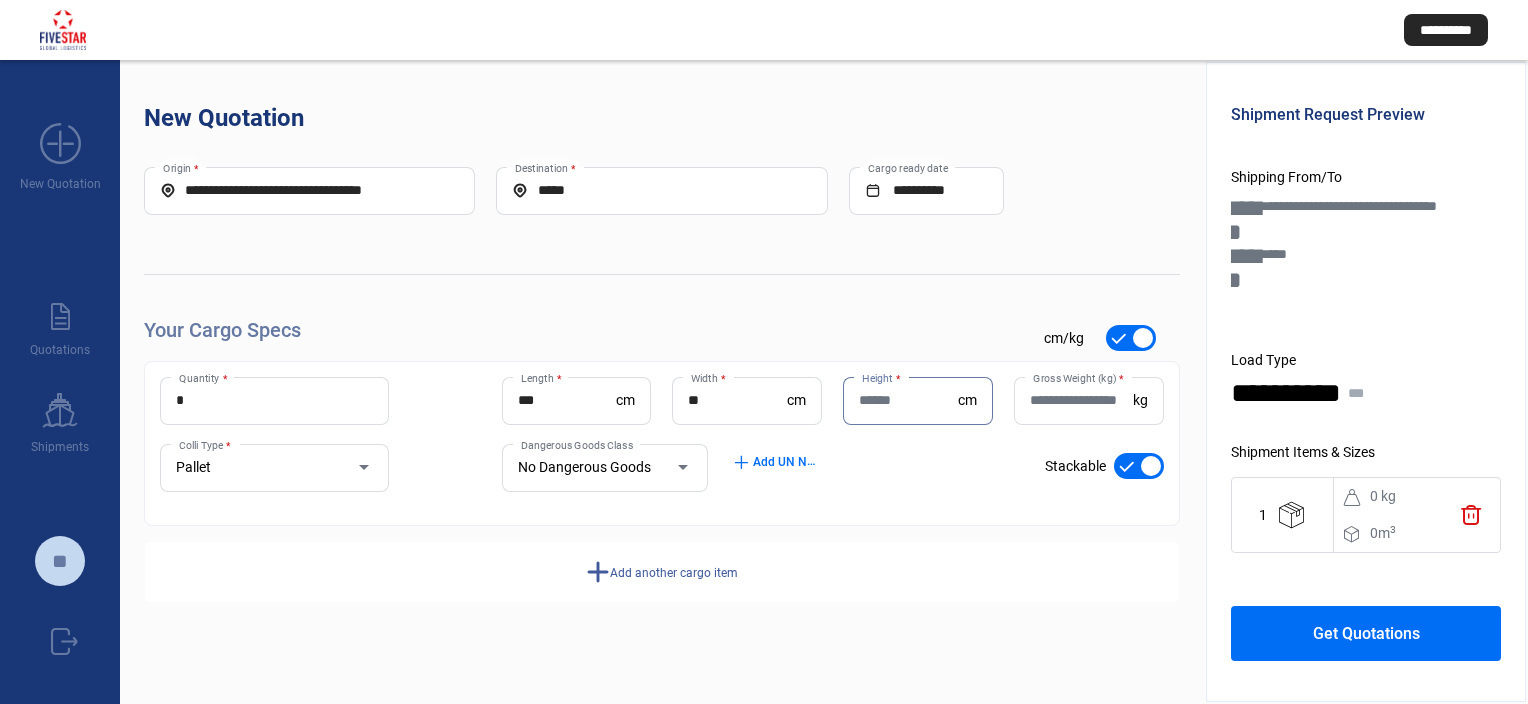 click on "Height  *" at bounding box center (908, 400) 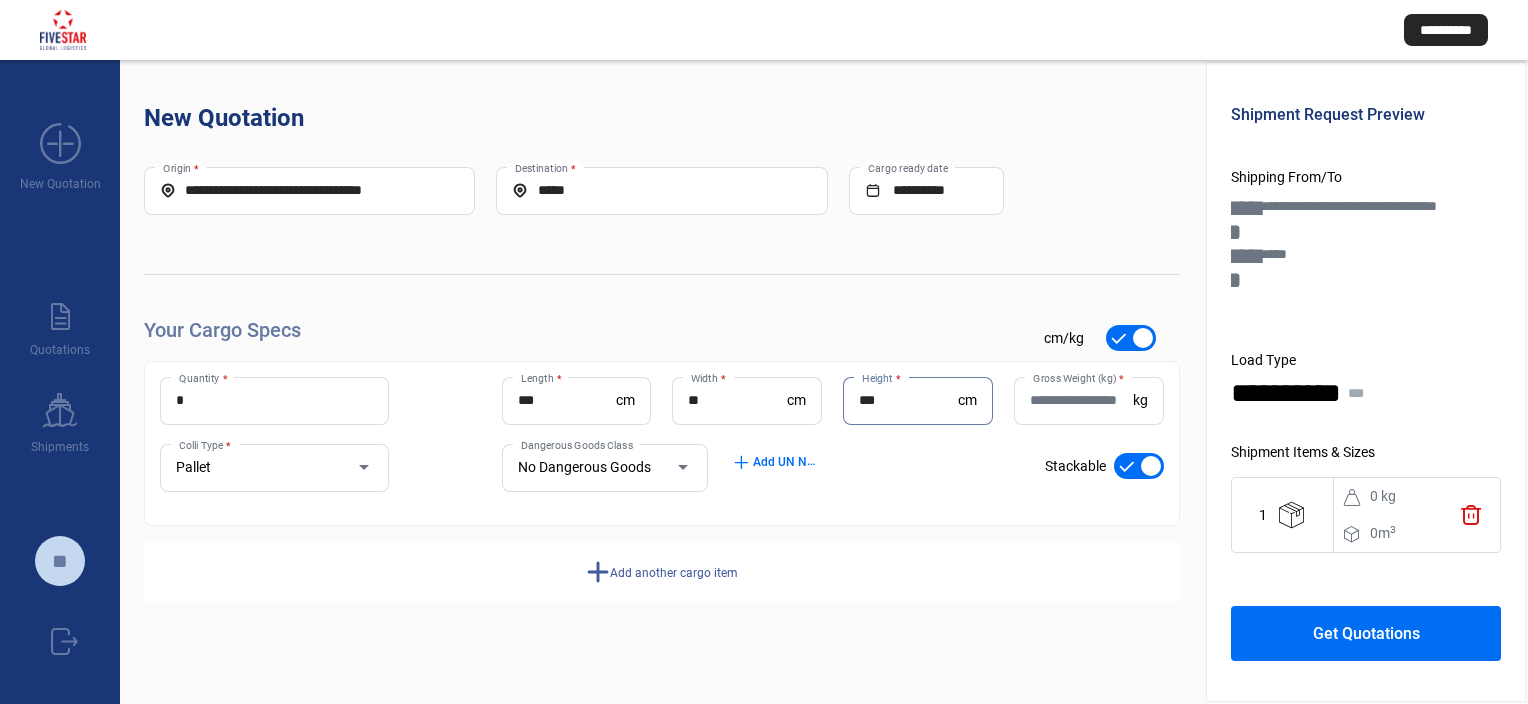 type on "***" 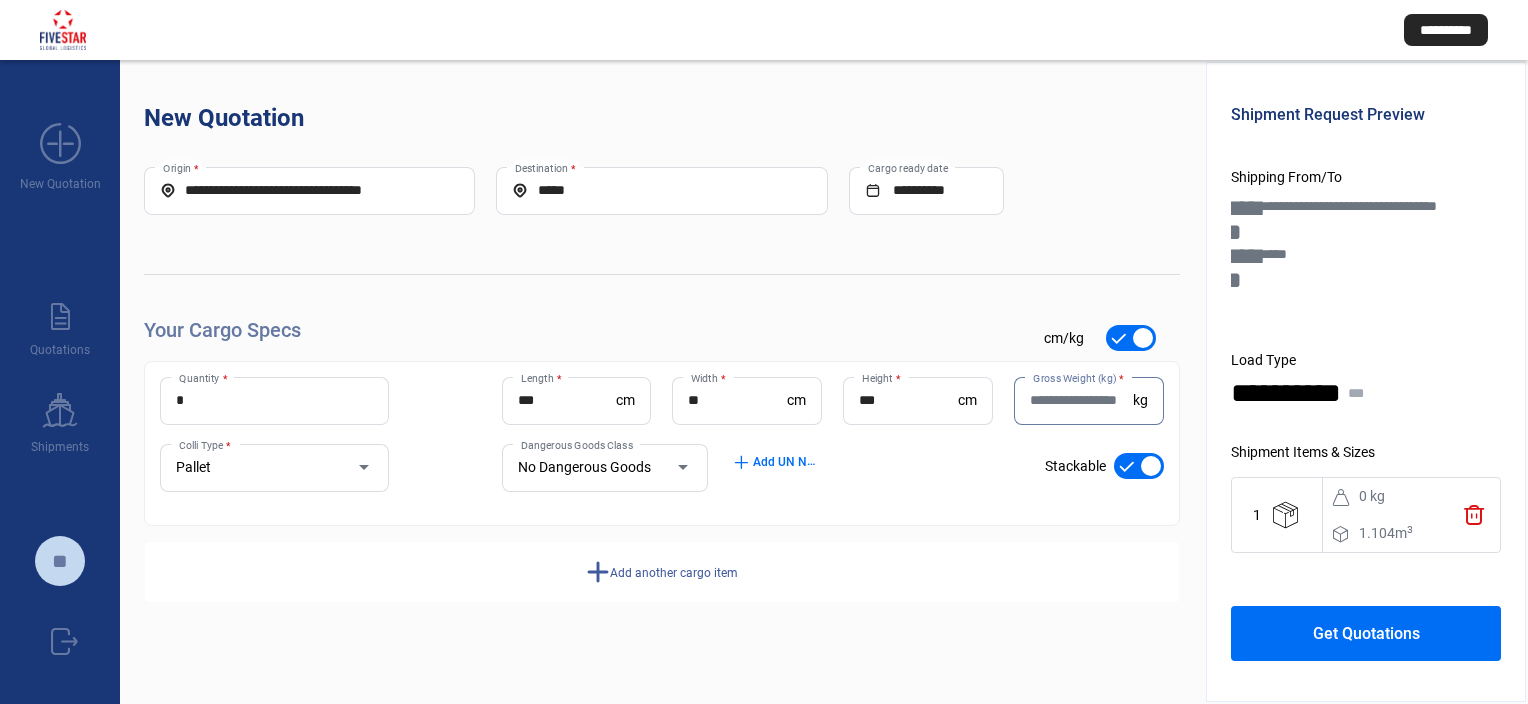 click on "Gross Weight (kg)  *" at bounding box center [1081, 400] 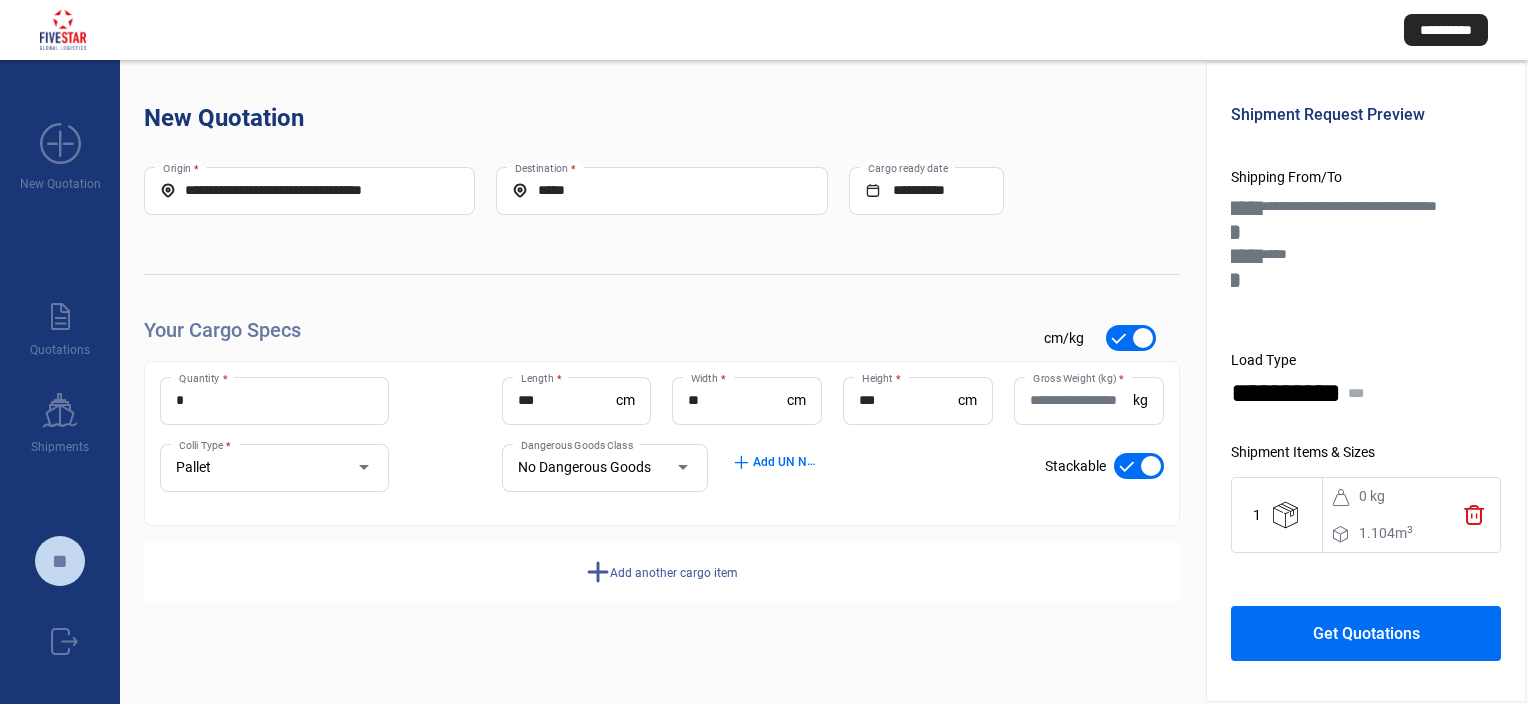 click on "Your Cargo Specs check_mark      cm/kg" at bounding box center (662, 338) 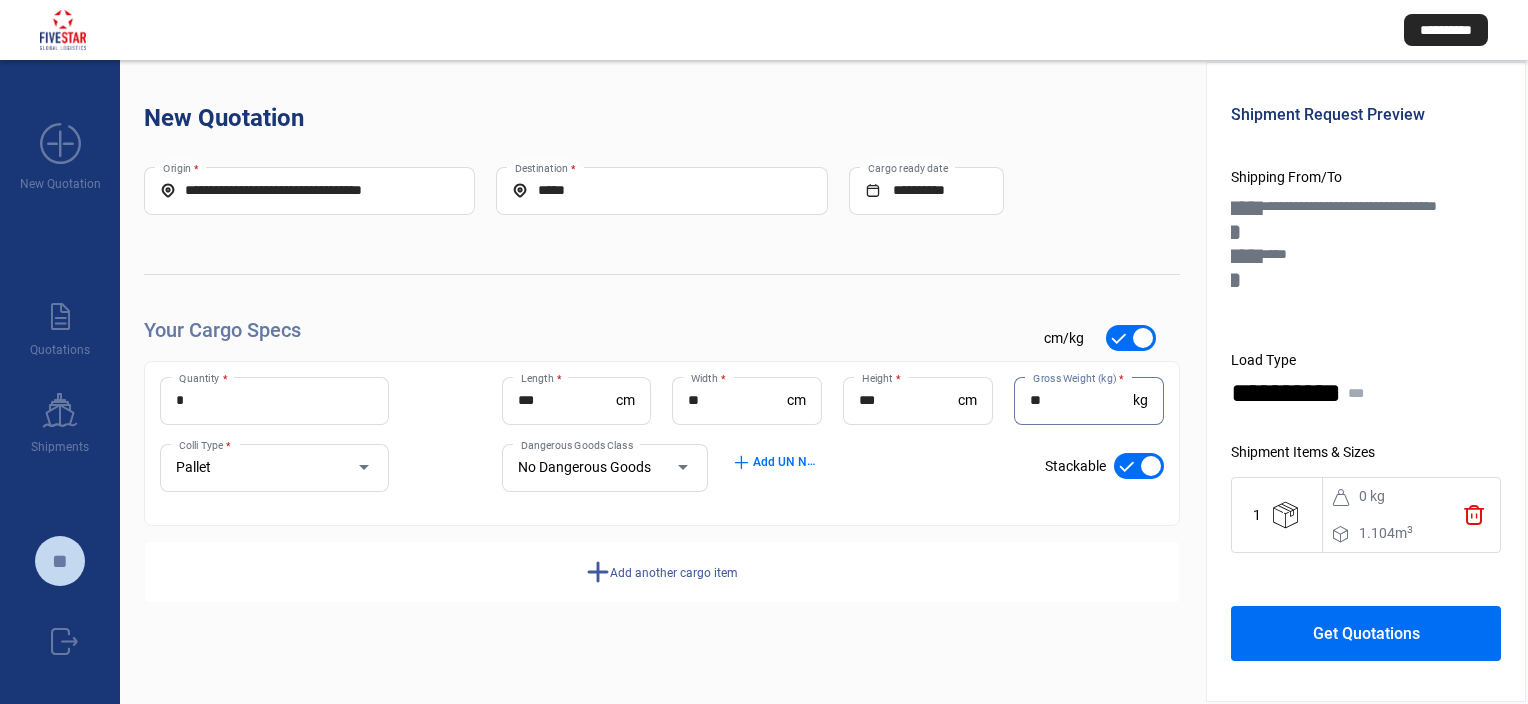 type on "**" 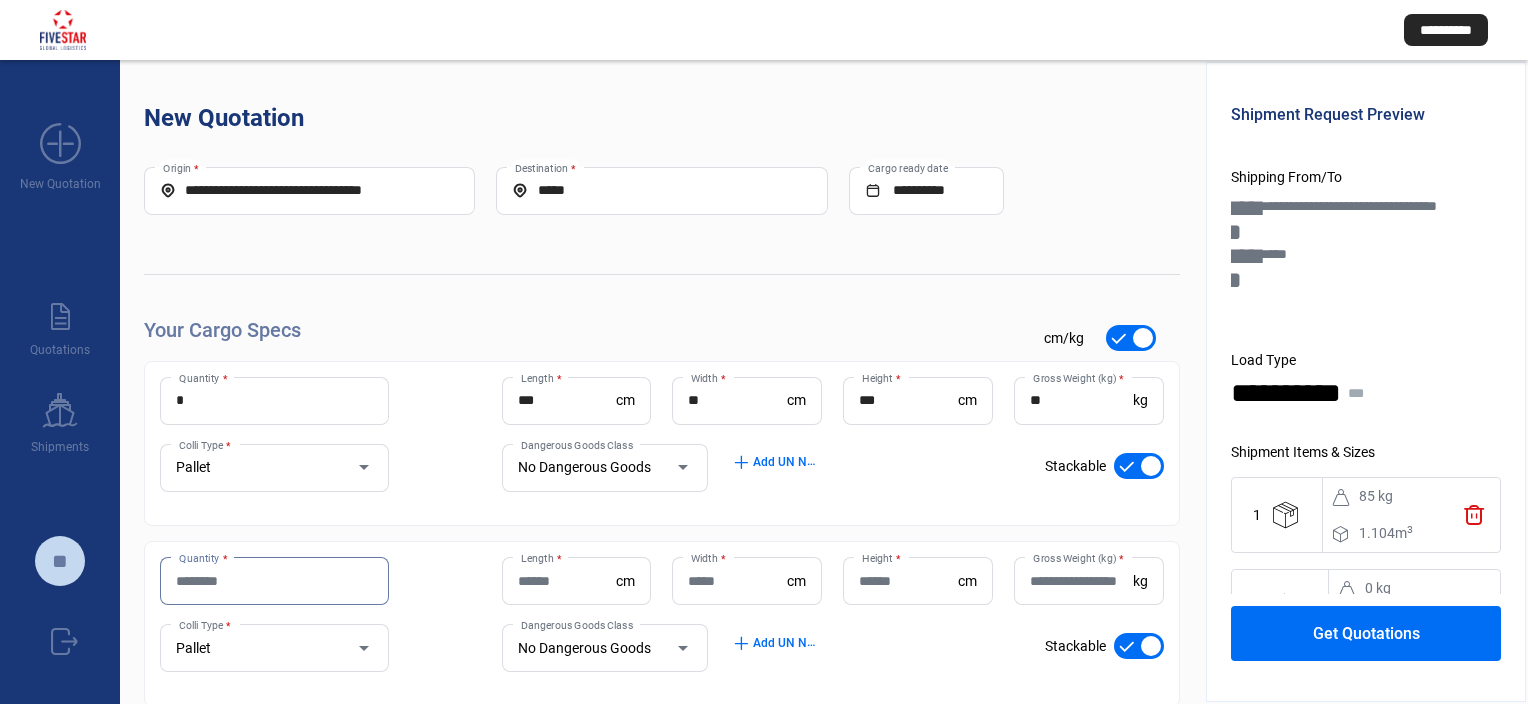 click on "Quantity *" at bounding box center [274, 581] 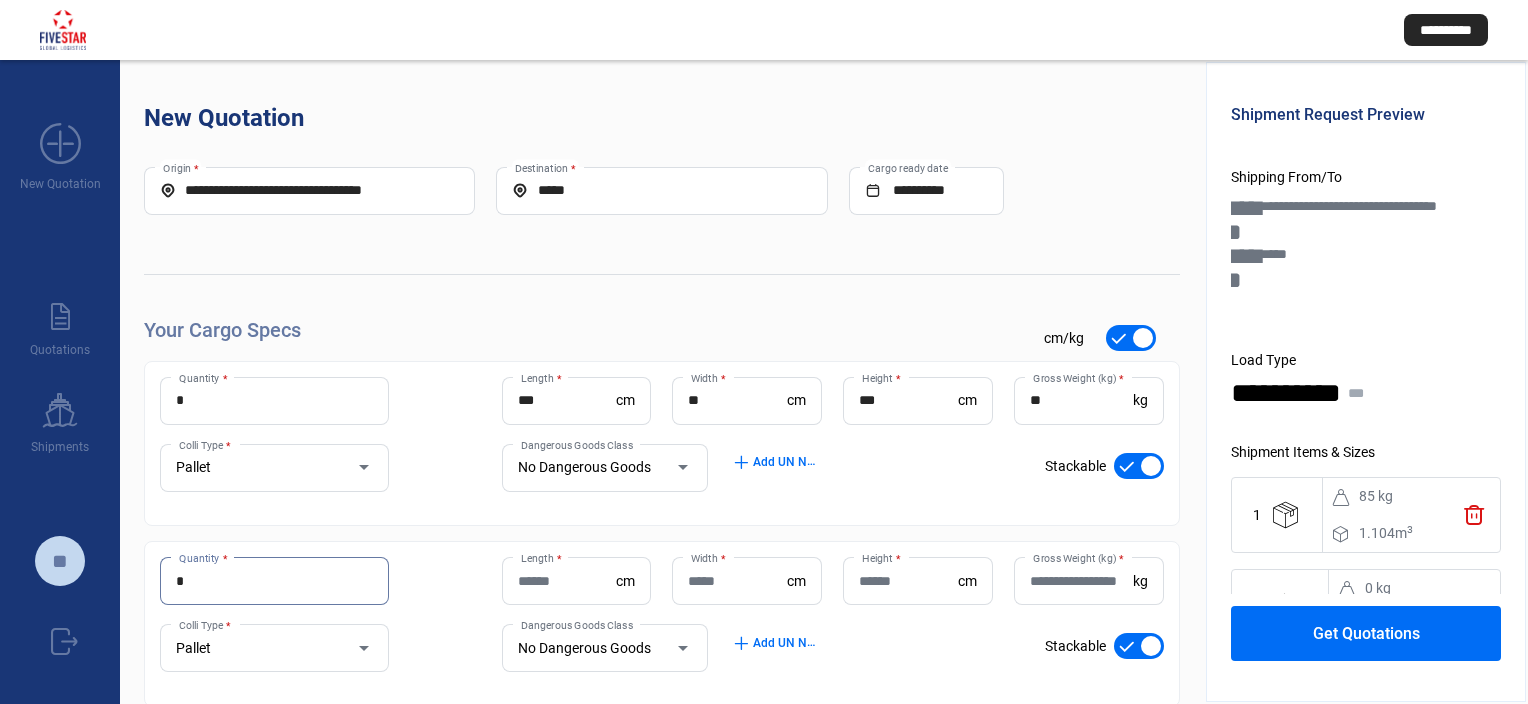type on "*" 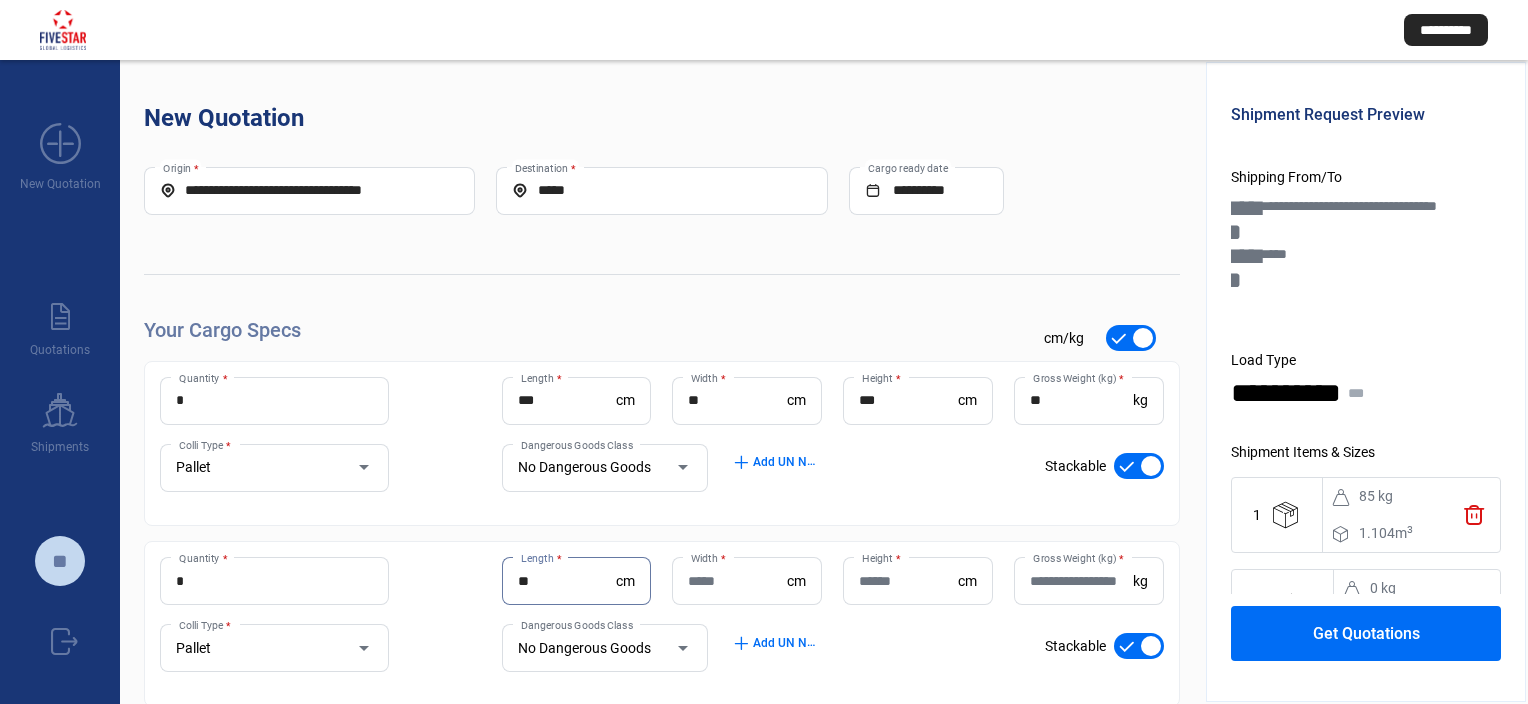 type on "**" 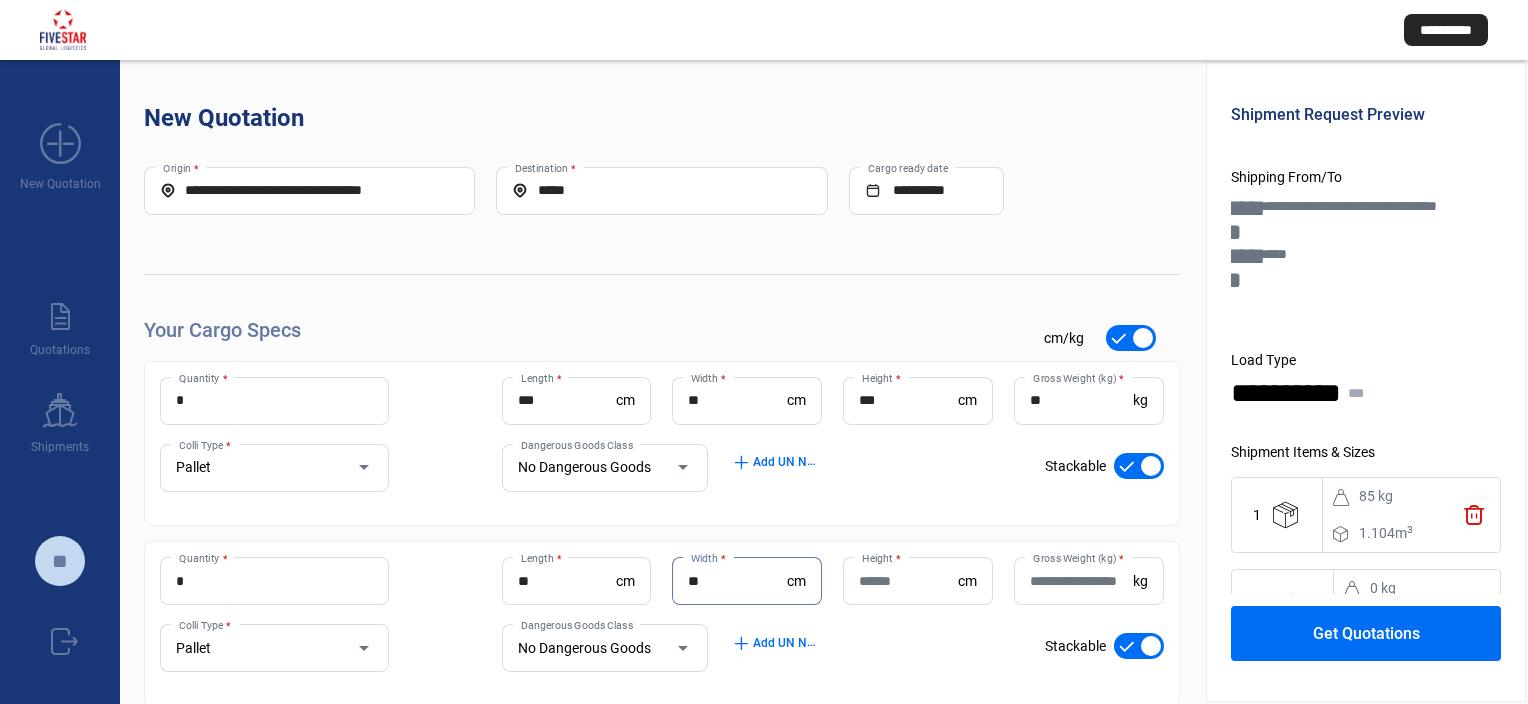 type on "**" 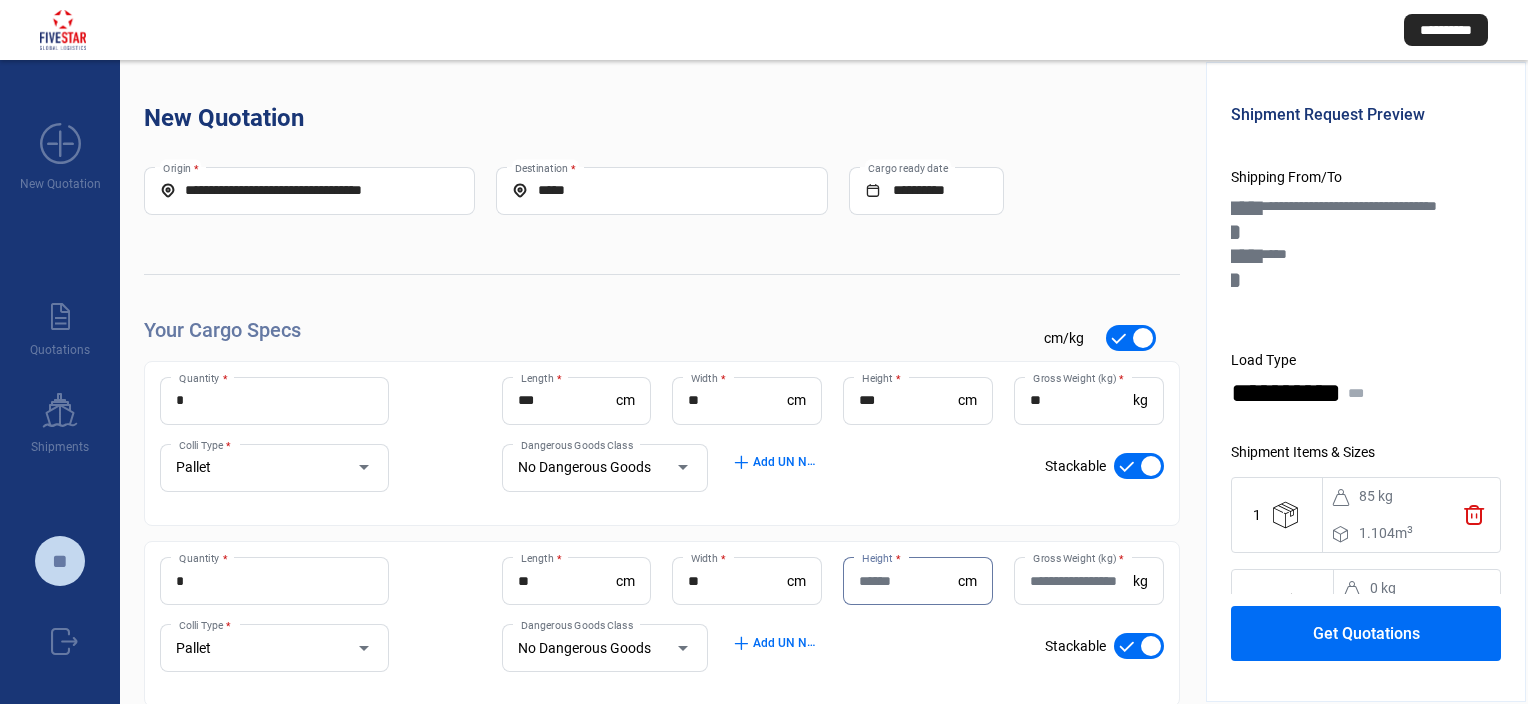 click on "Height  *" at bounding box center (908, 581) 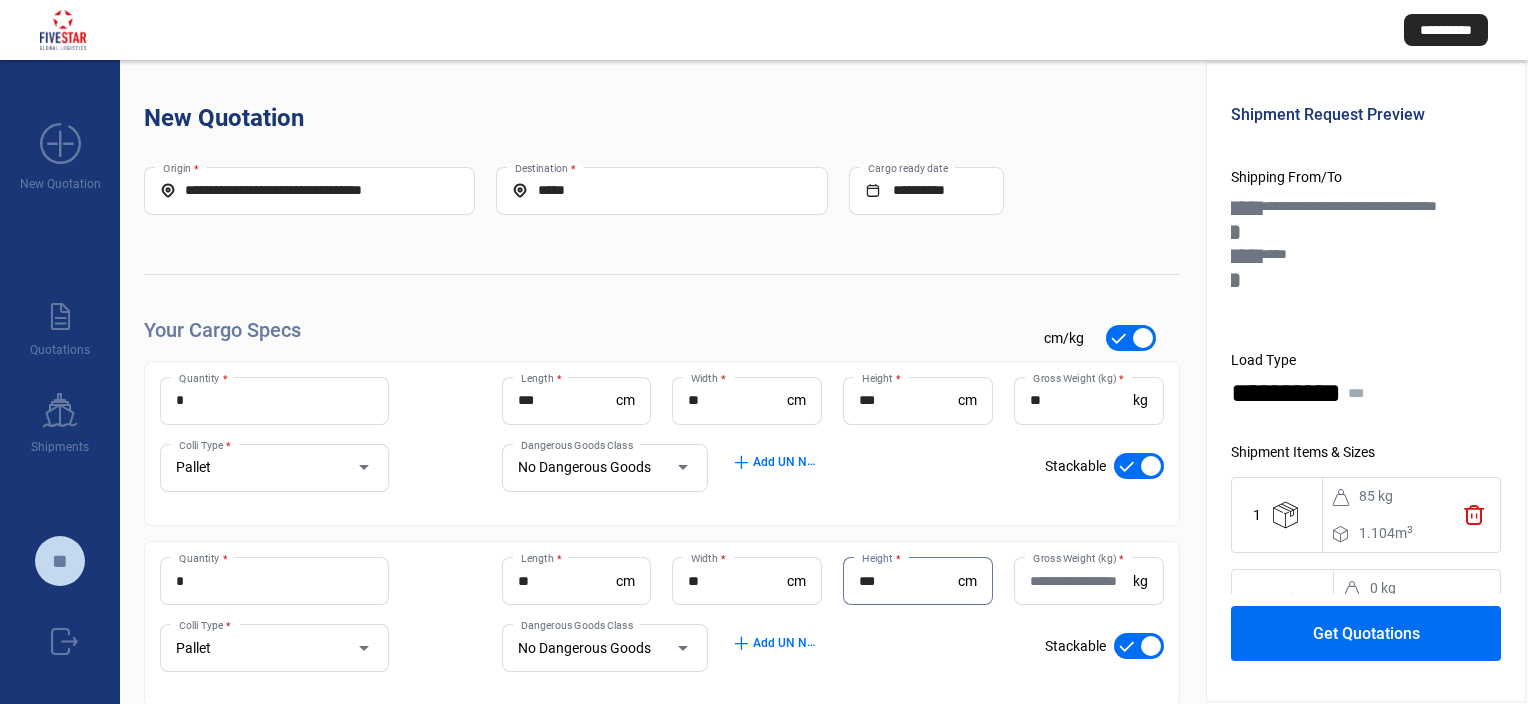 type on "***" 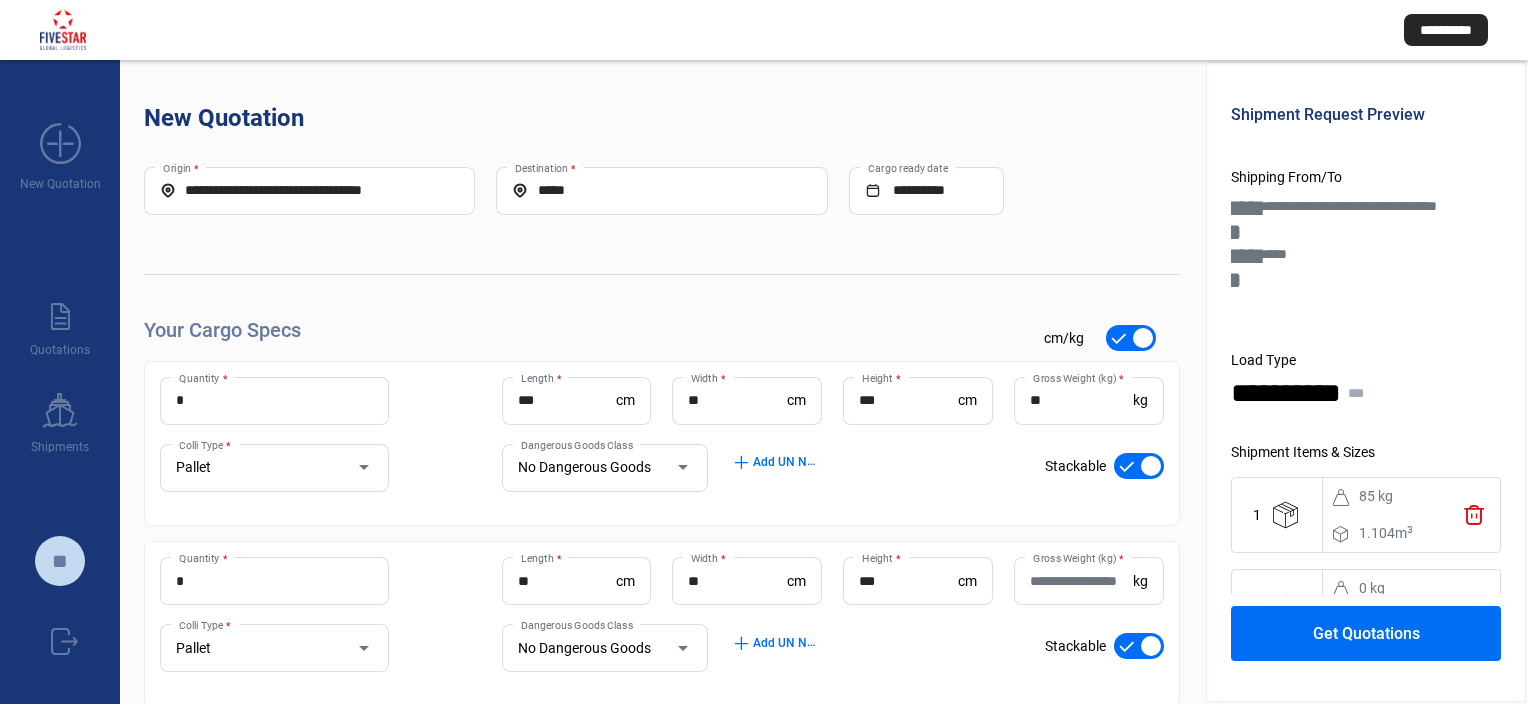 click on "Gross Weight (kg)  * kg" at bounding box center (1089, 581) 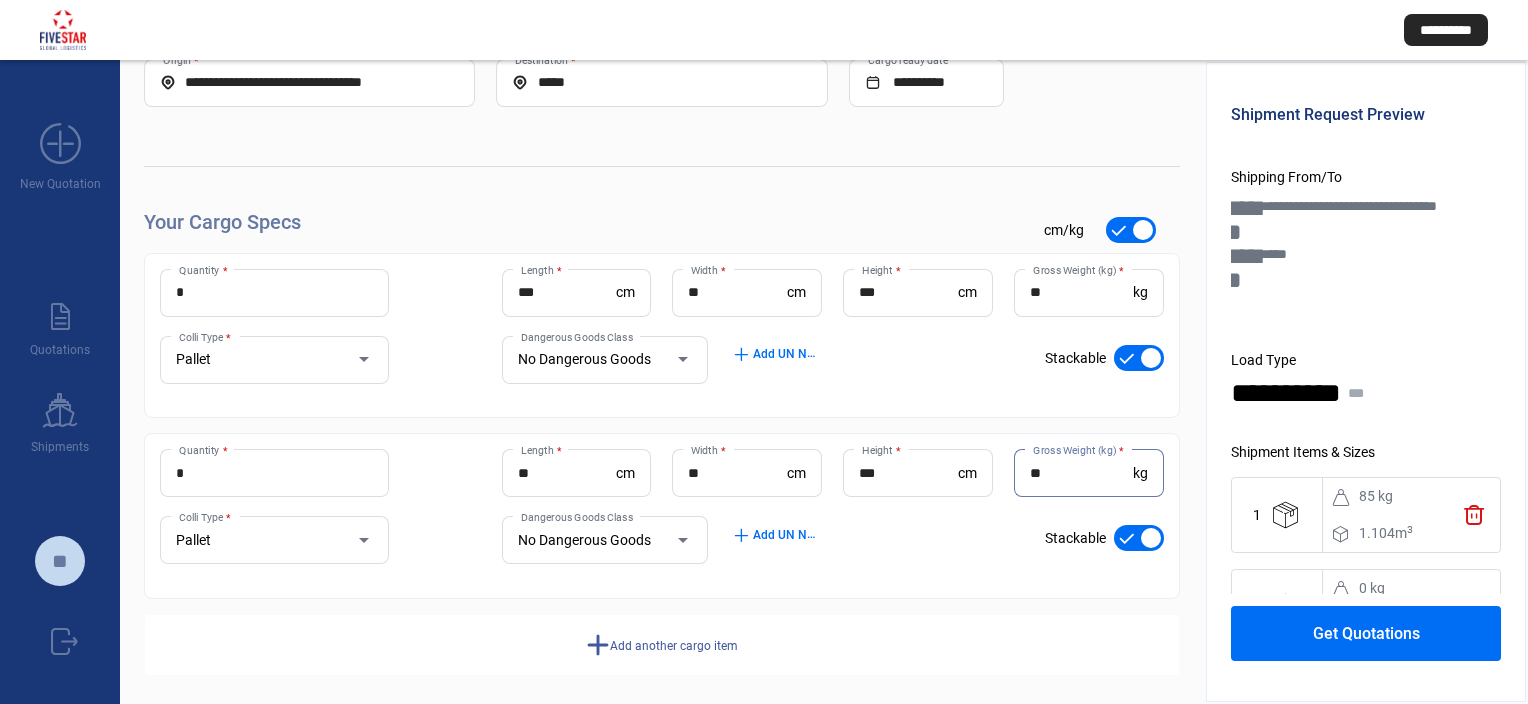 scroll, scrollTop: 119, scrollLeft: 0, axis: vertical 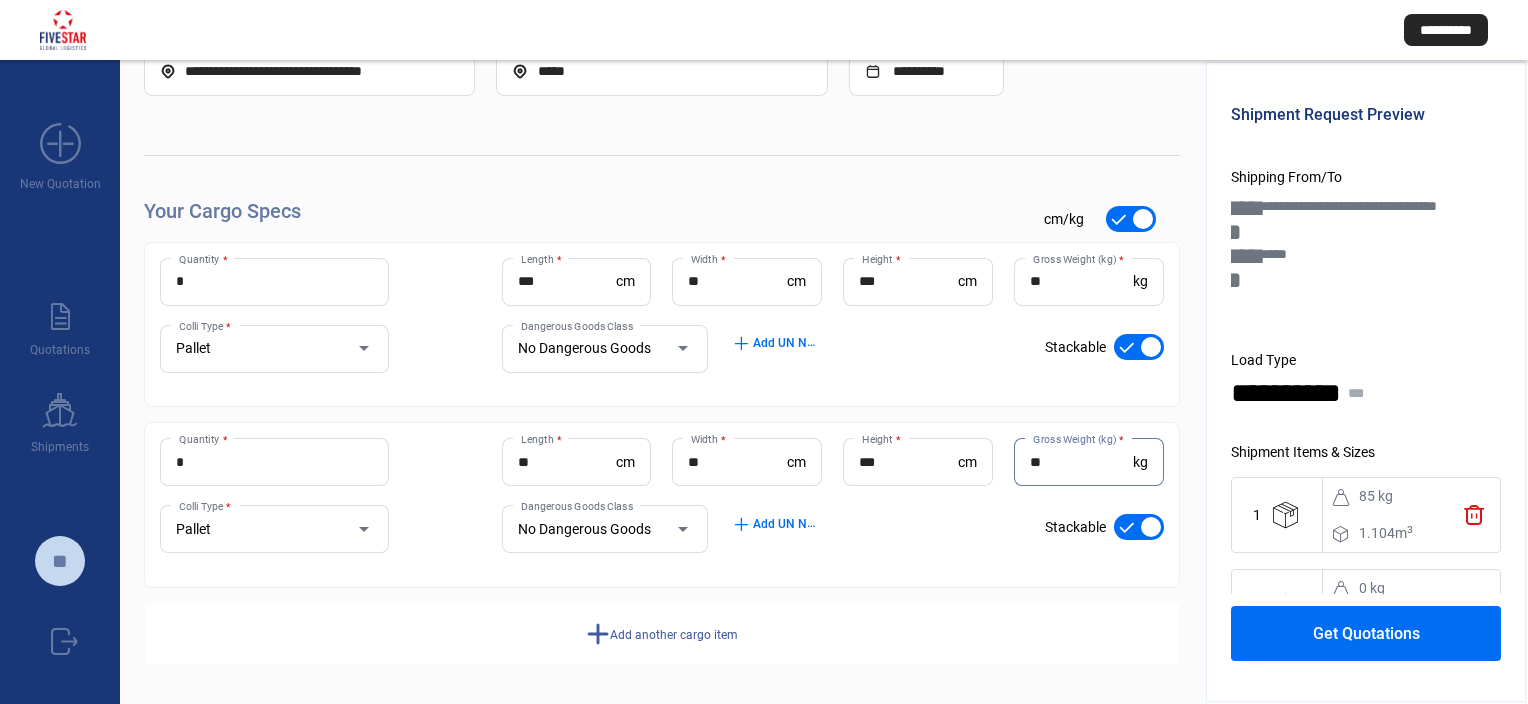 type on "**" 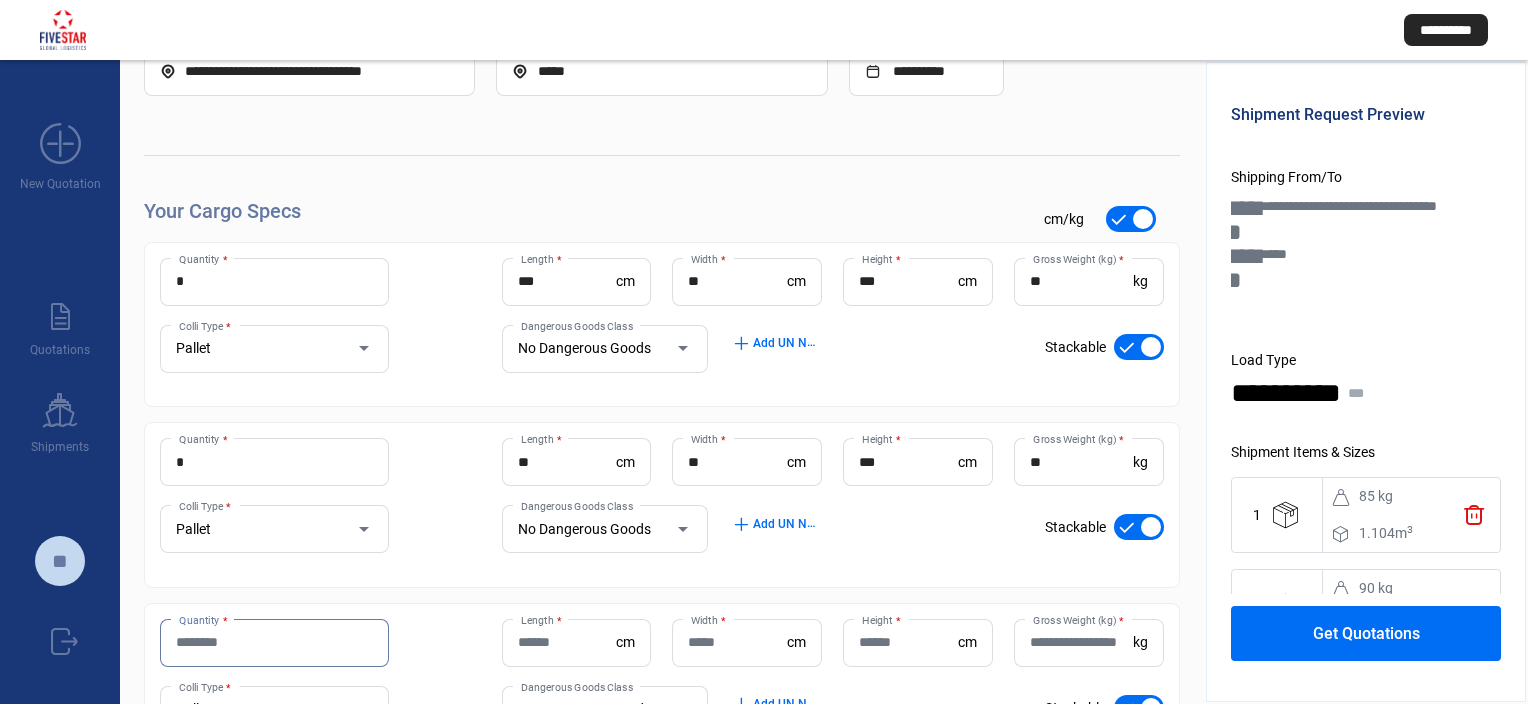 click on "Quantity *" at bounding box center (274, 642) 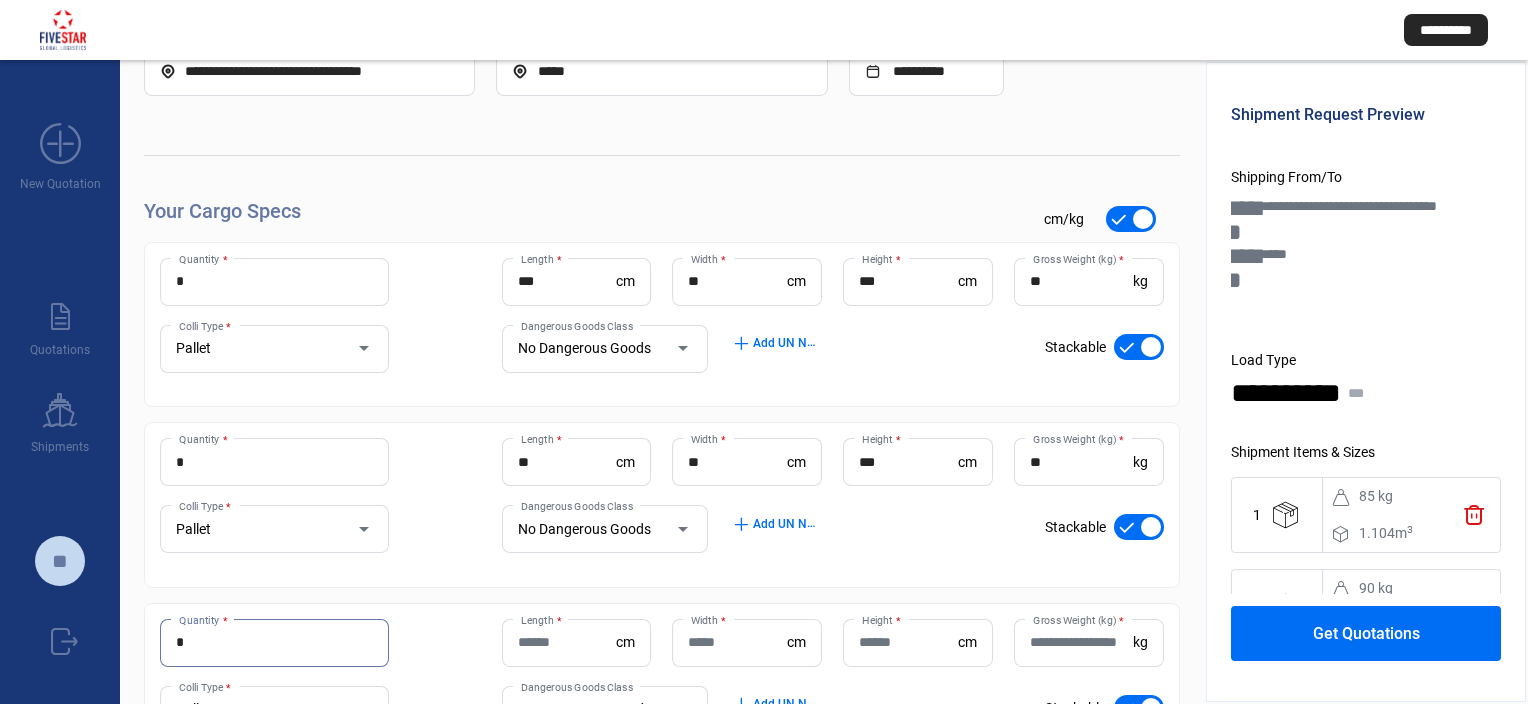 type on "*" 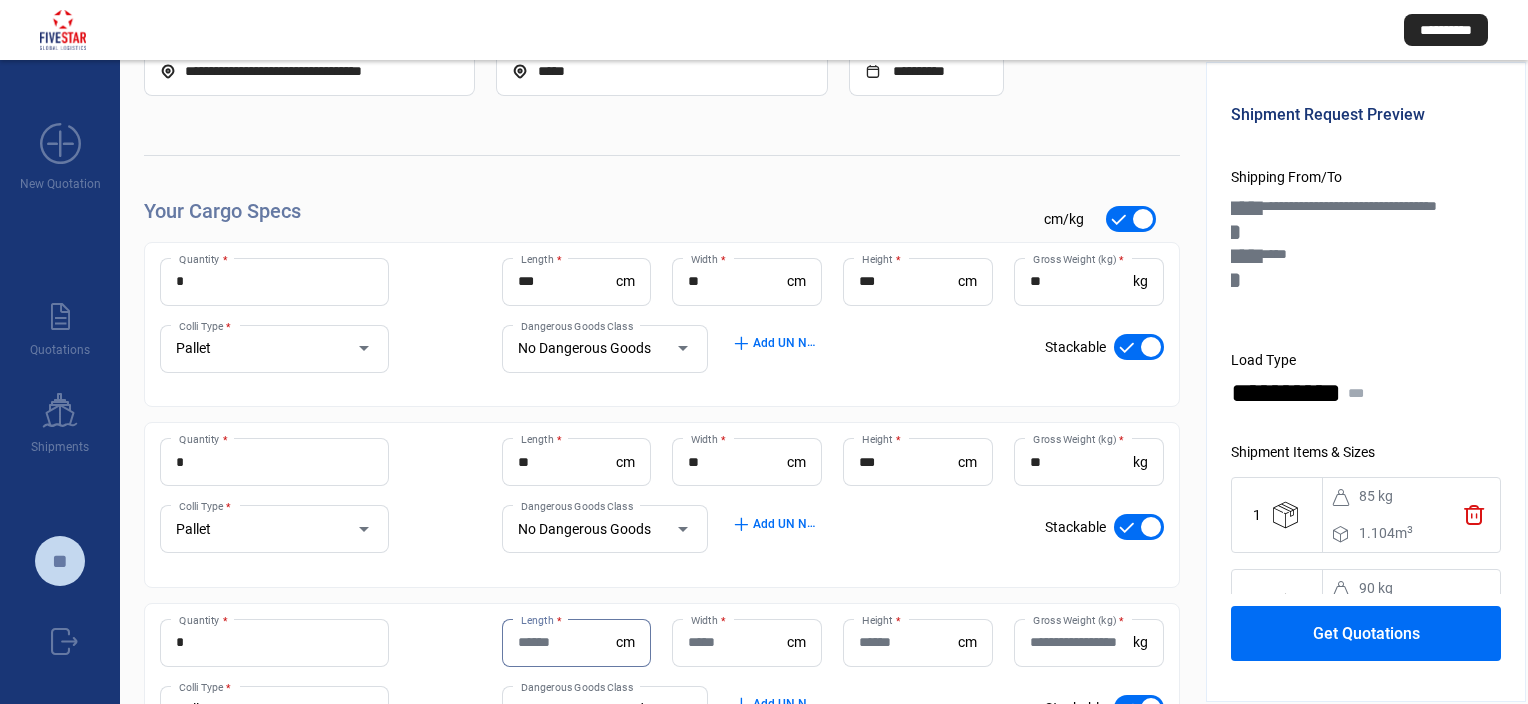 click on "Length  *" at bounding box center [567, 642] 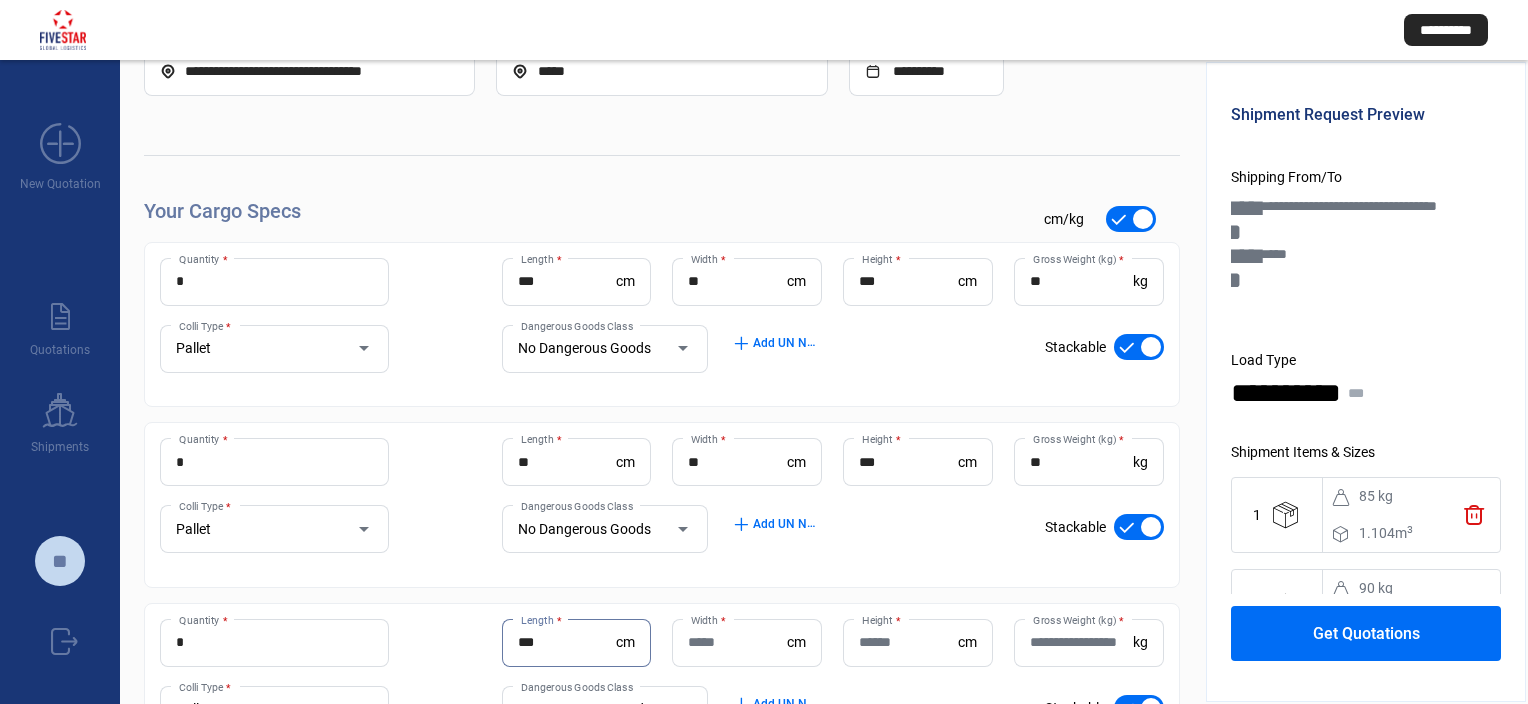 type on "***" 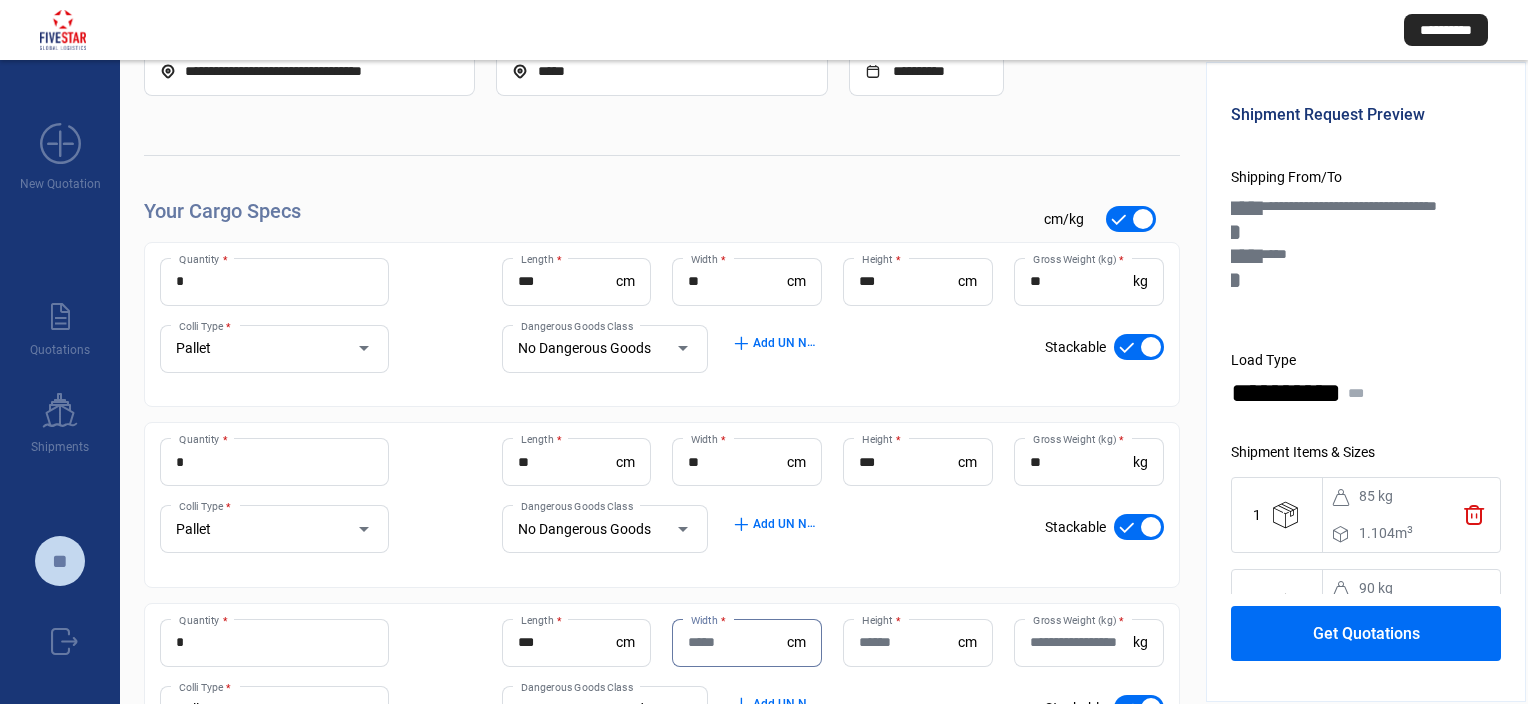 click on "Width  *" at bounding box center (737, 642) 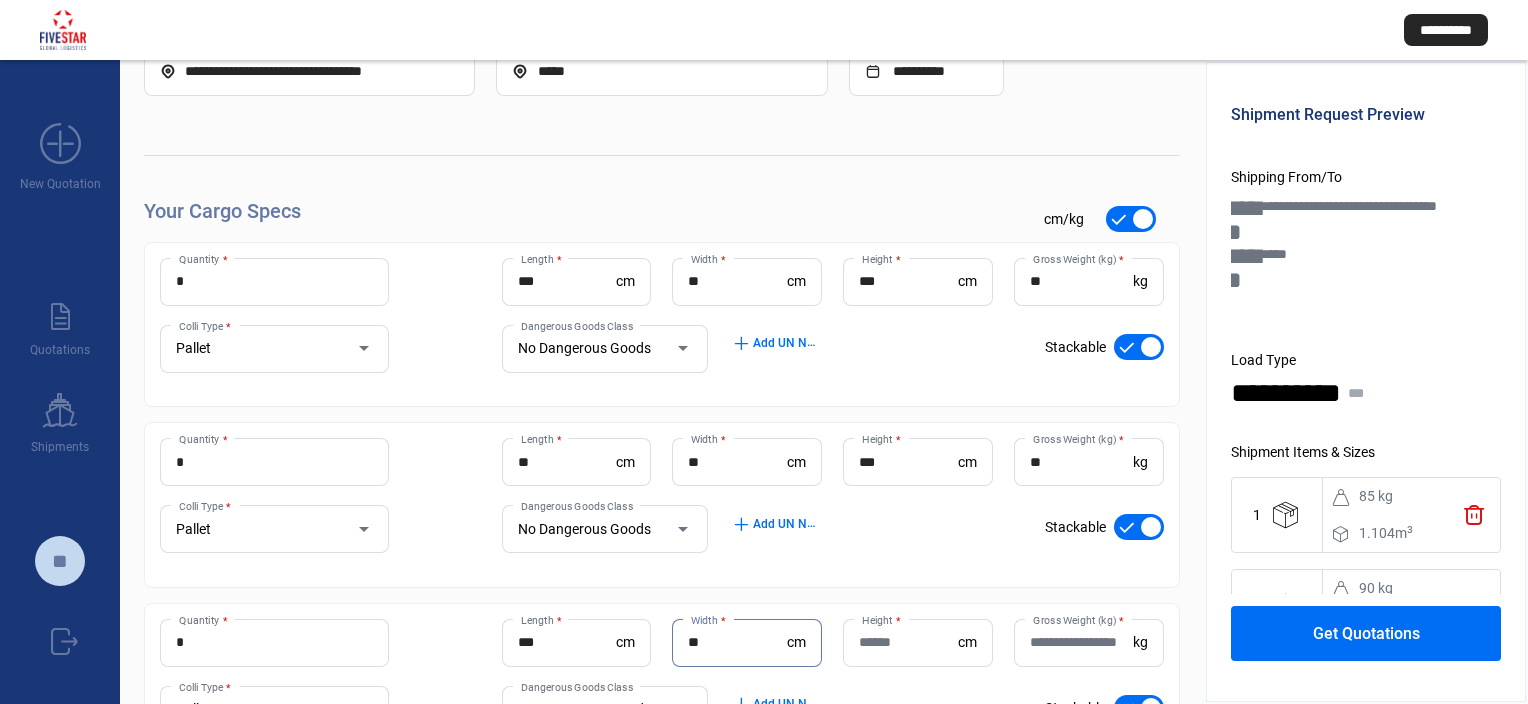 type on "**" 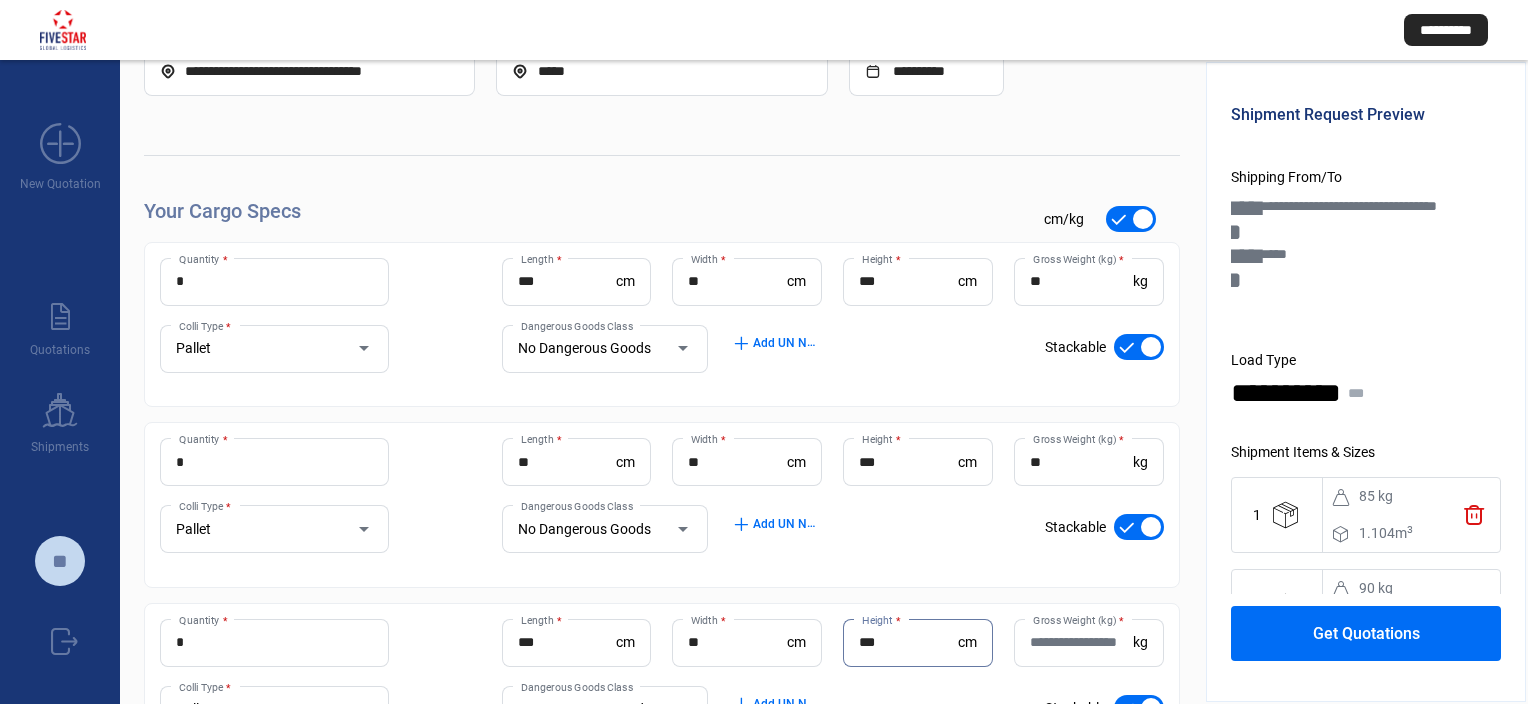 type on "***" 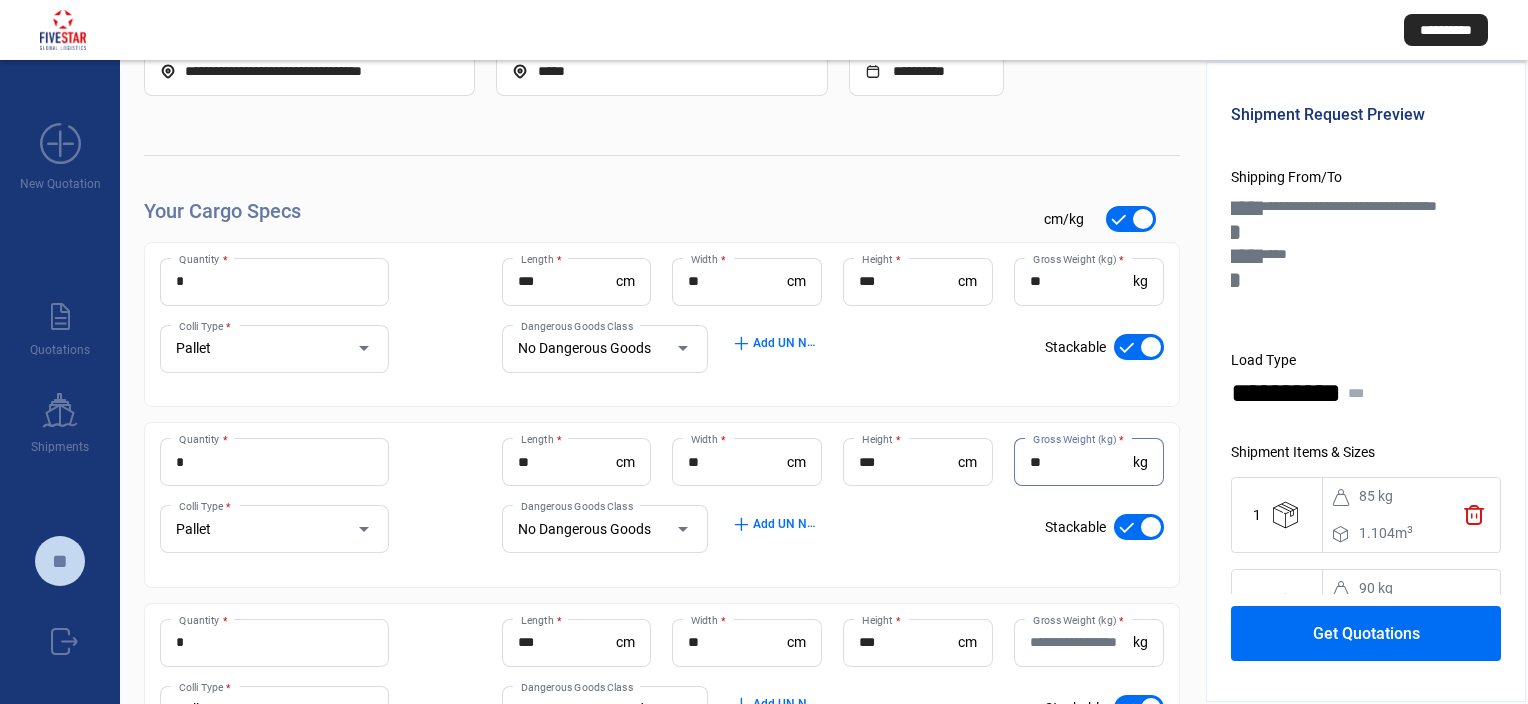 click on "**" at bounding box center (1081, 462) 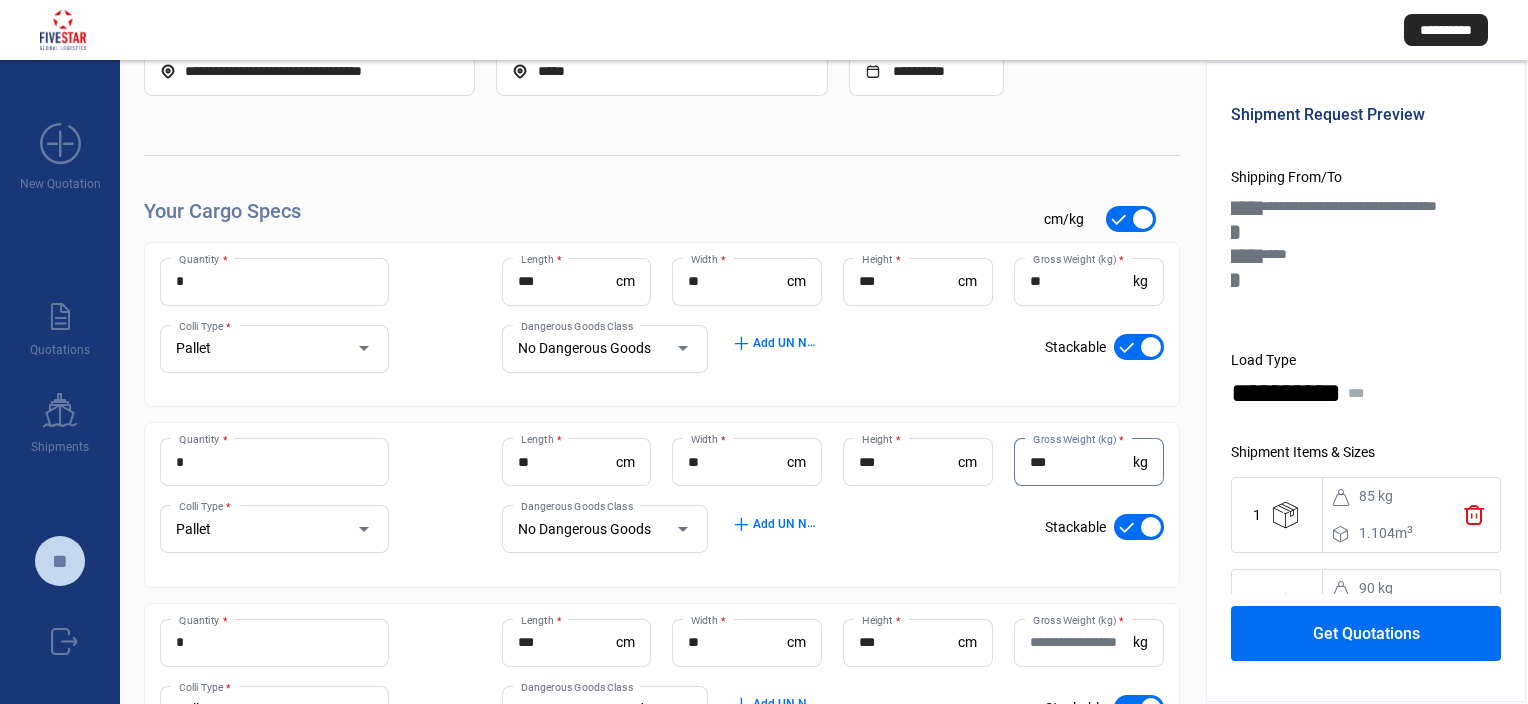 type on "***" 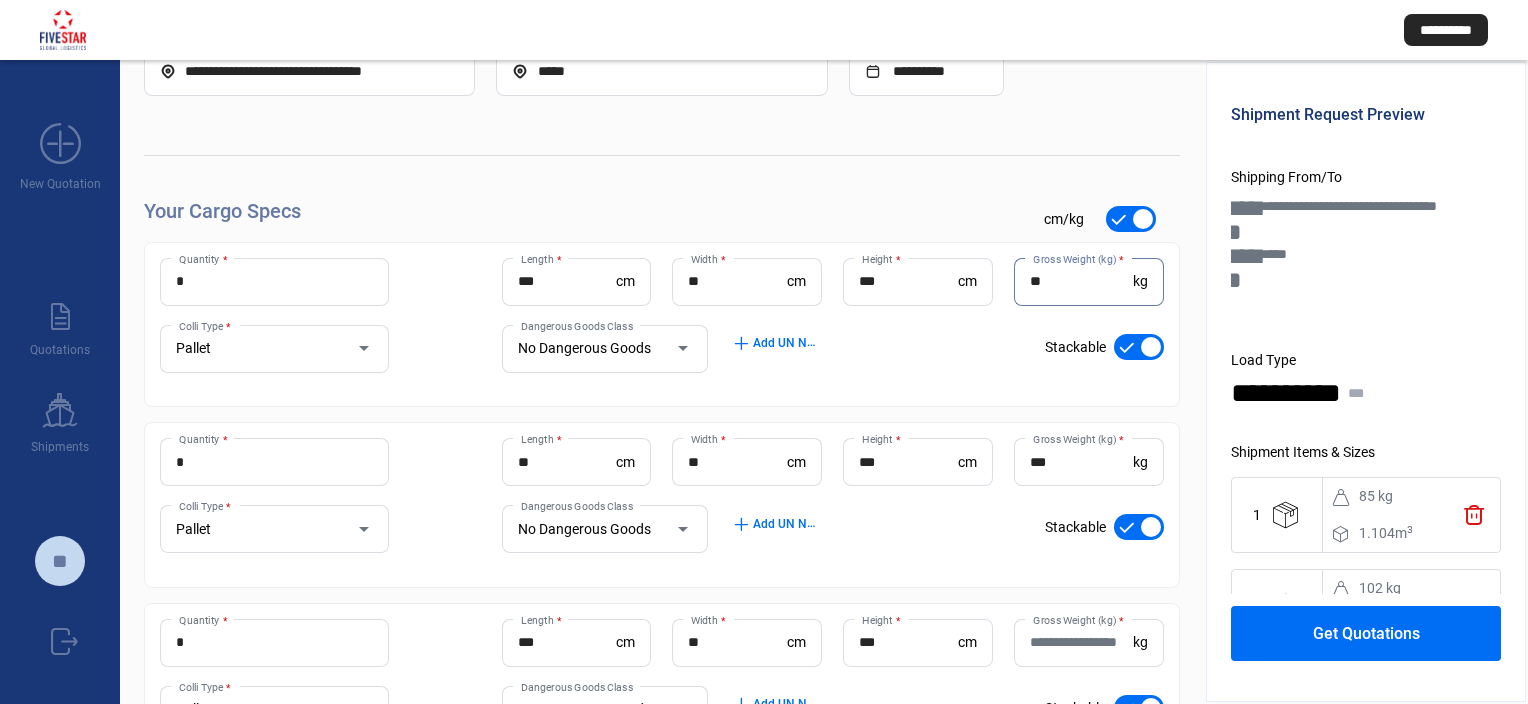 click on "** Gross Weight (kg)  *" at bounding box center [1081, 282] 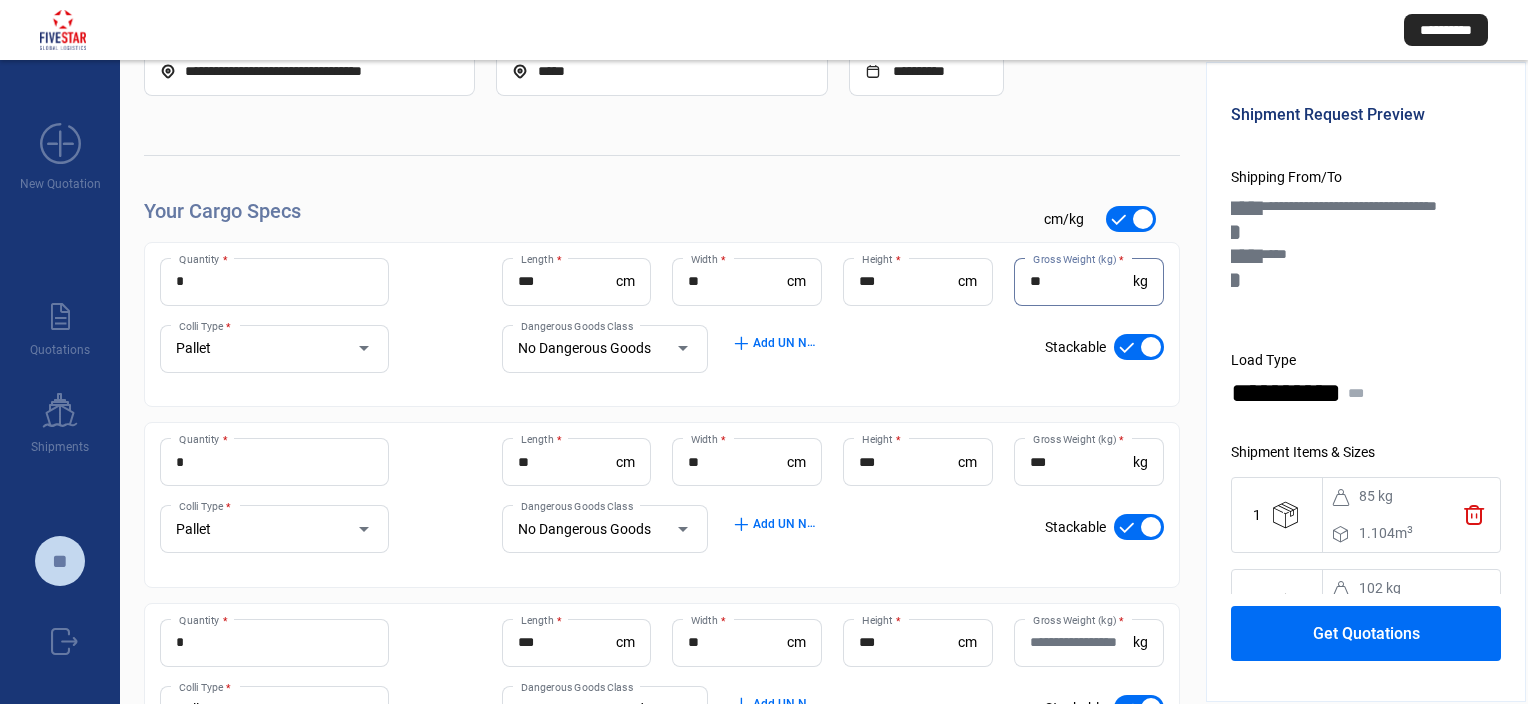 click on "**" at bounding box center [1081, 281] 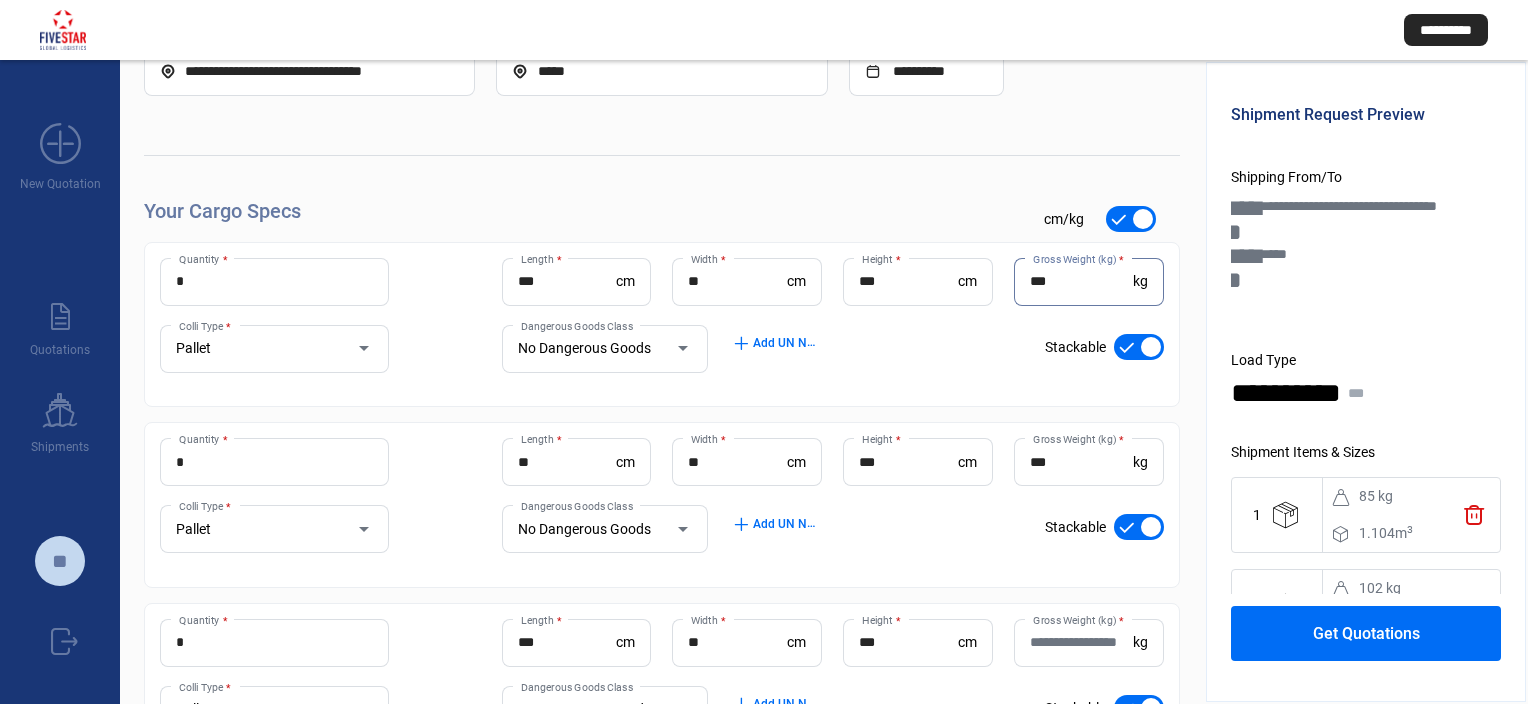 type on "***" 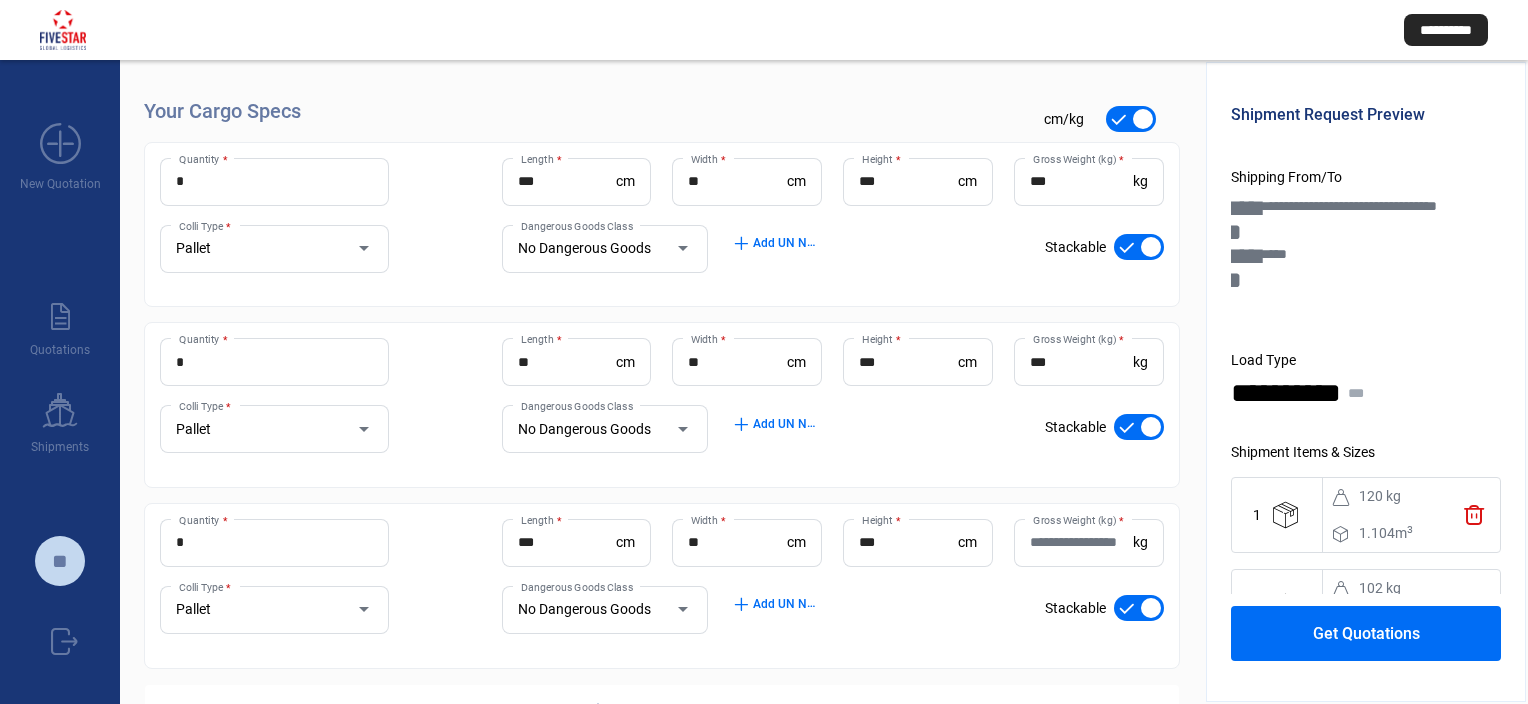 scroll, scrollTop: 299, scrollLeft: 0, axis: vertical 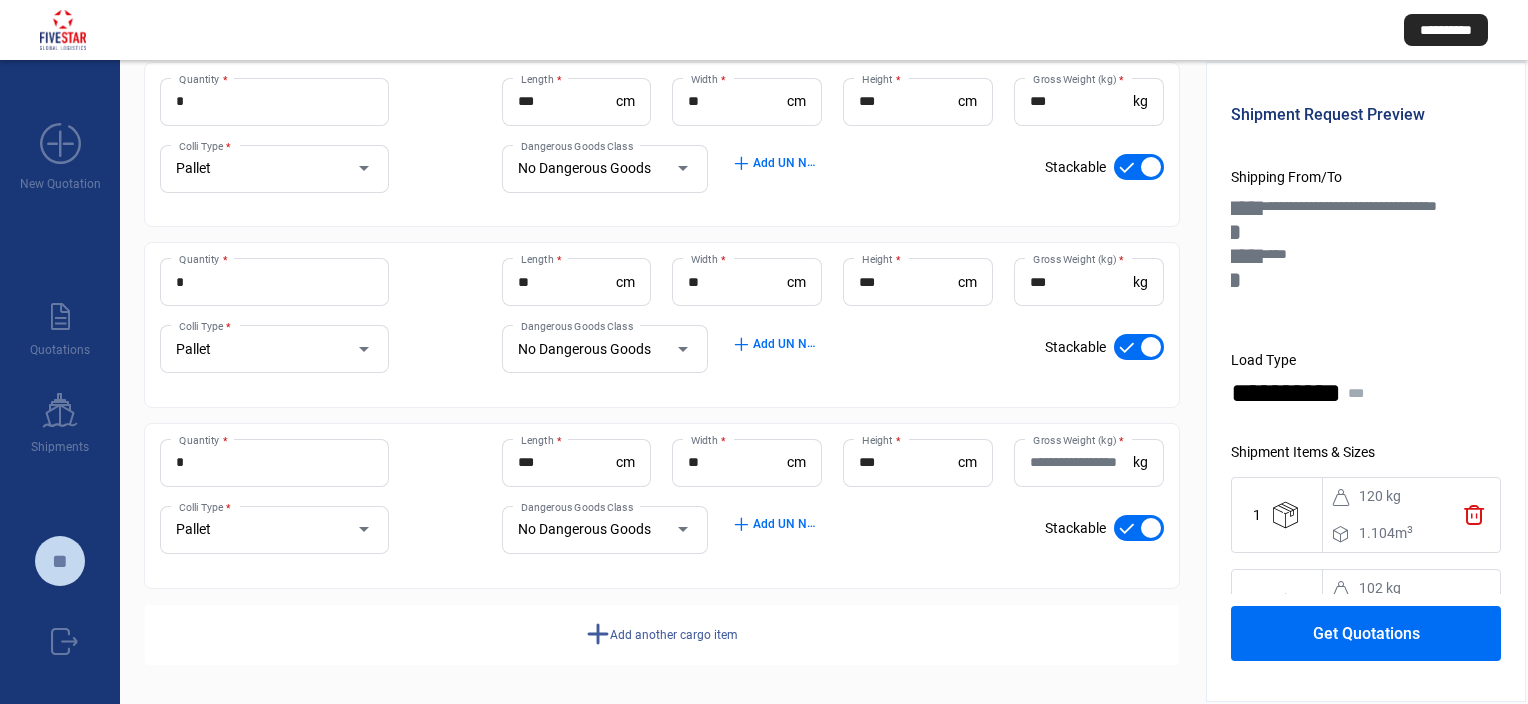 click on "Gross Weight (kg)  *" at bounding box center (1081, 462) 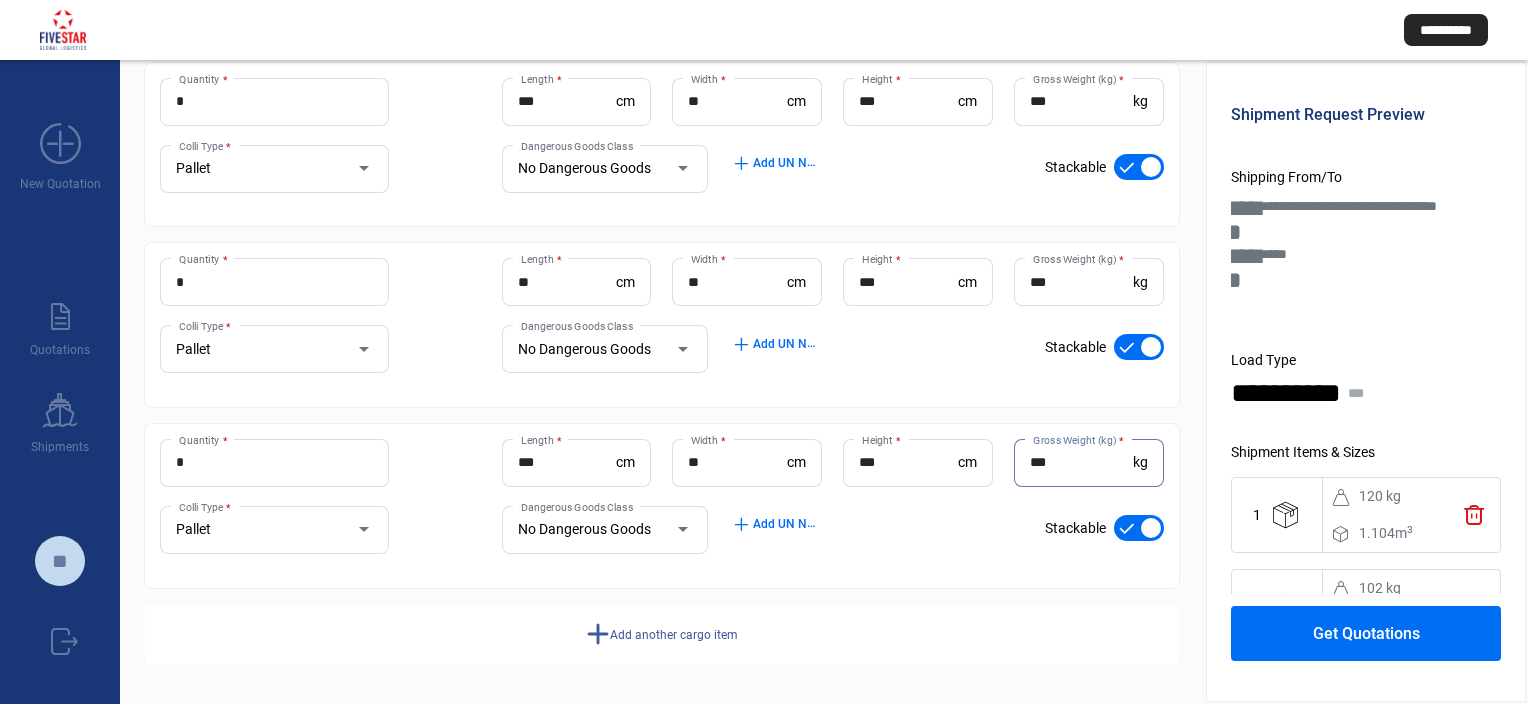type on "***" 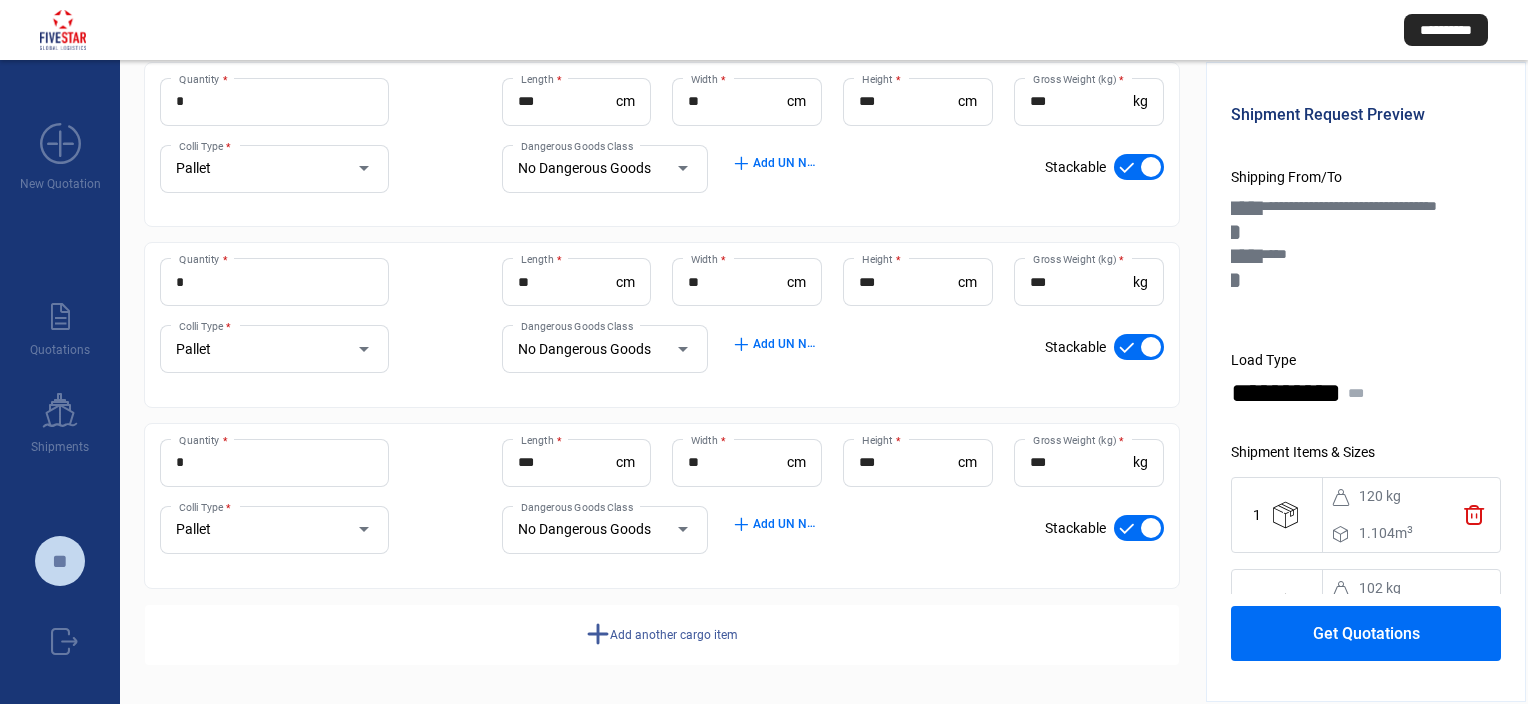 click on "add  Add another cargo item" at bounding box center [662, 635] 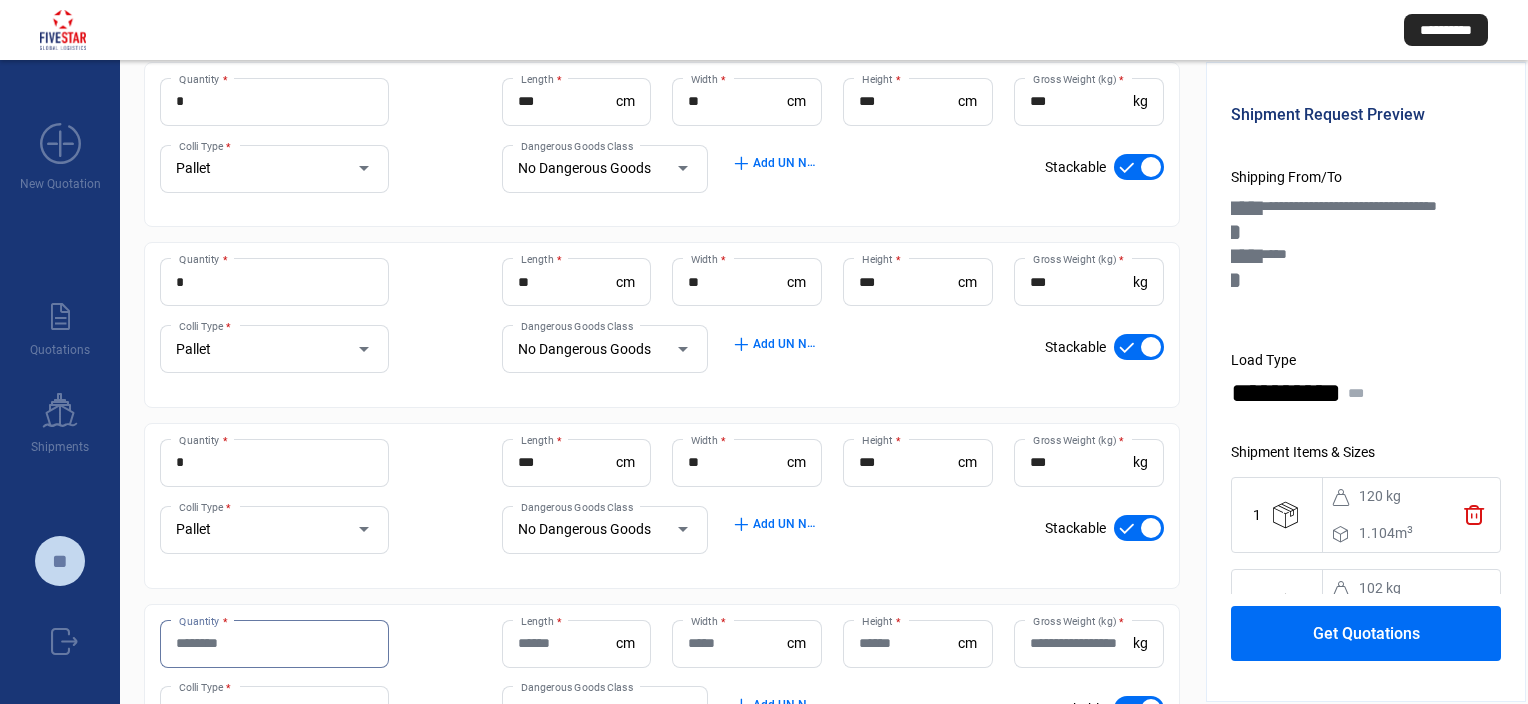 click on "Quantity *" at bounding box center (274, 643) 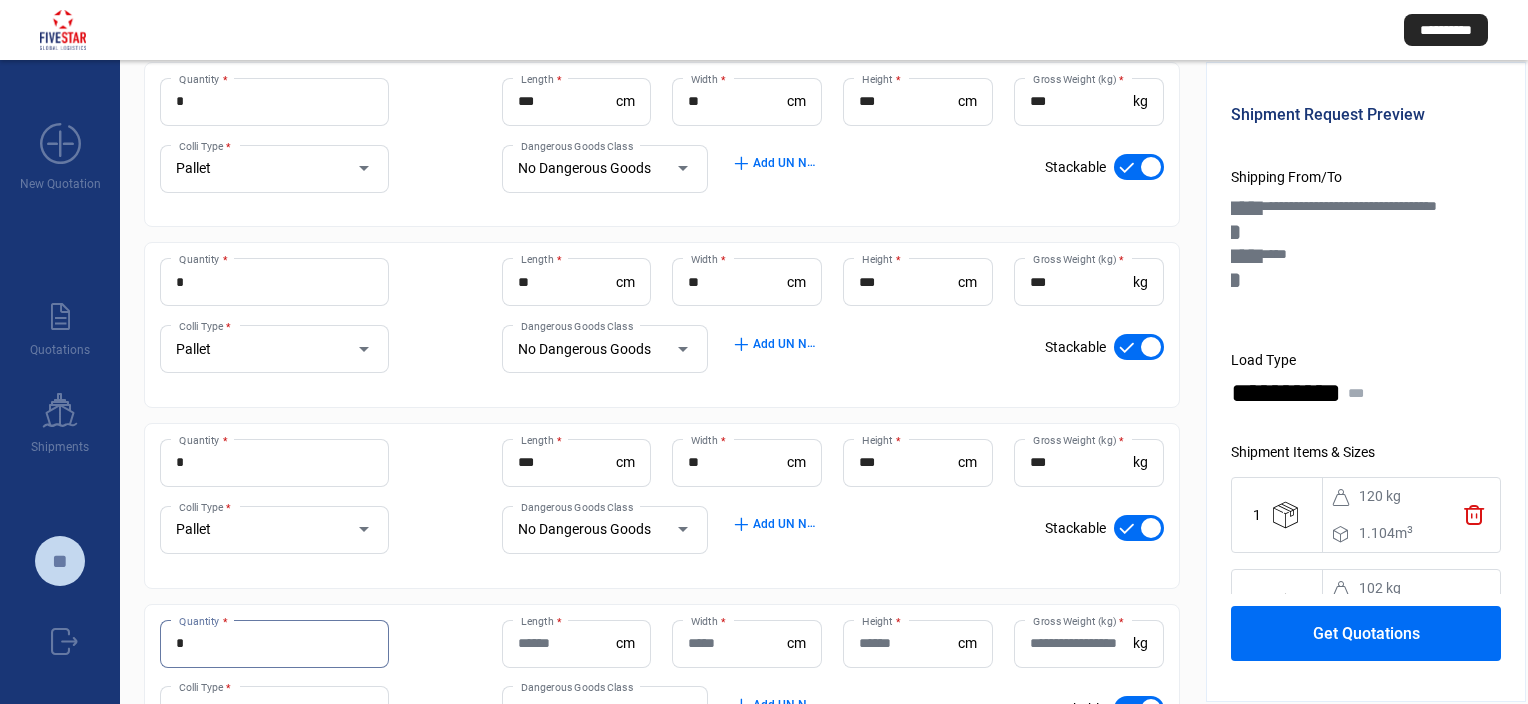 type on "*" 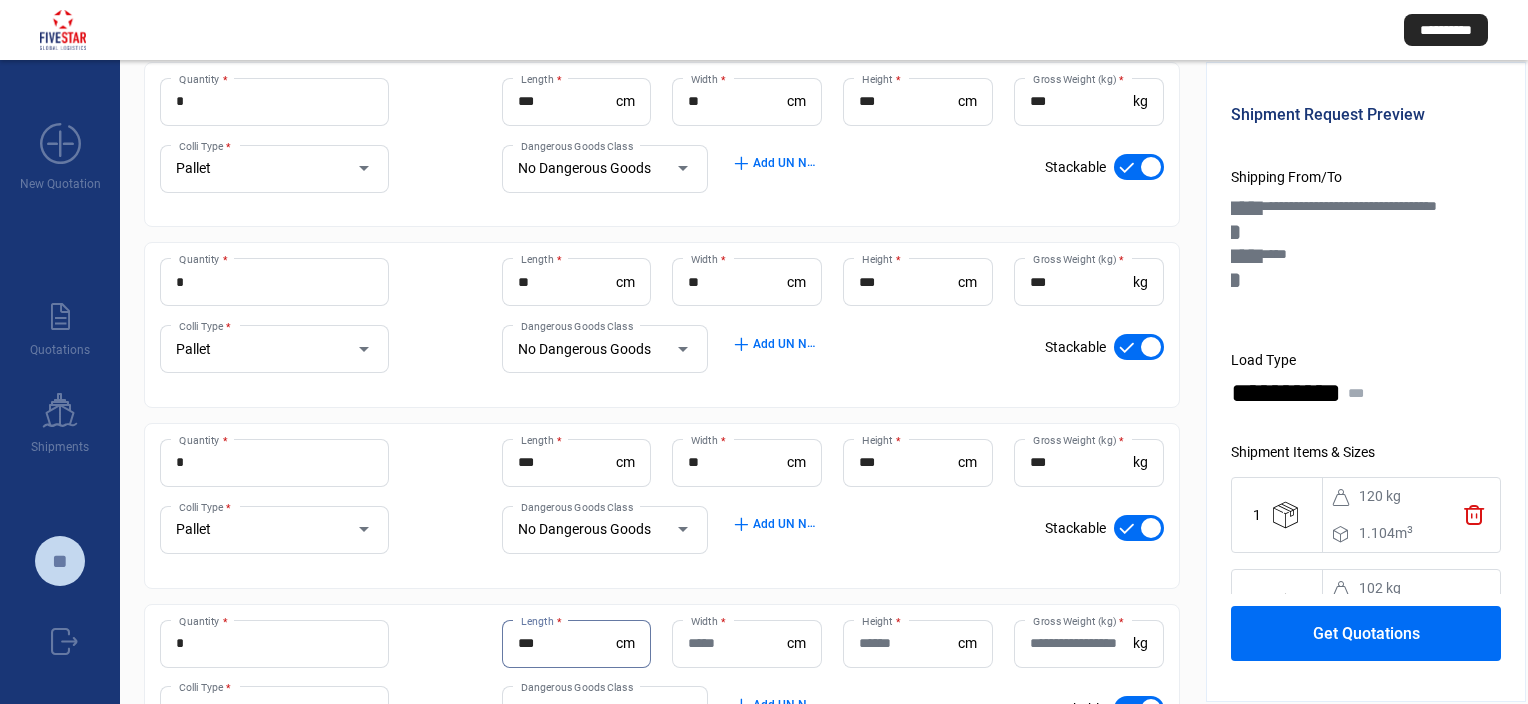 type on "***" 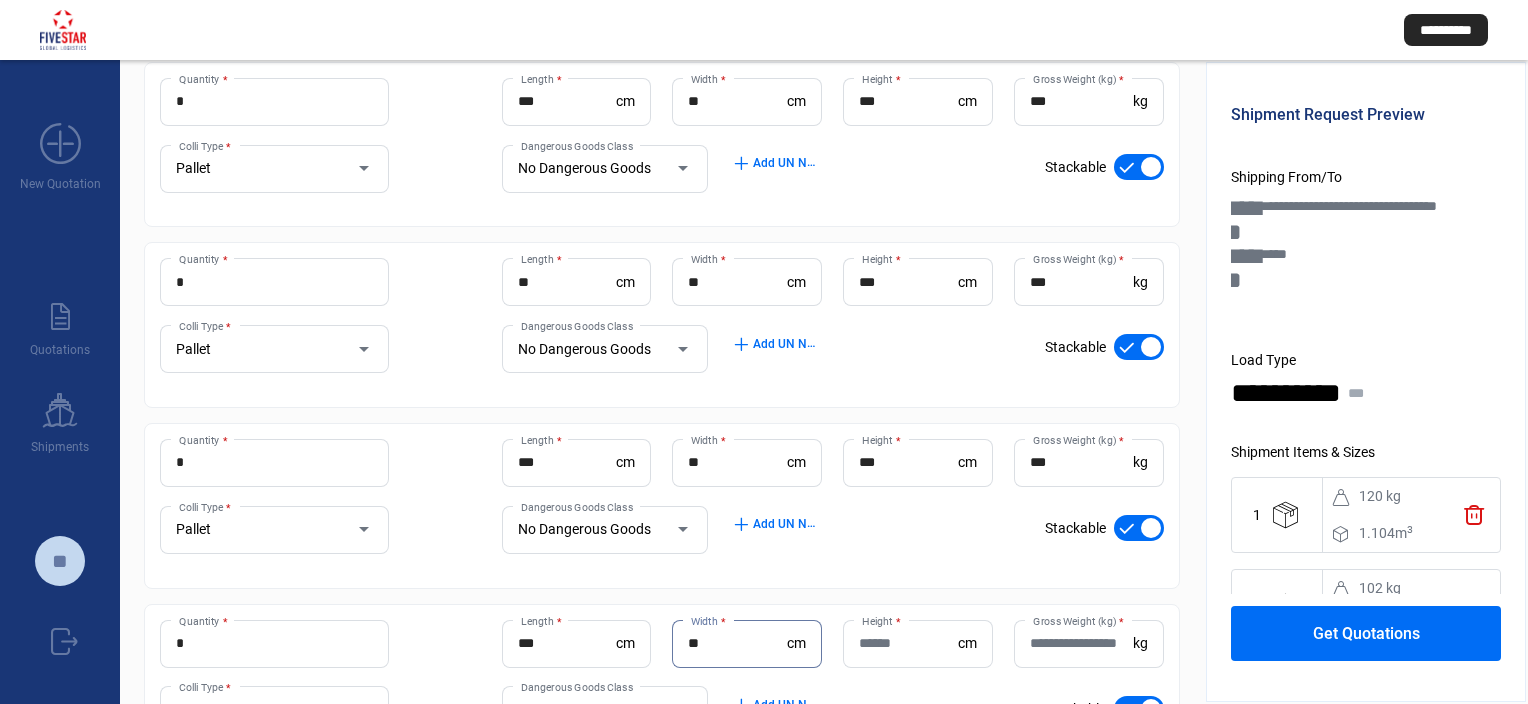 type on "**" 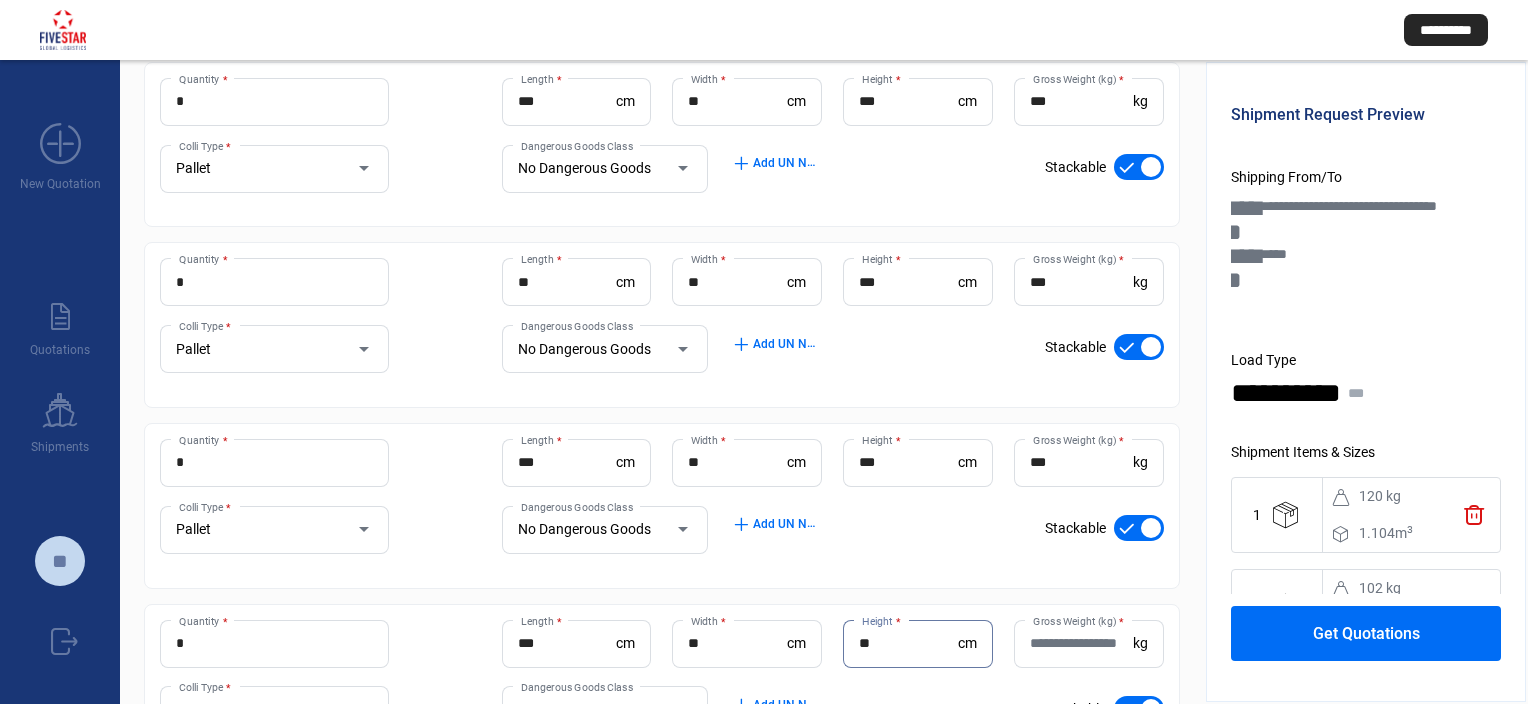 type on "**" 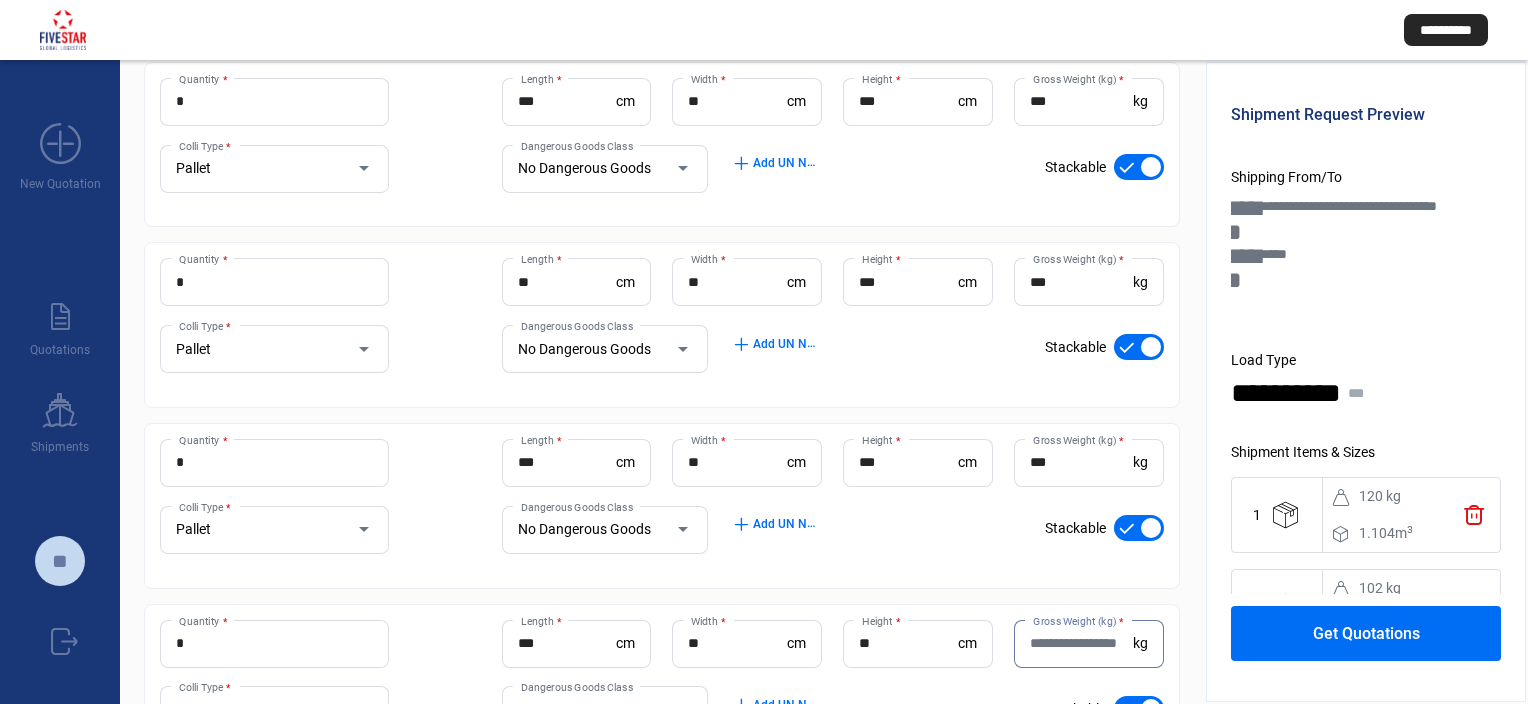 click on "Gross Weight (kg)  *" at bounding box center [1081, 643] 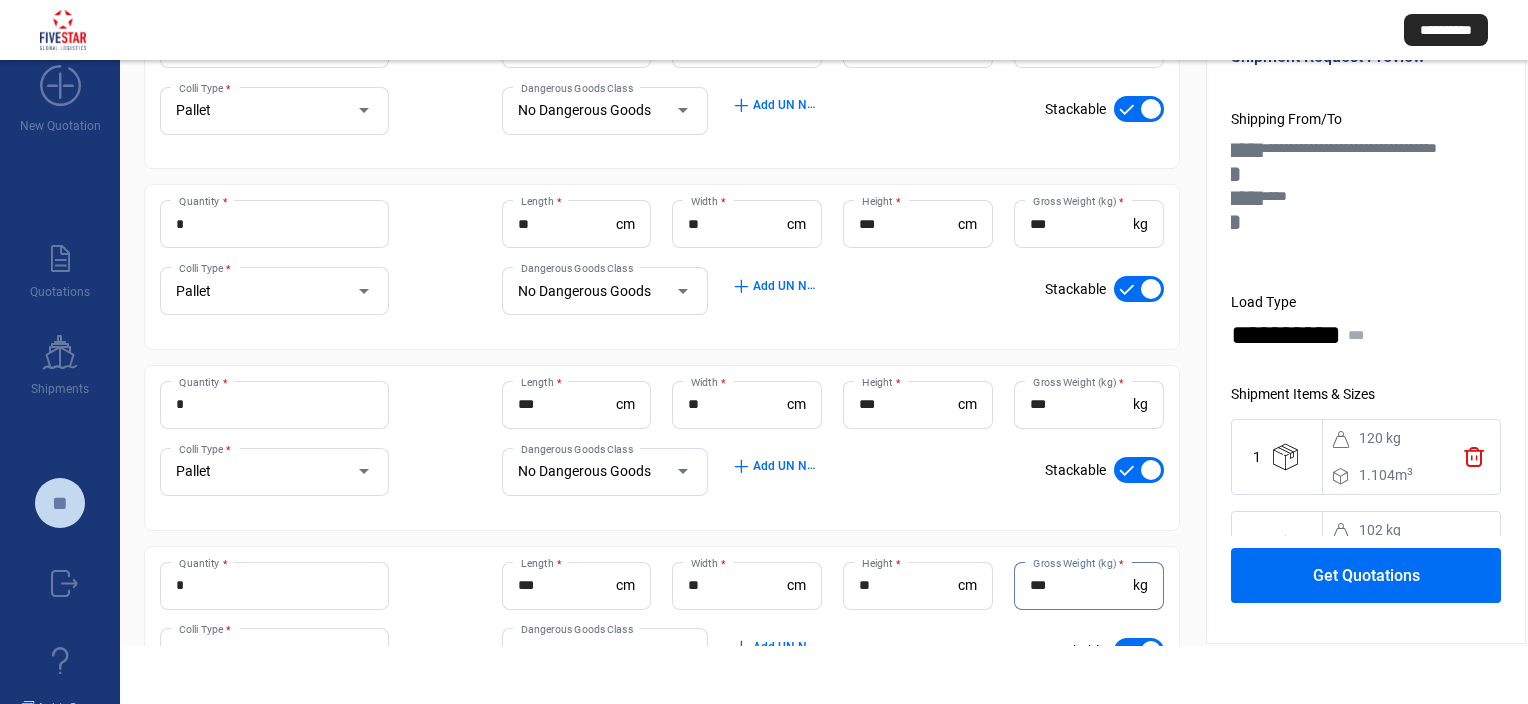 scroll, scrollTop: 113, scrollLeft: 0, axis: vertical 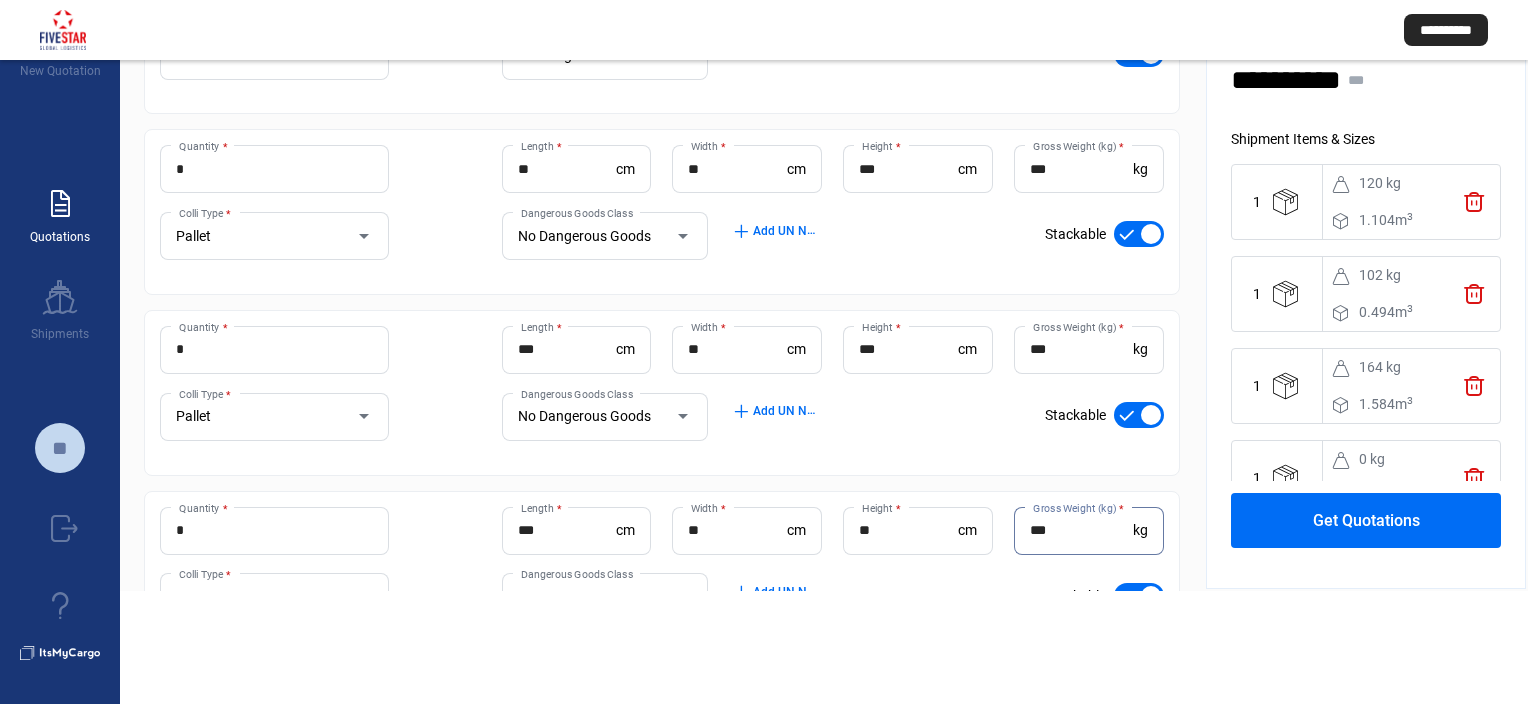 type on "***" 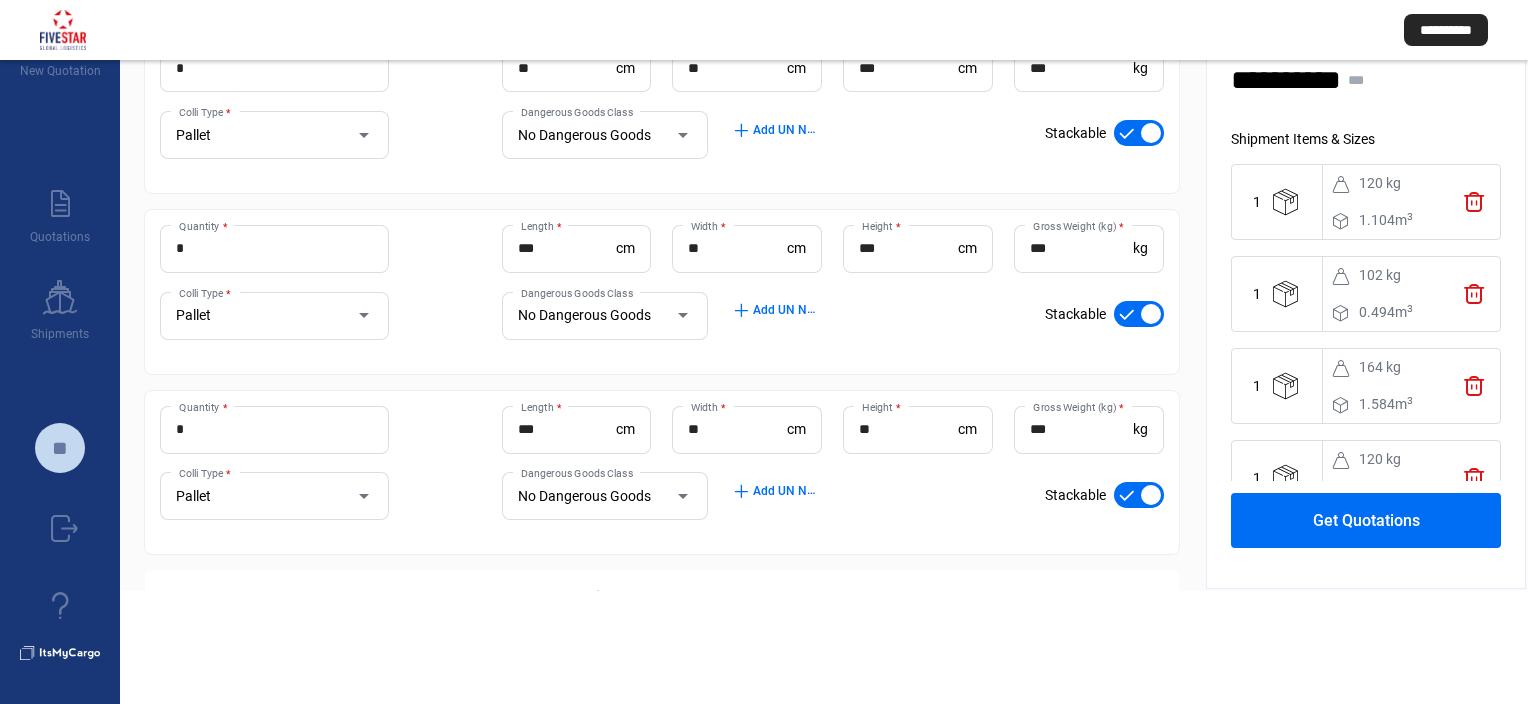scroll, scrollTop: 480, scrollLeft: 0, axis: vertical 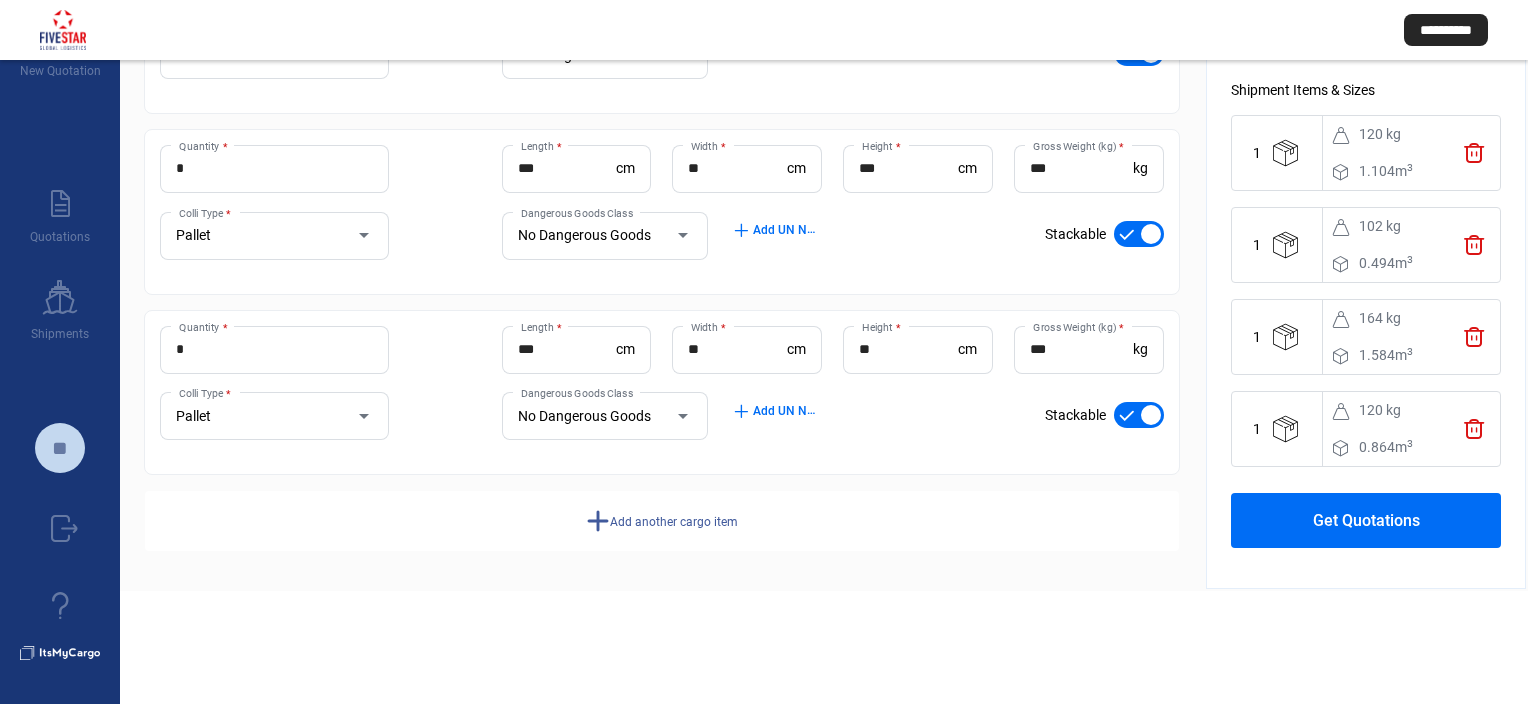 click on "Get Quotations" at bounding box center (1366, 520) 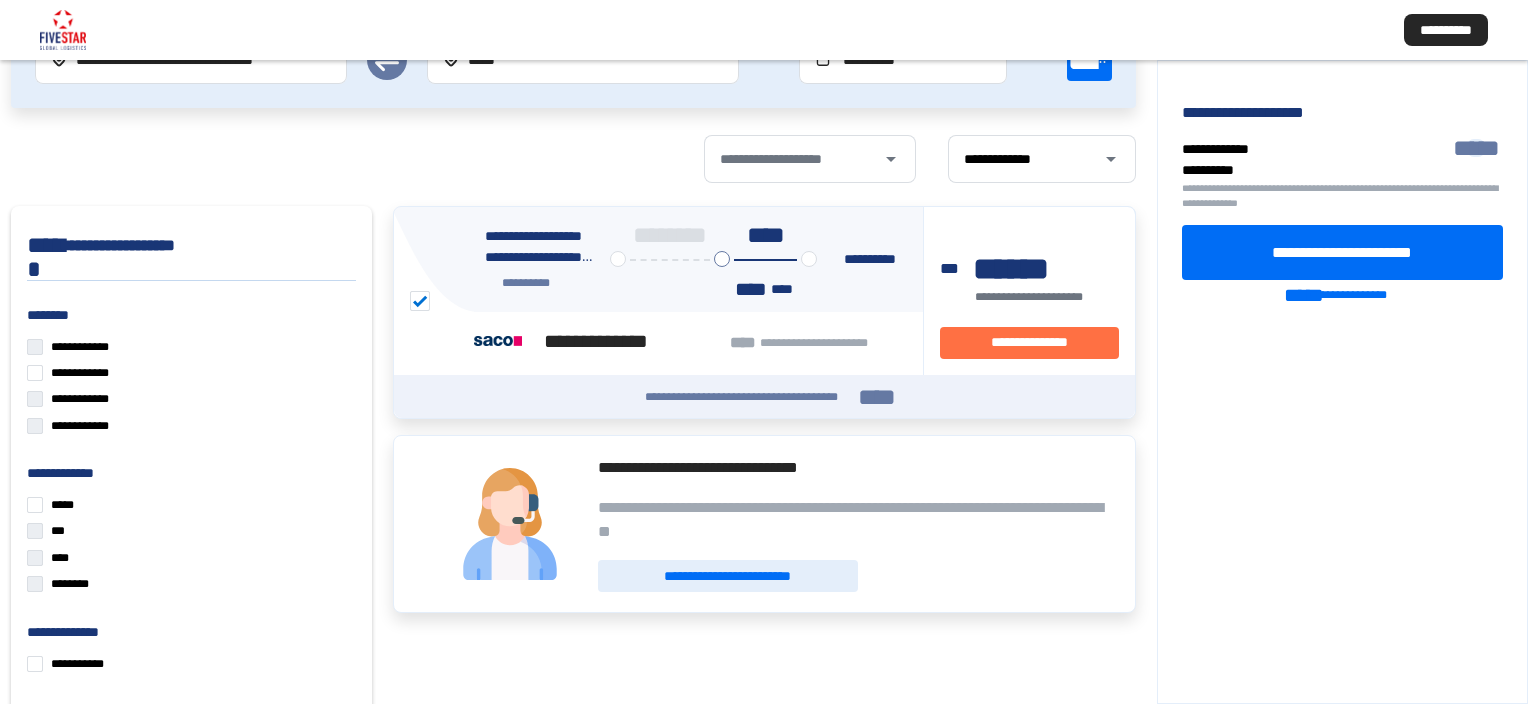 click on "*****" at bounding box center [1476, 148] 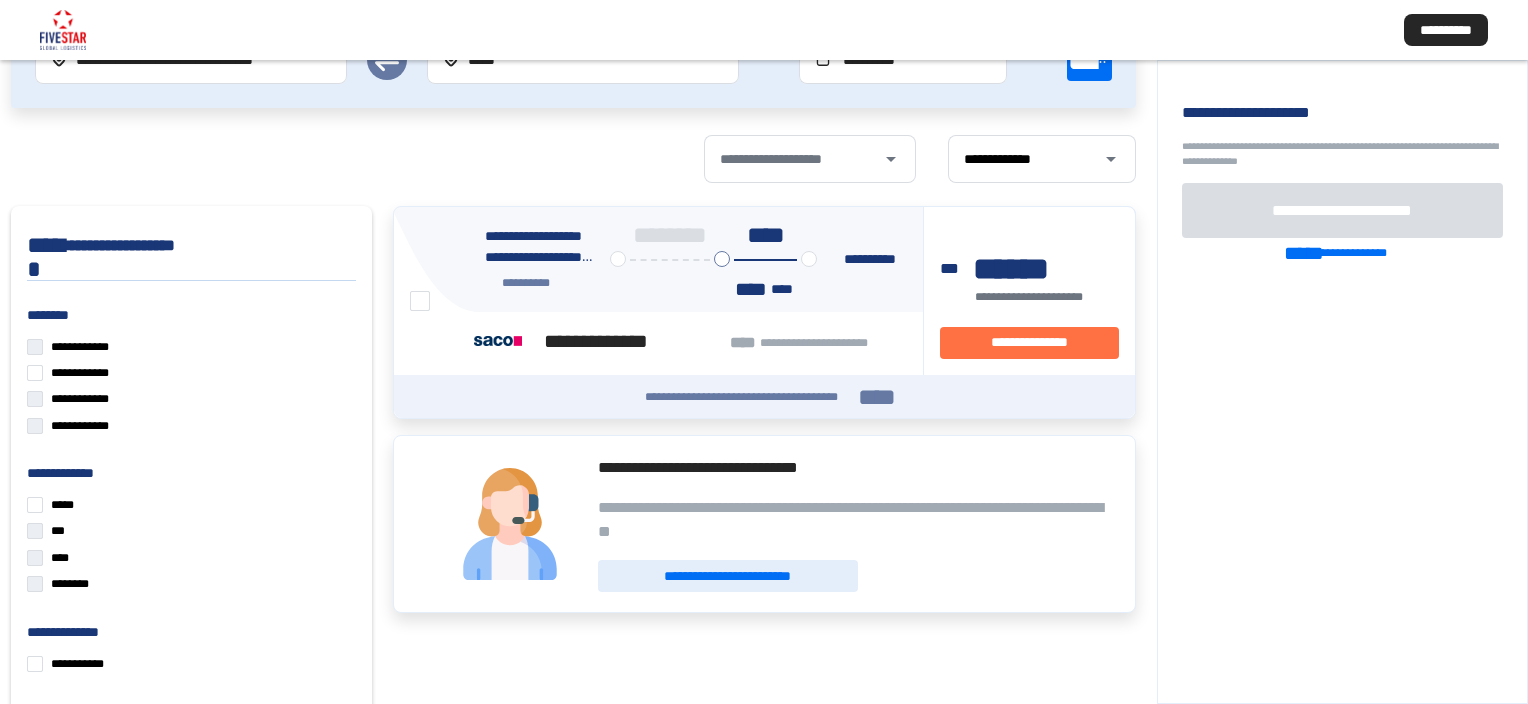 click on "**********" at bounding box center [1337, 380] 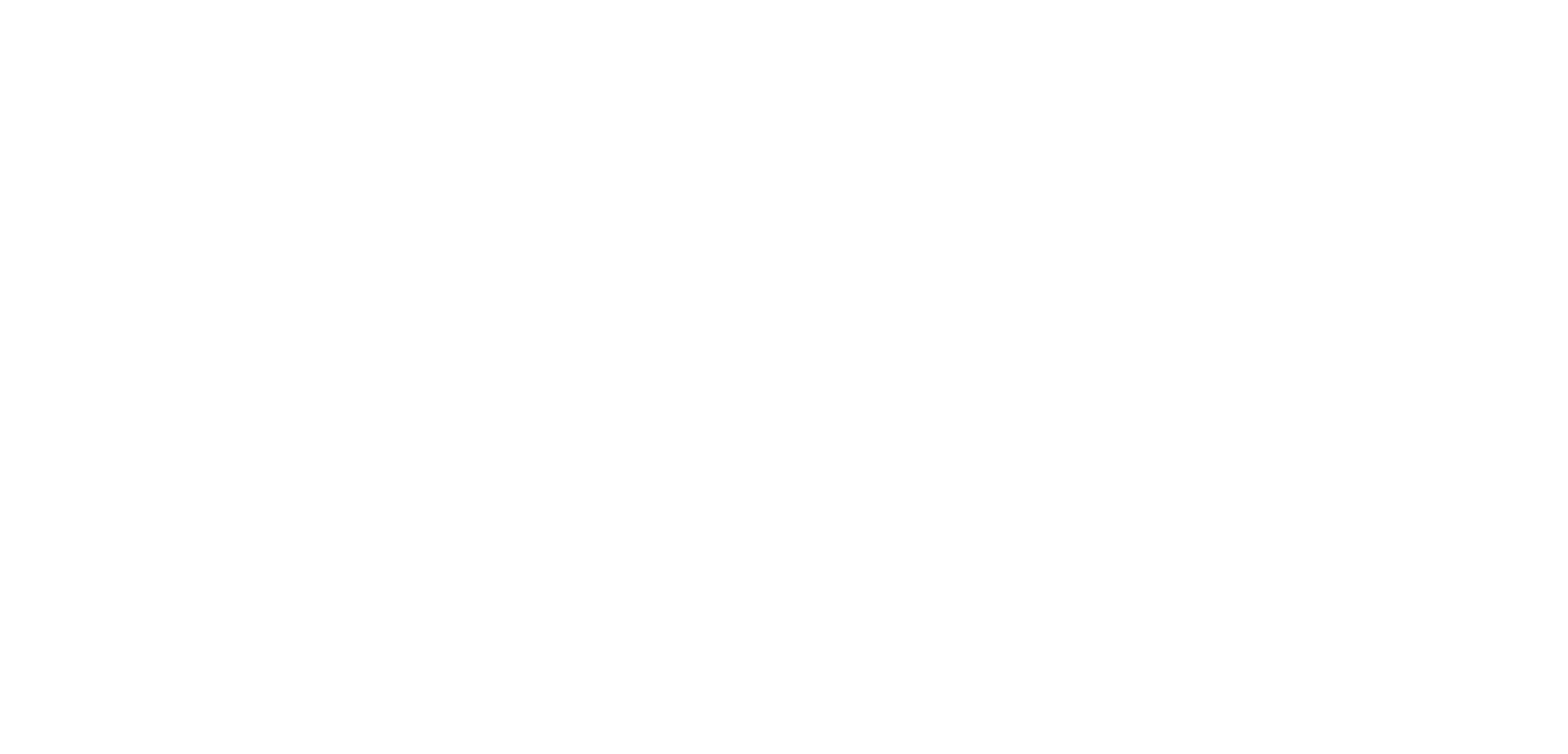 scroll, scrollTop: 0, scrollLeft: 0, axis: both 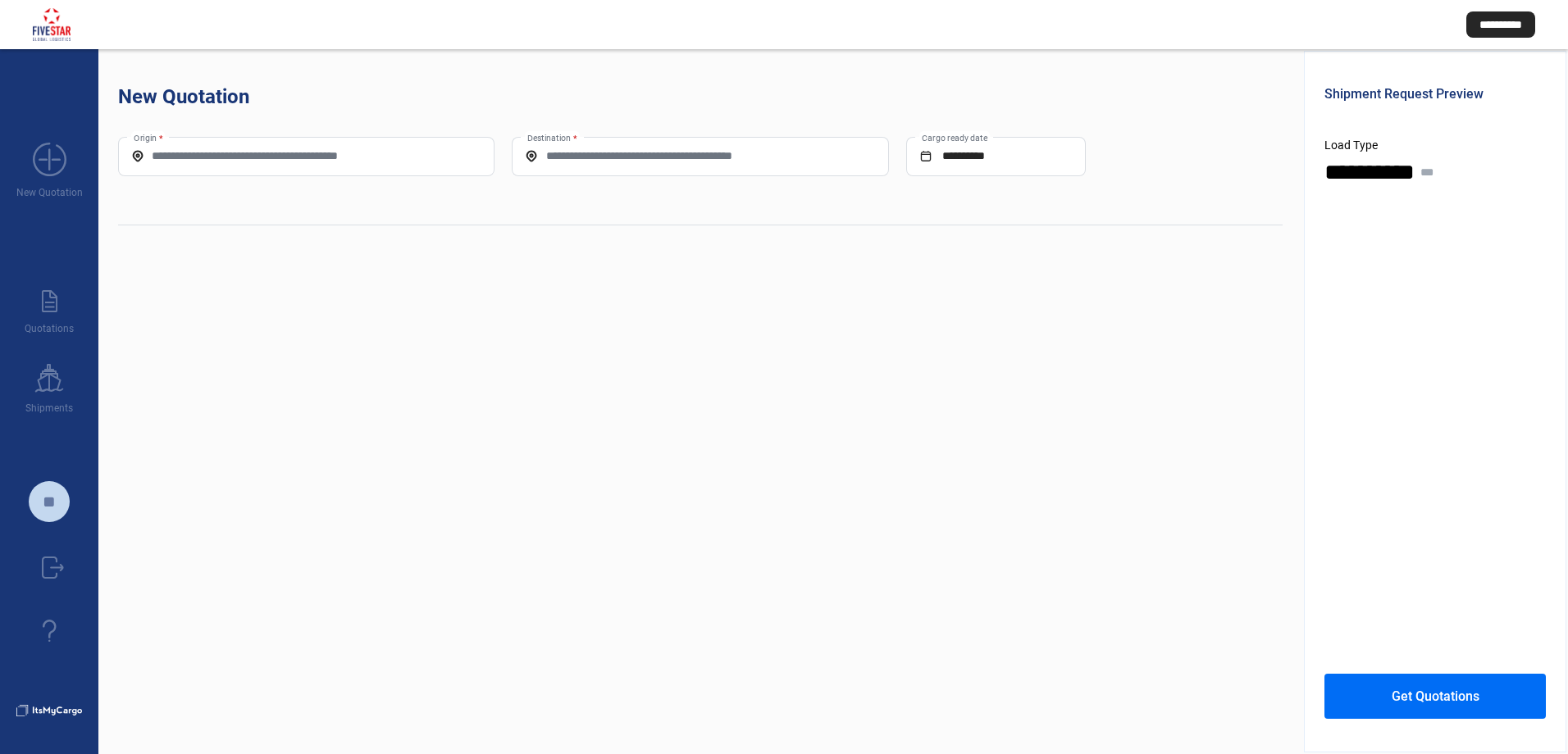 click on "Origin *" at bounding box center (306, 157) 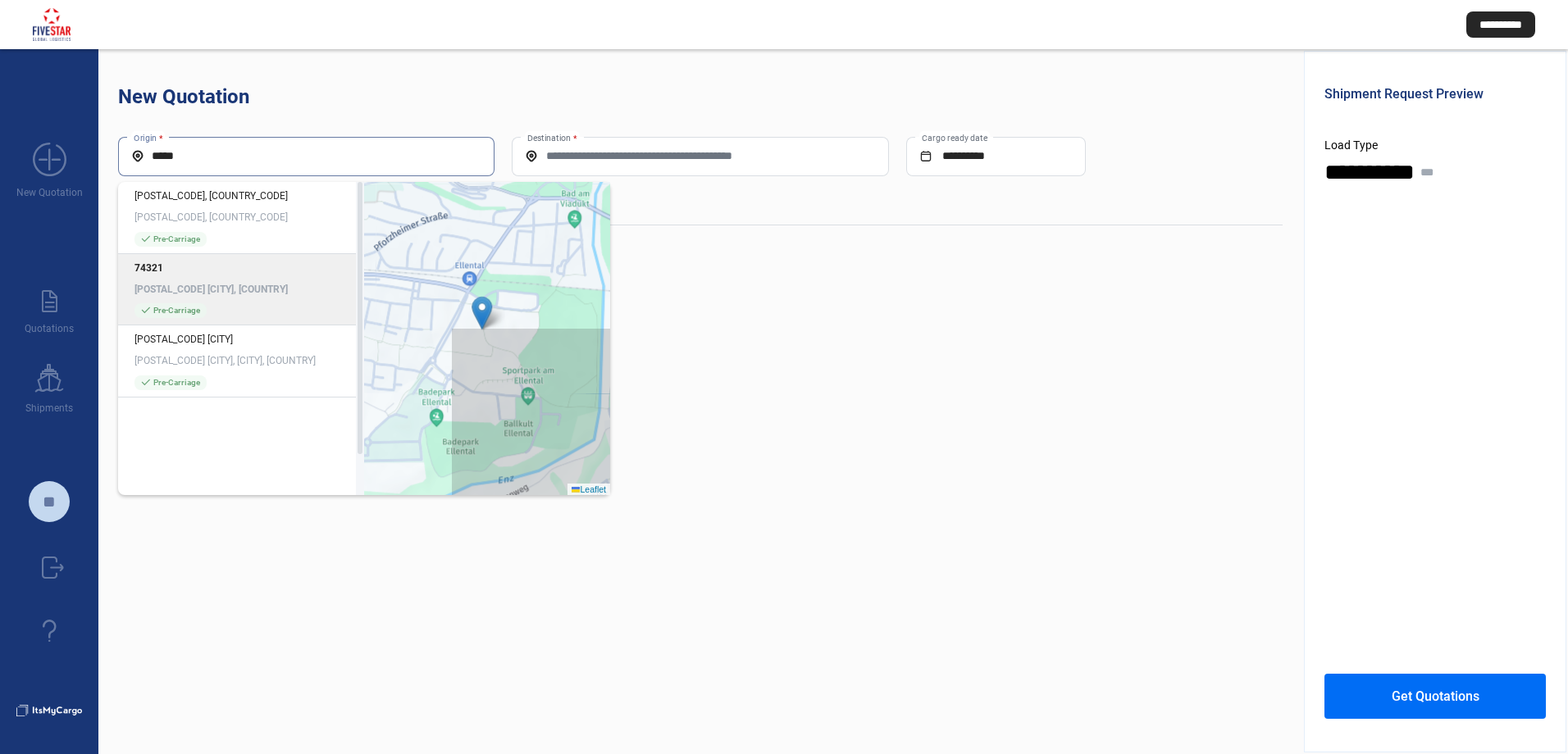 type on "*****" 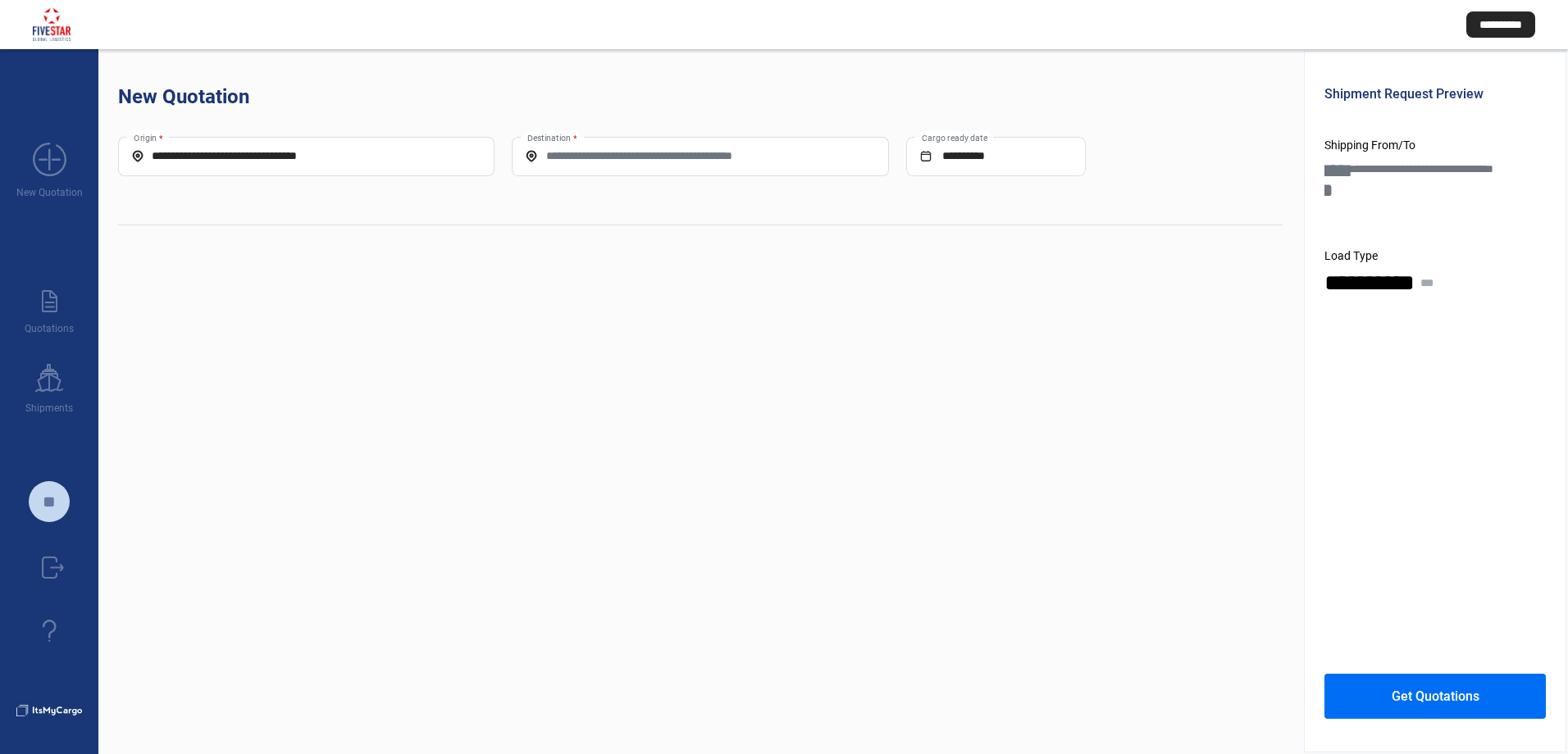 click on "Destination *" at bounding box center [700, 156] 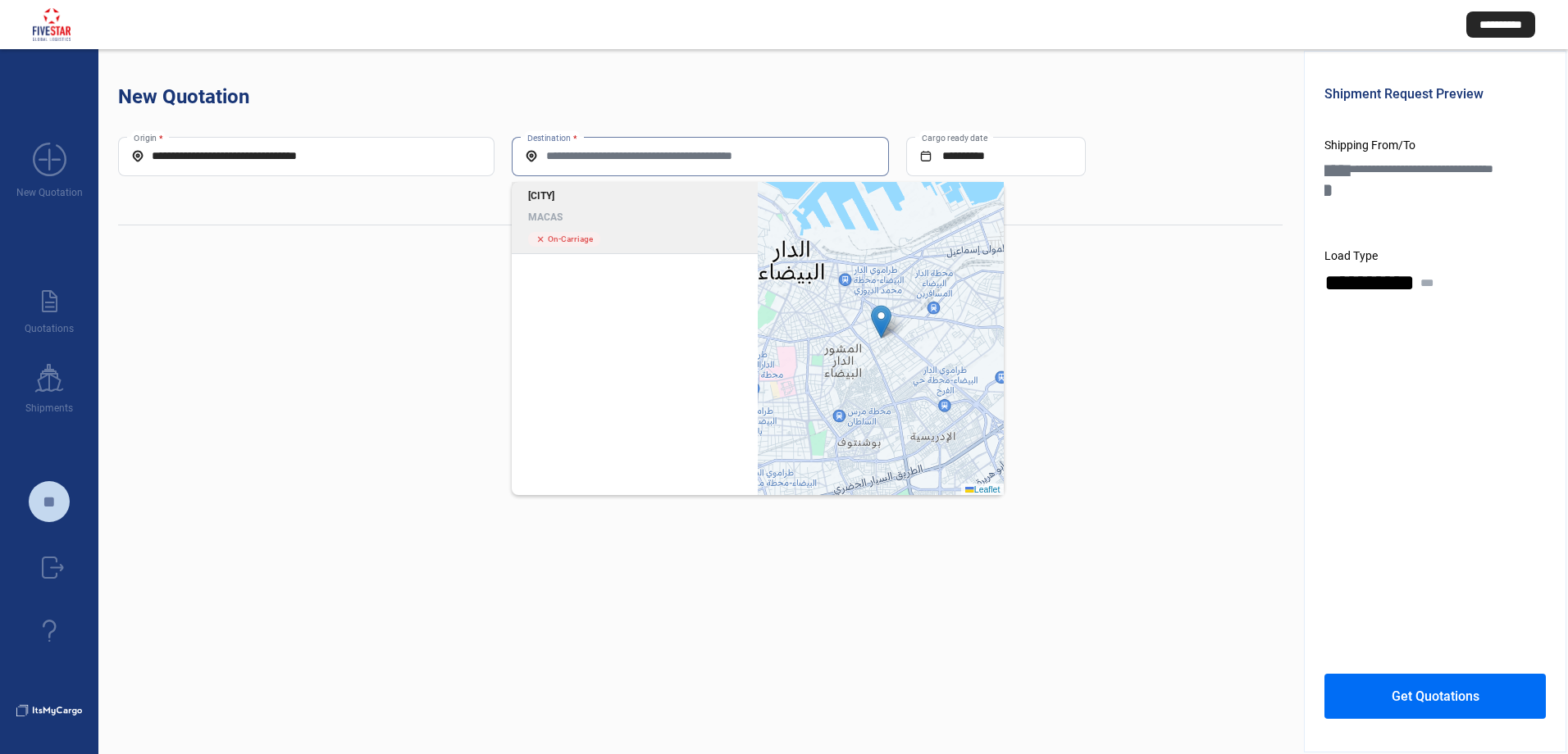 drag, startPoint x: 531, startPoint y: 194, endPoint x: 521, endPoint y: 203, distance: 13.453624 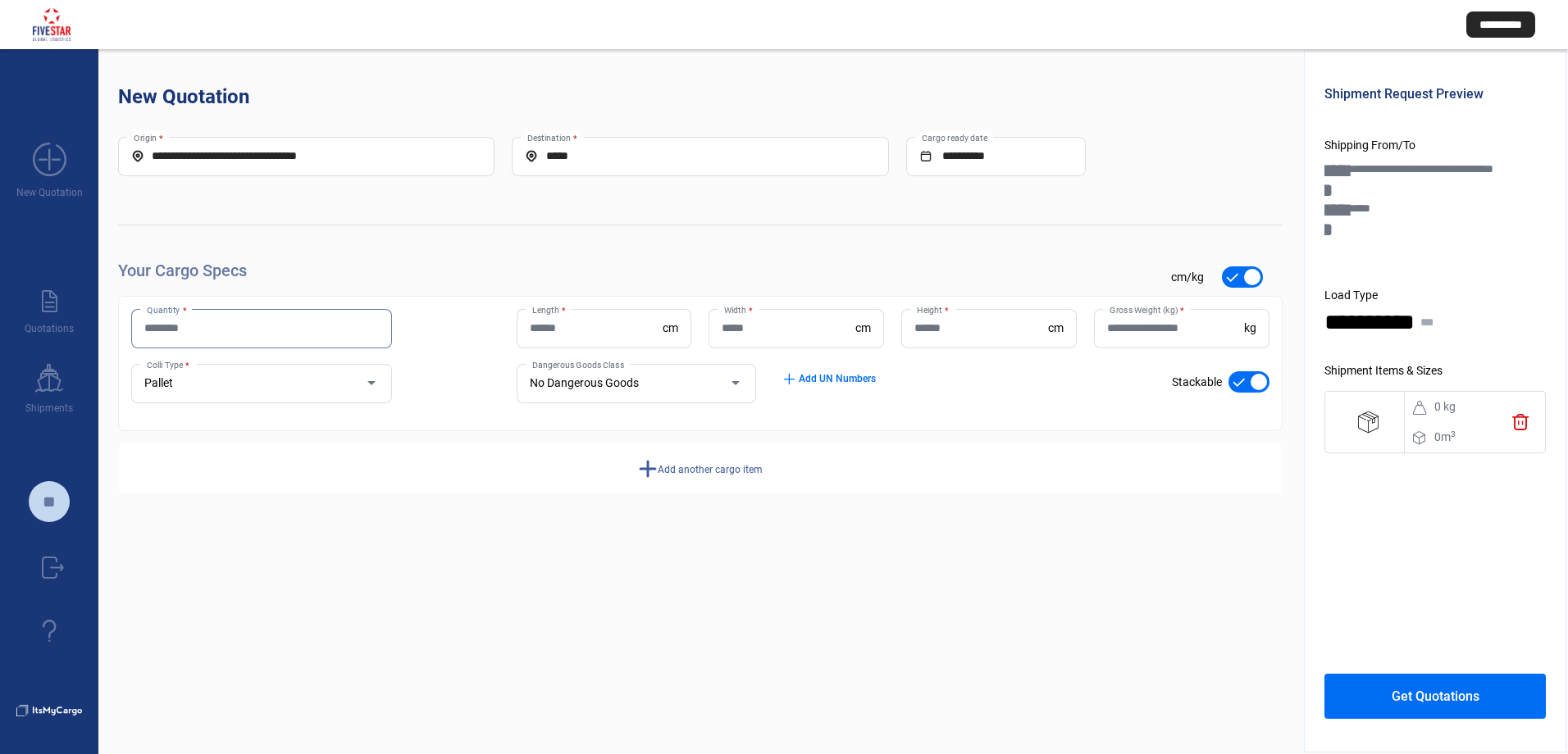 click on "Quantity *" at bounding box center (262, 328) 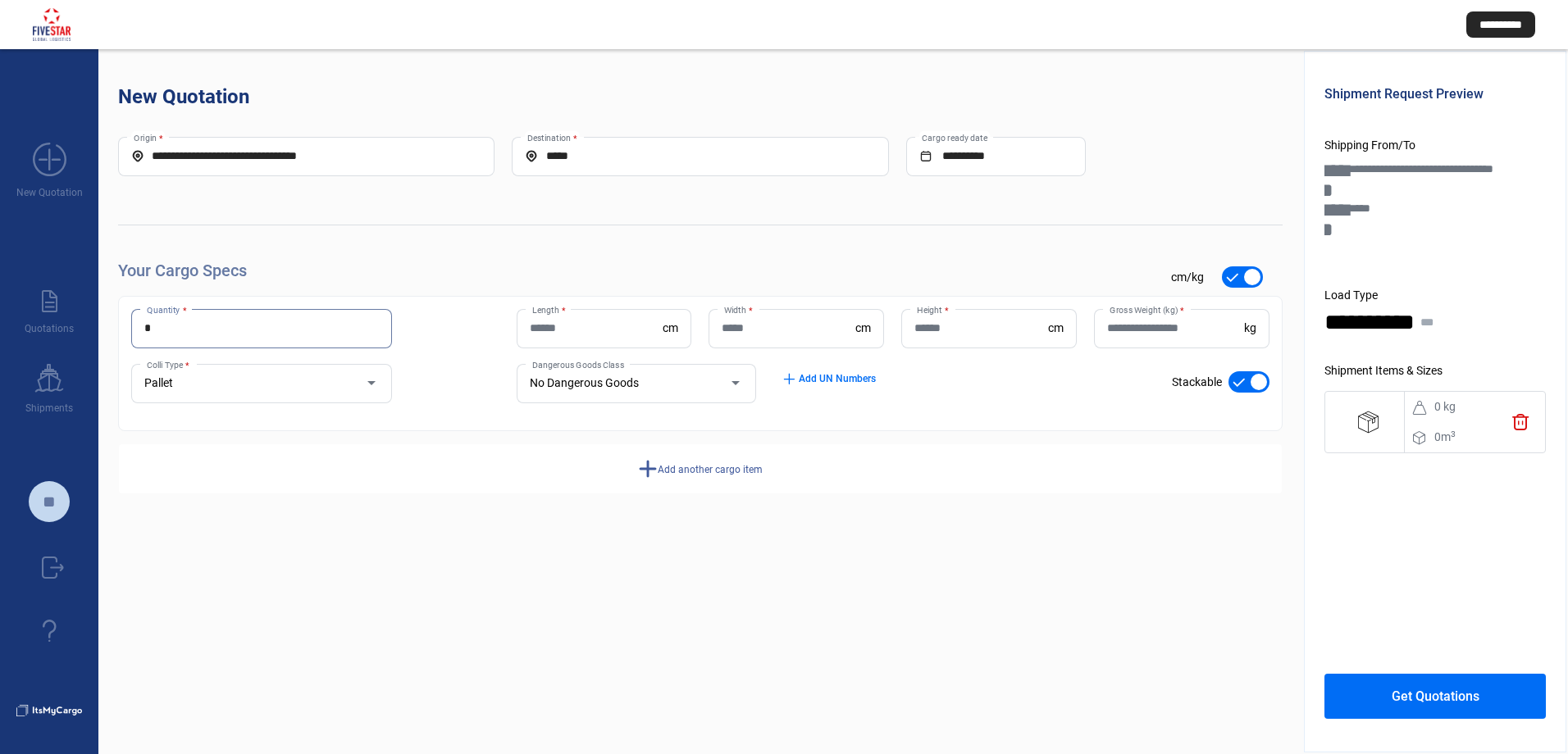 type on "*" 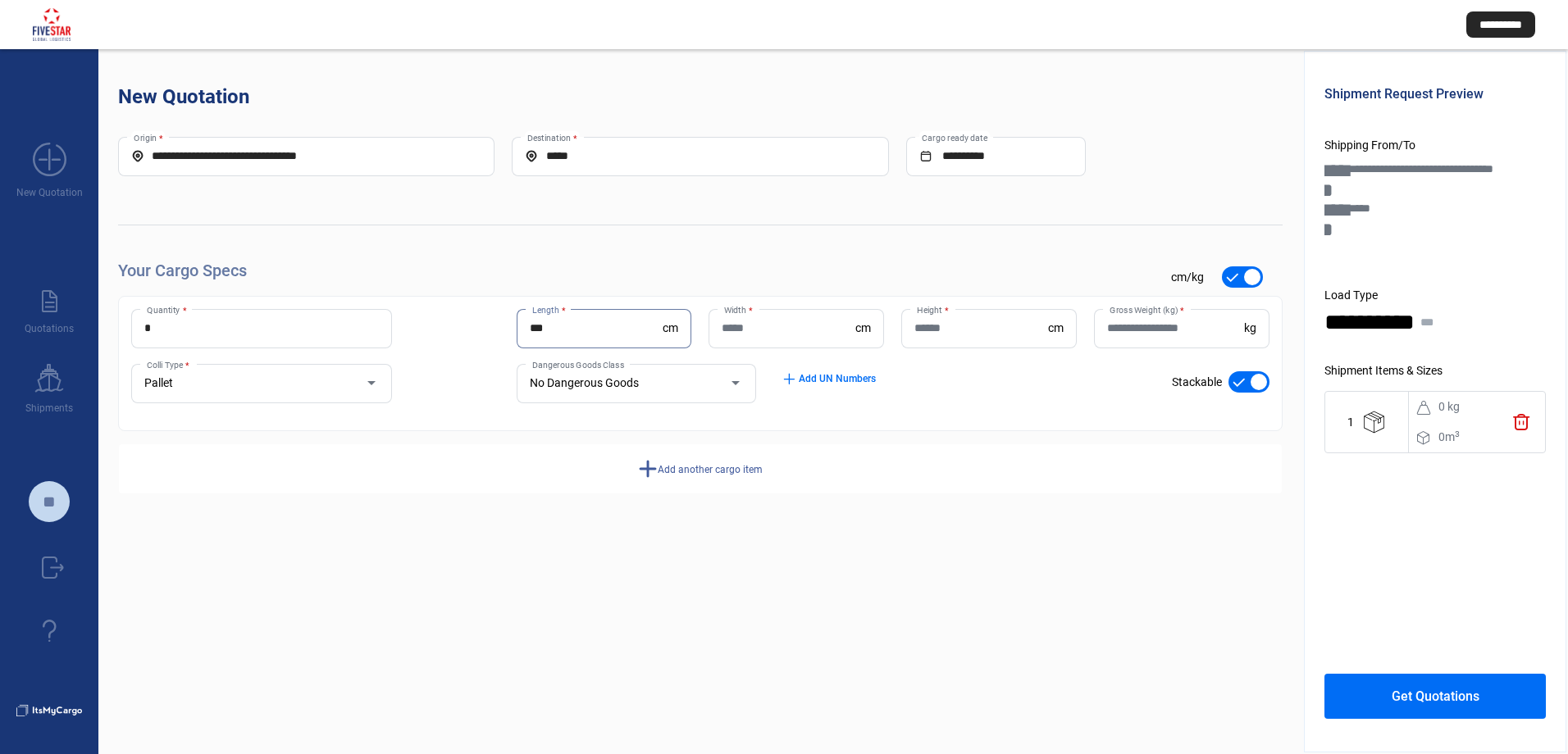 type on "***" 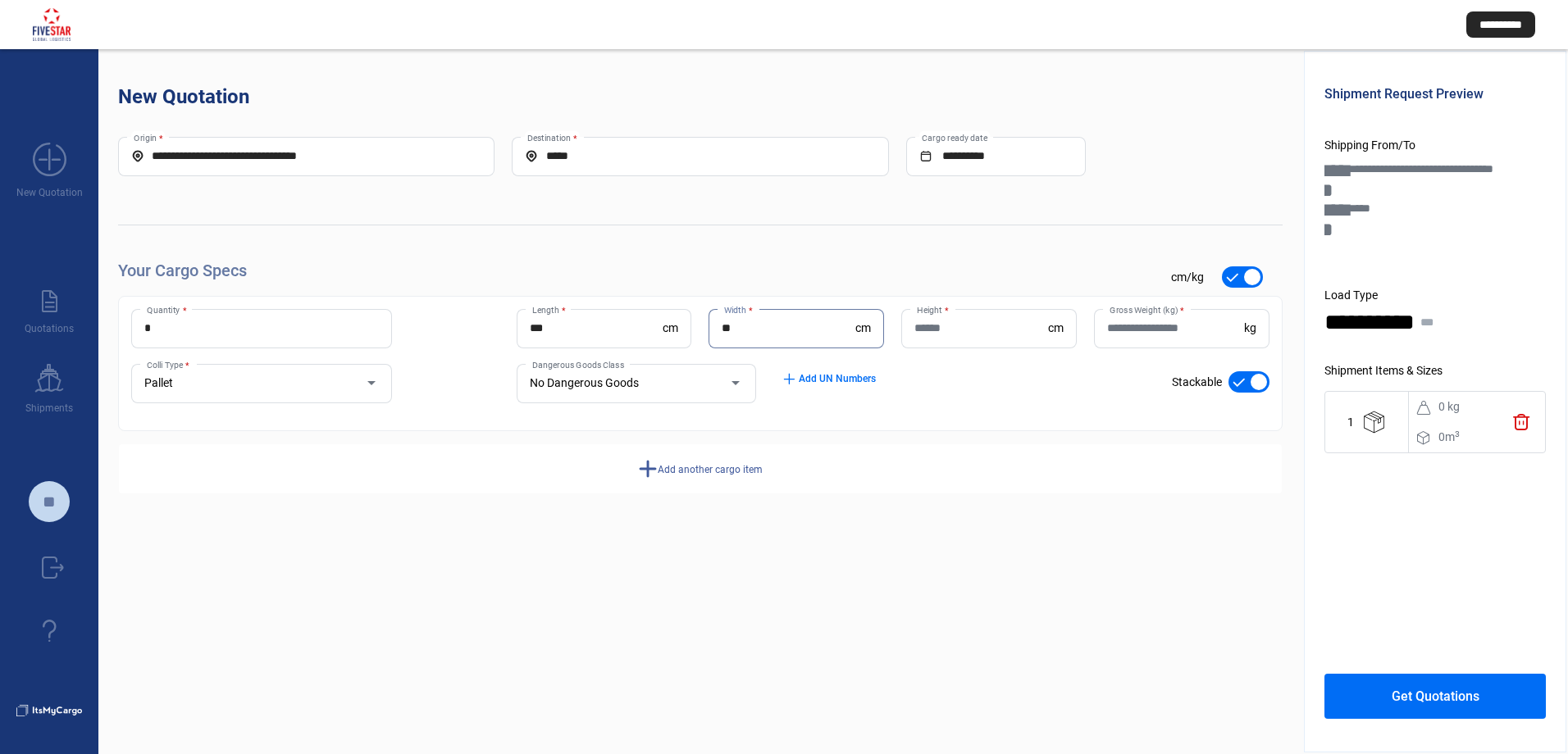 type on "**" 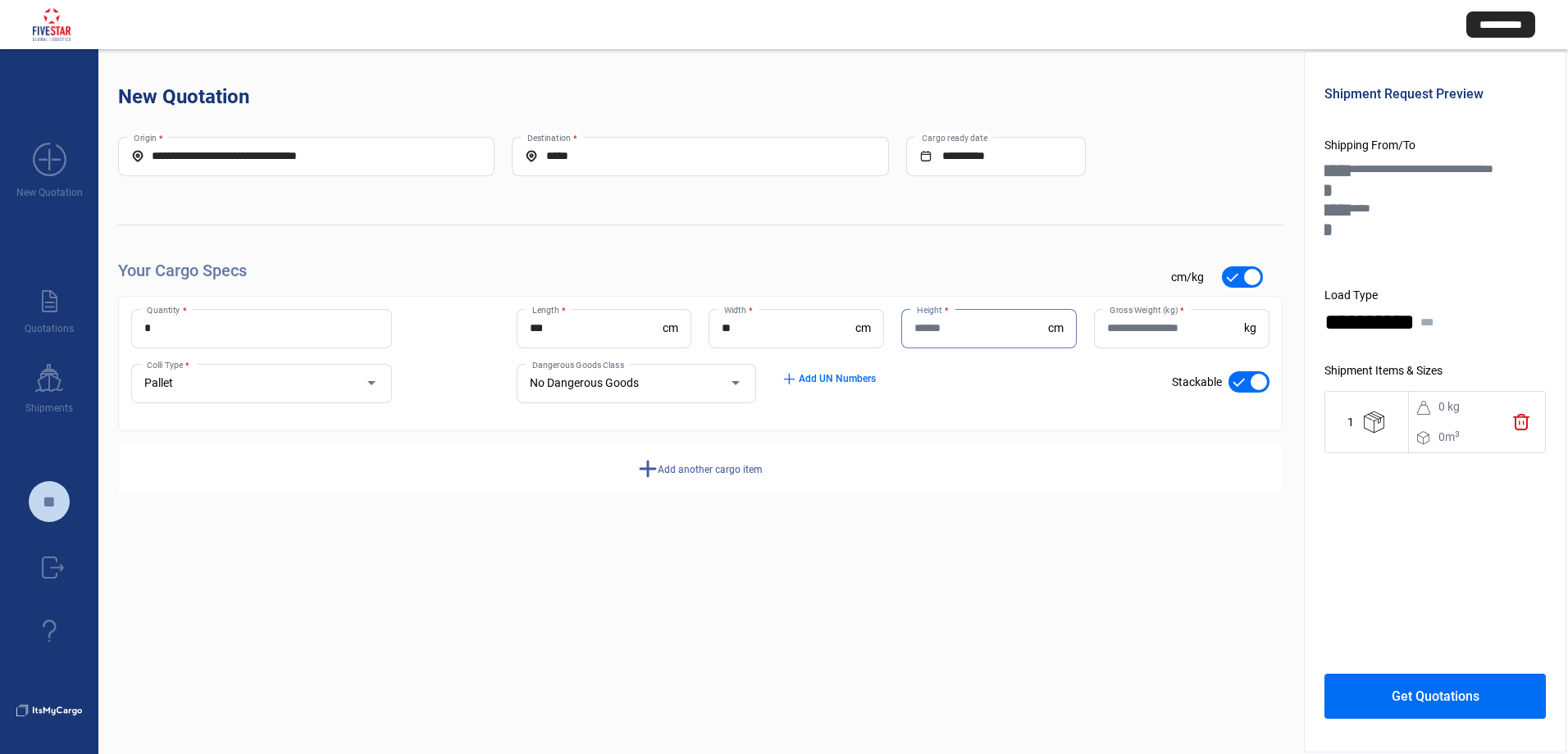 click on "Height  *" at bounding box center [981, 328] 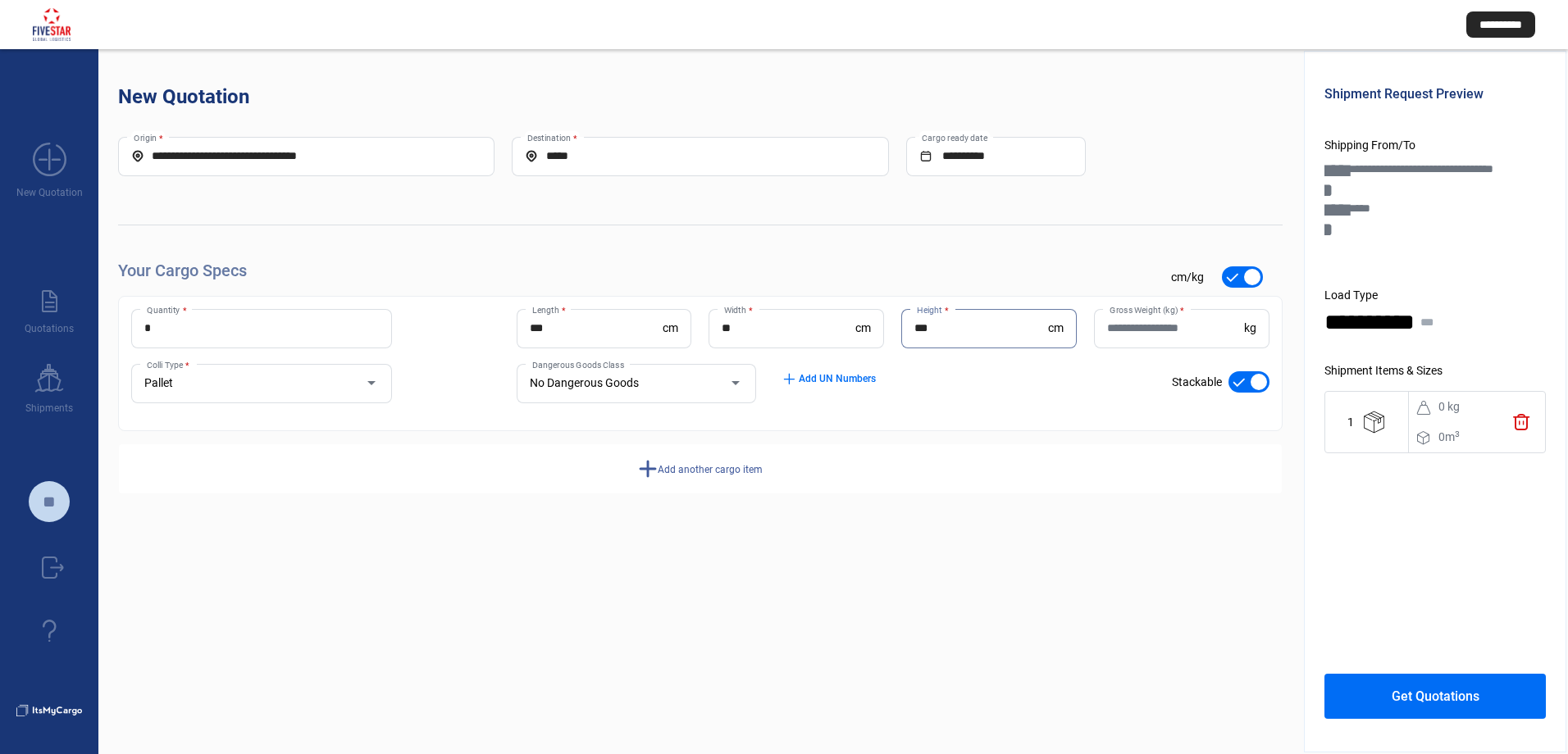 type on "***" 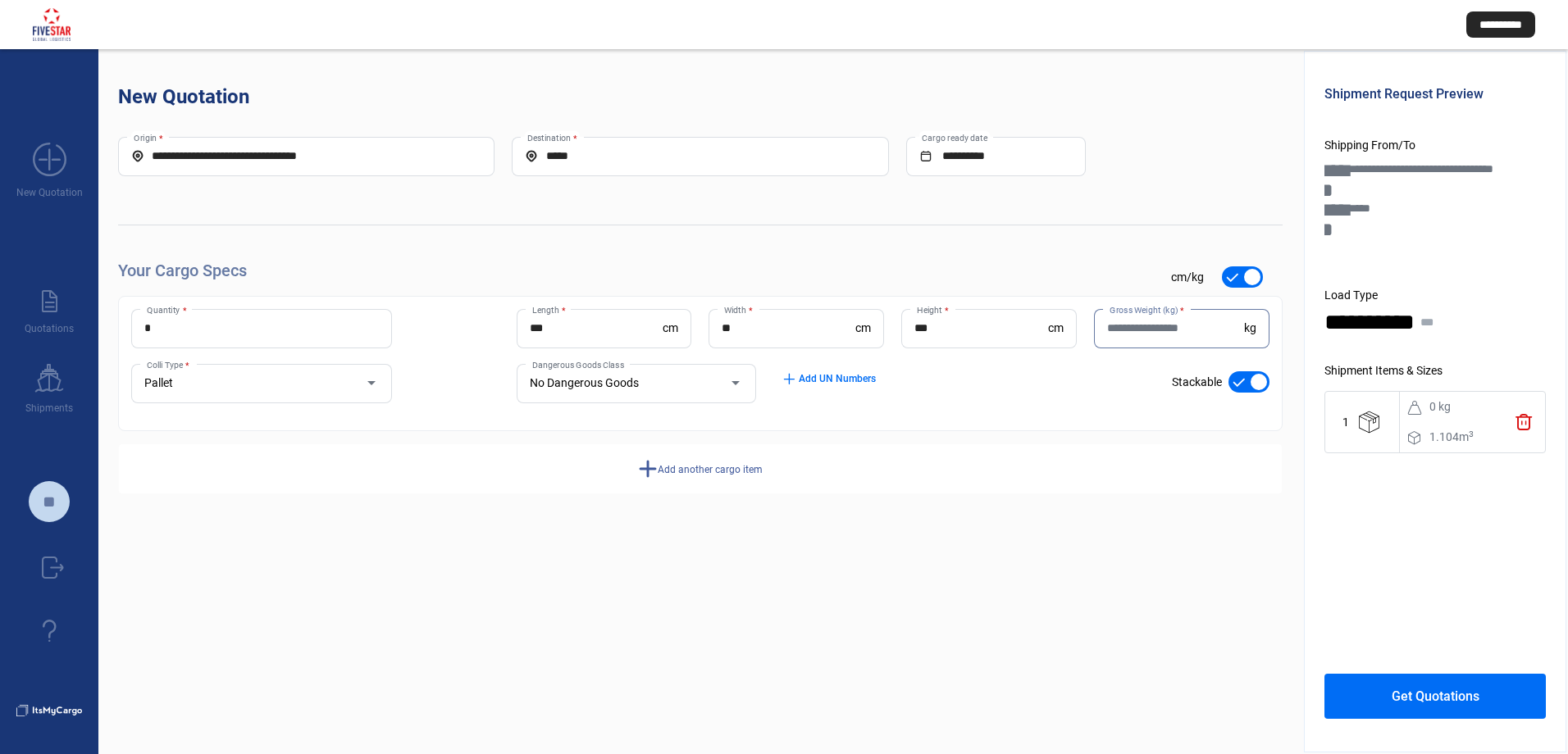 click on "Gross Weight (kg)  *" at bounding box center (1175, 328) 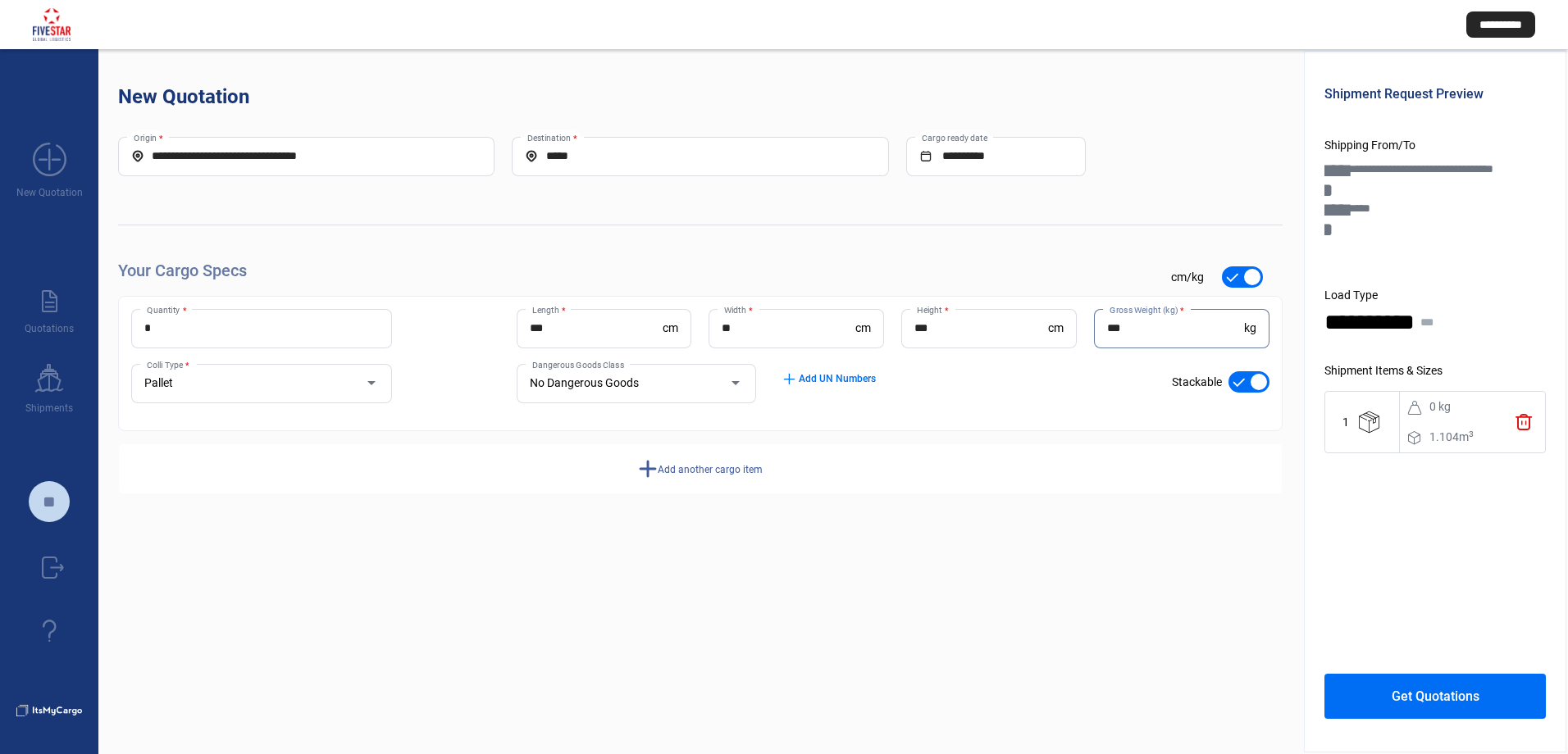 type on "***" 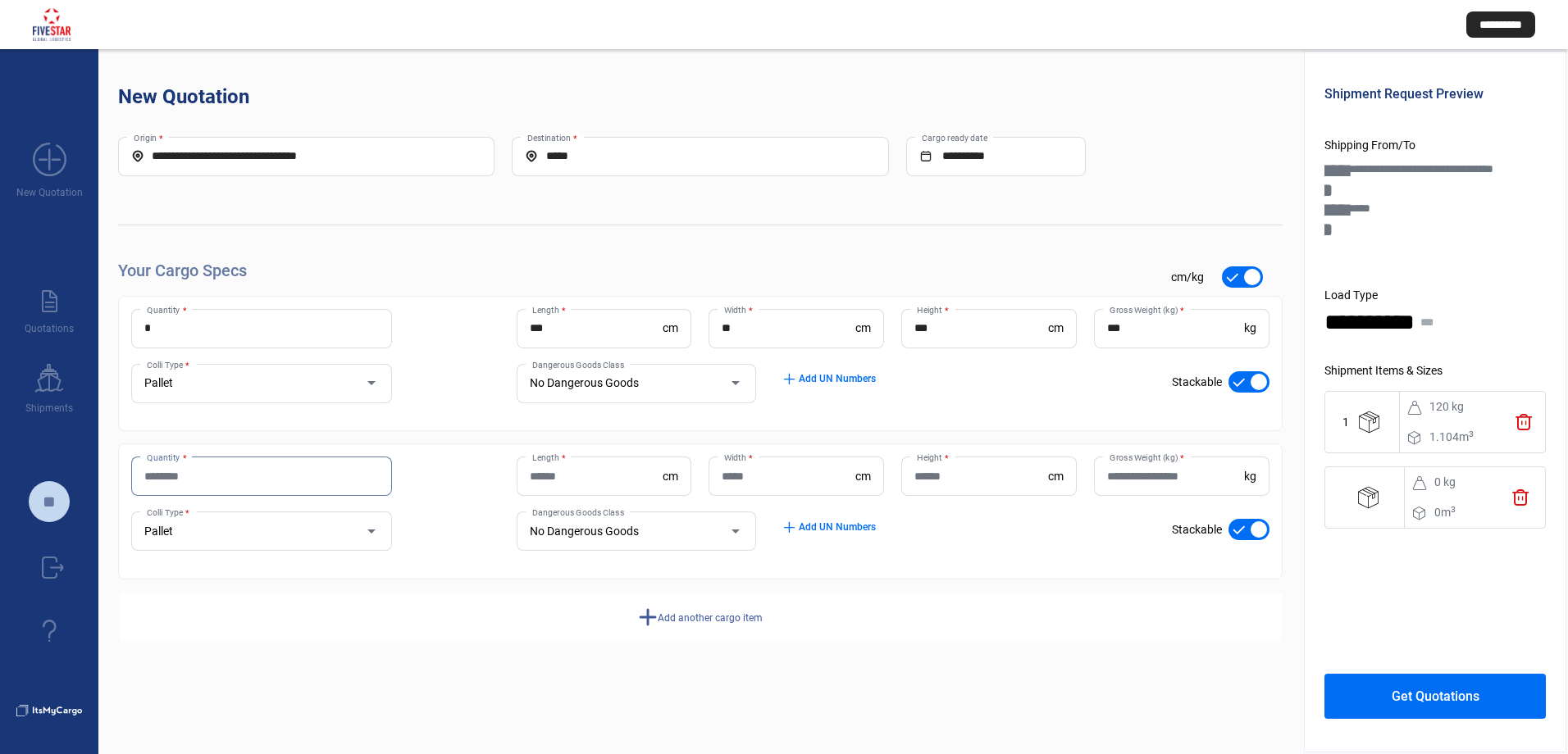 click on "Quantity *" at bounding box center (262, 476) 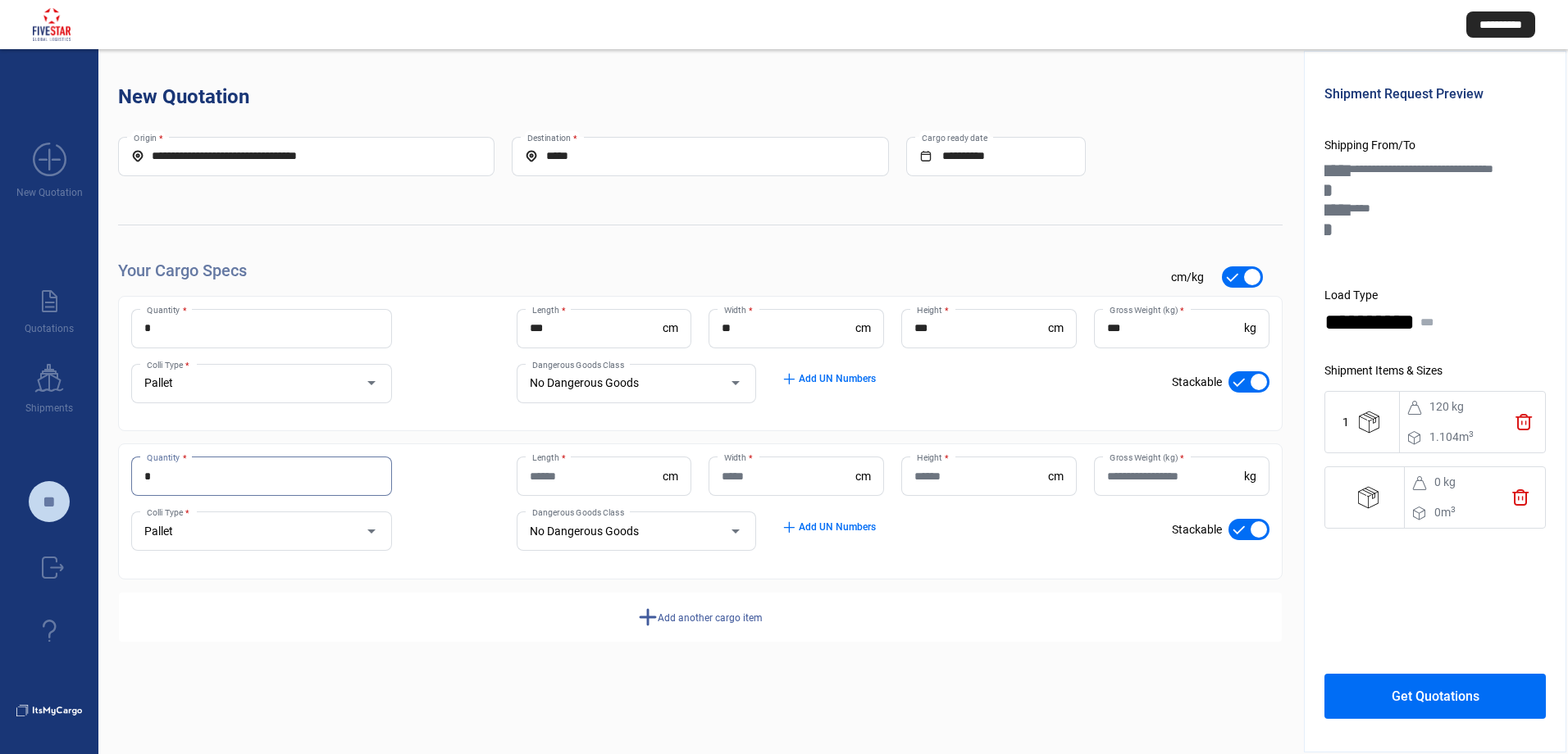 type on "*" 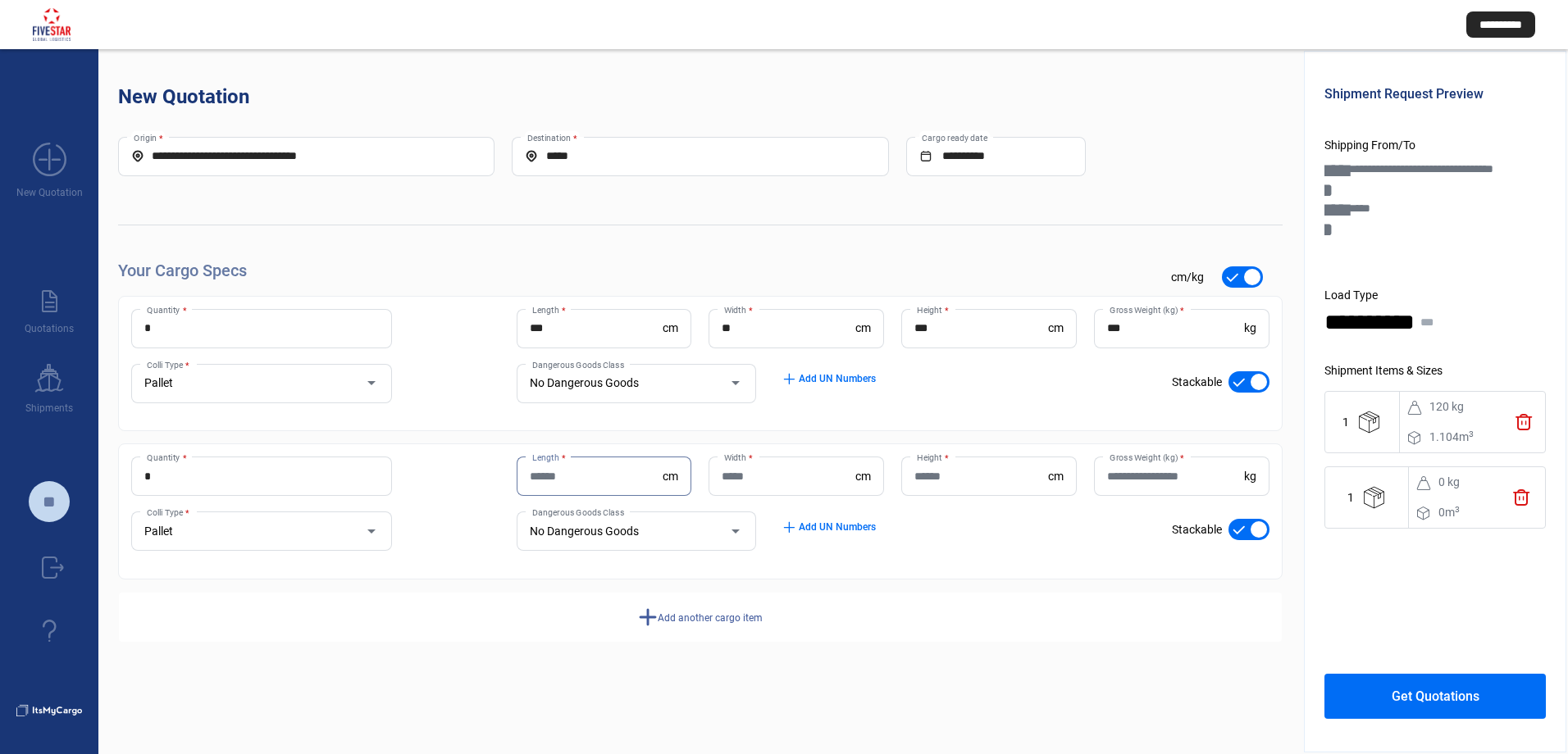 click on "Length  *" at bounding box center (596, 476) 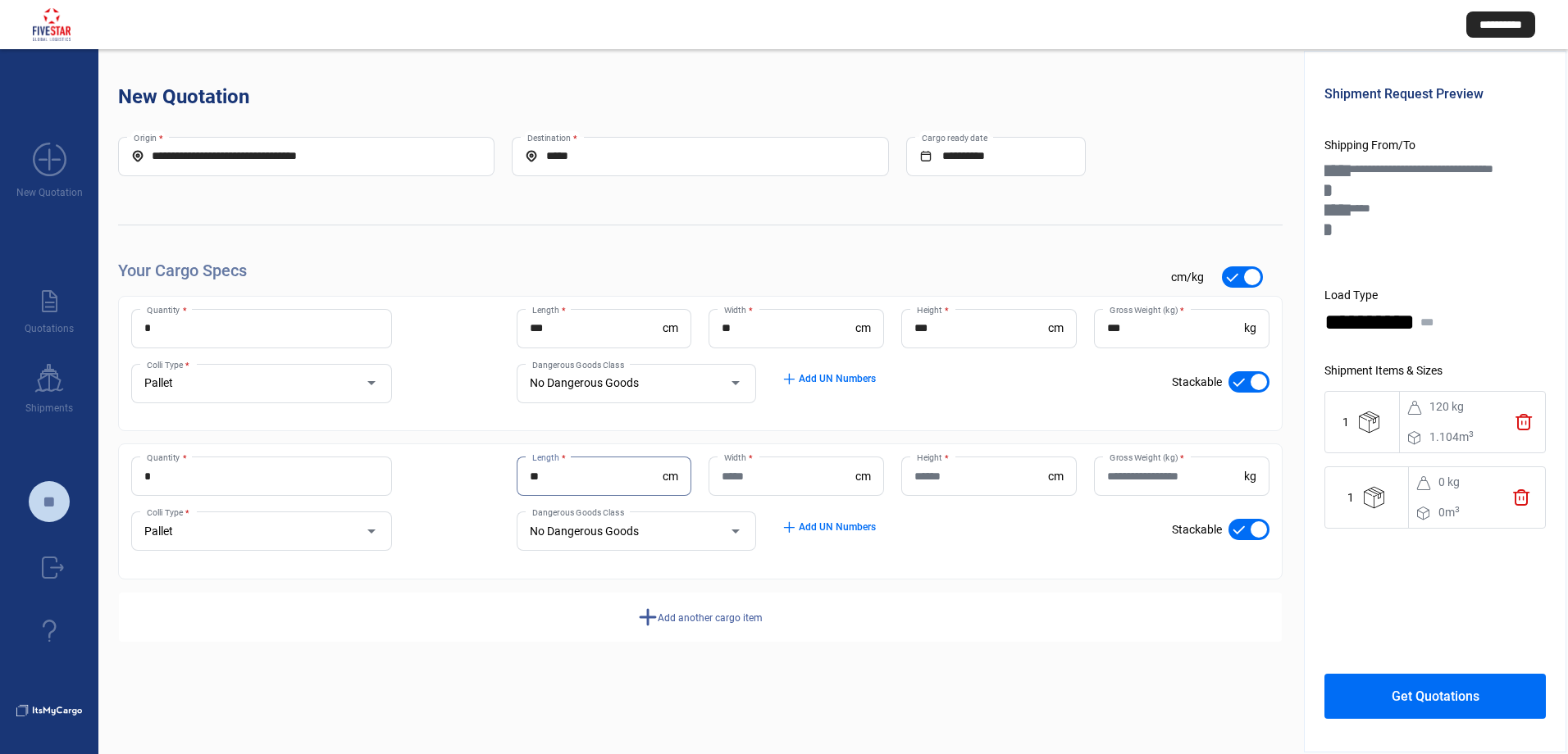 type on "**" 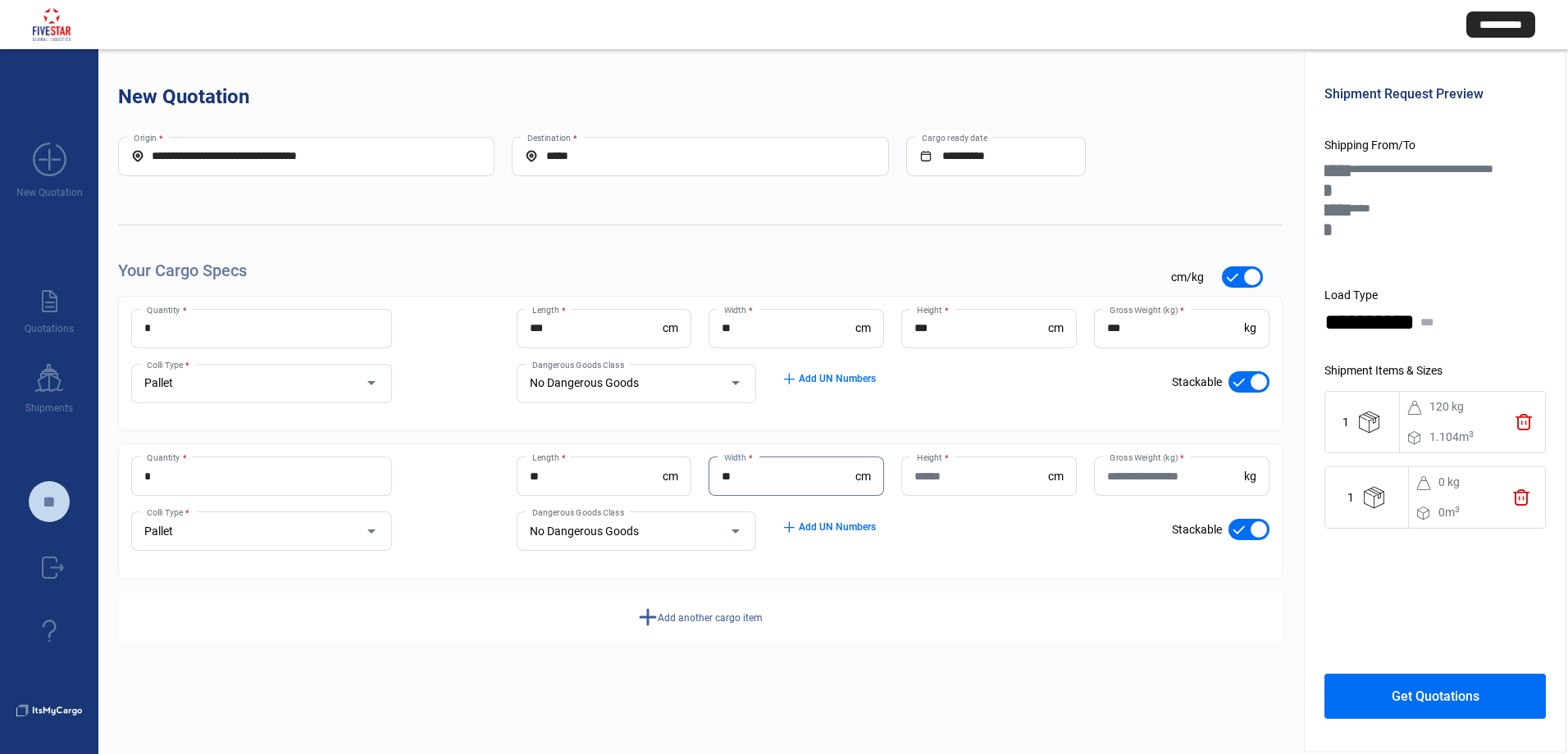 type on "**" 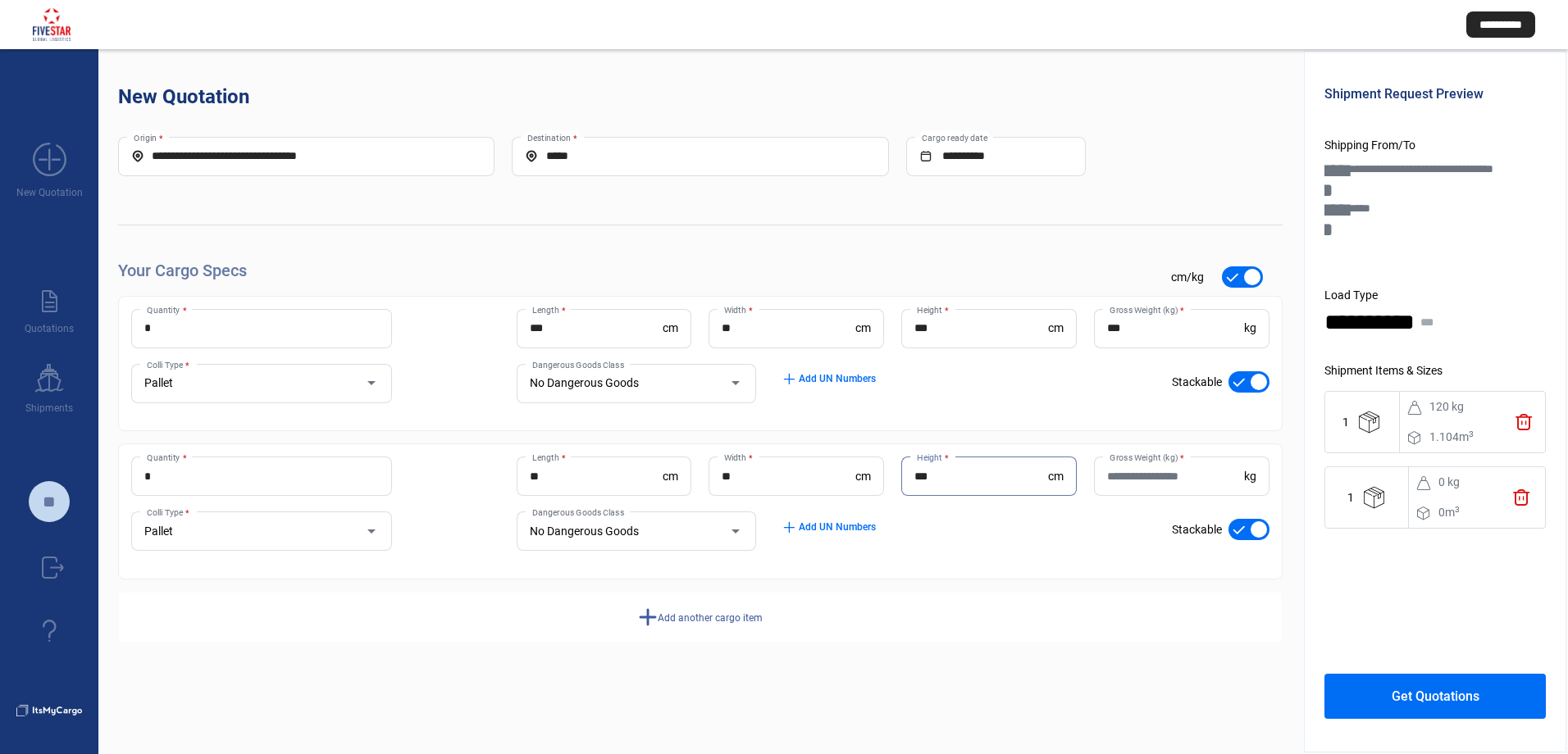 type on "***" 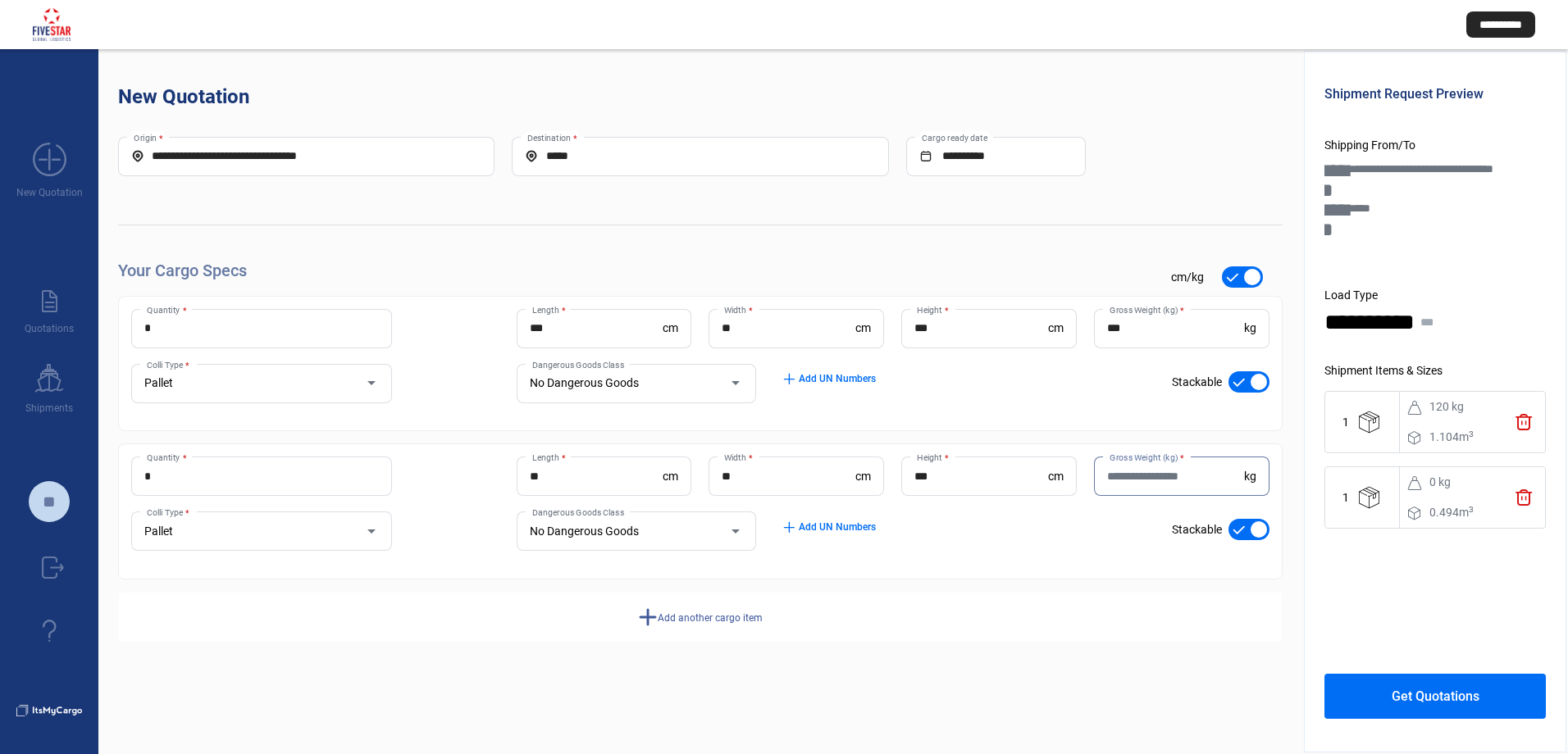 click on "Gross Weight (kg)  *" at bounding box center (1175, 476) 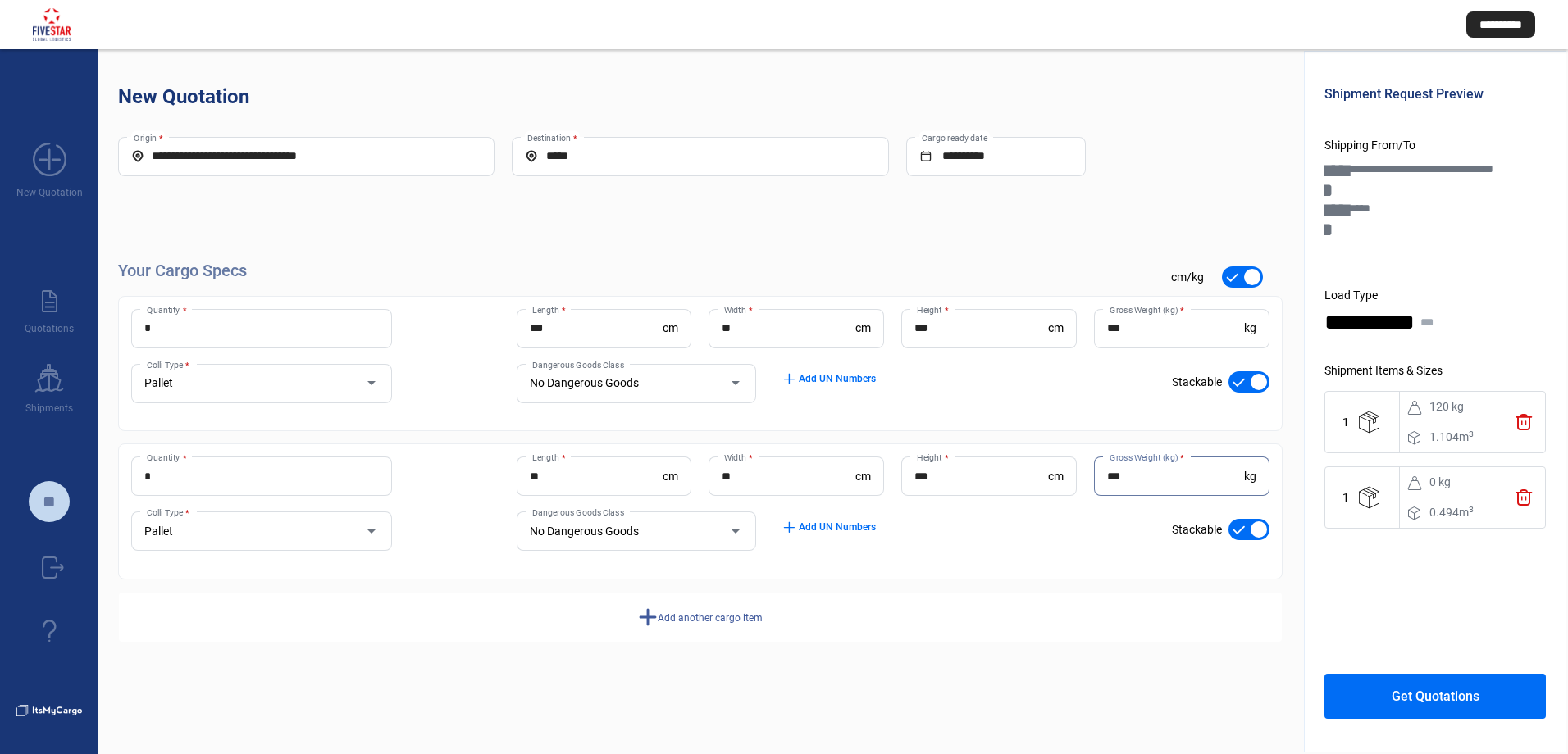 type on "***" 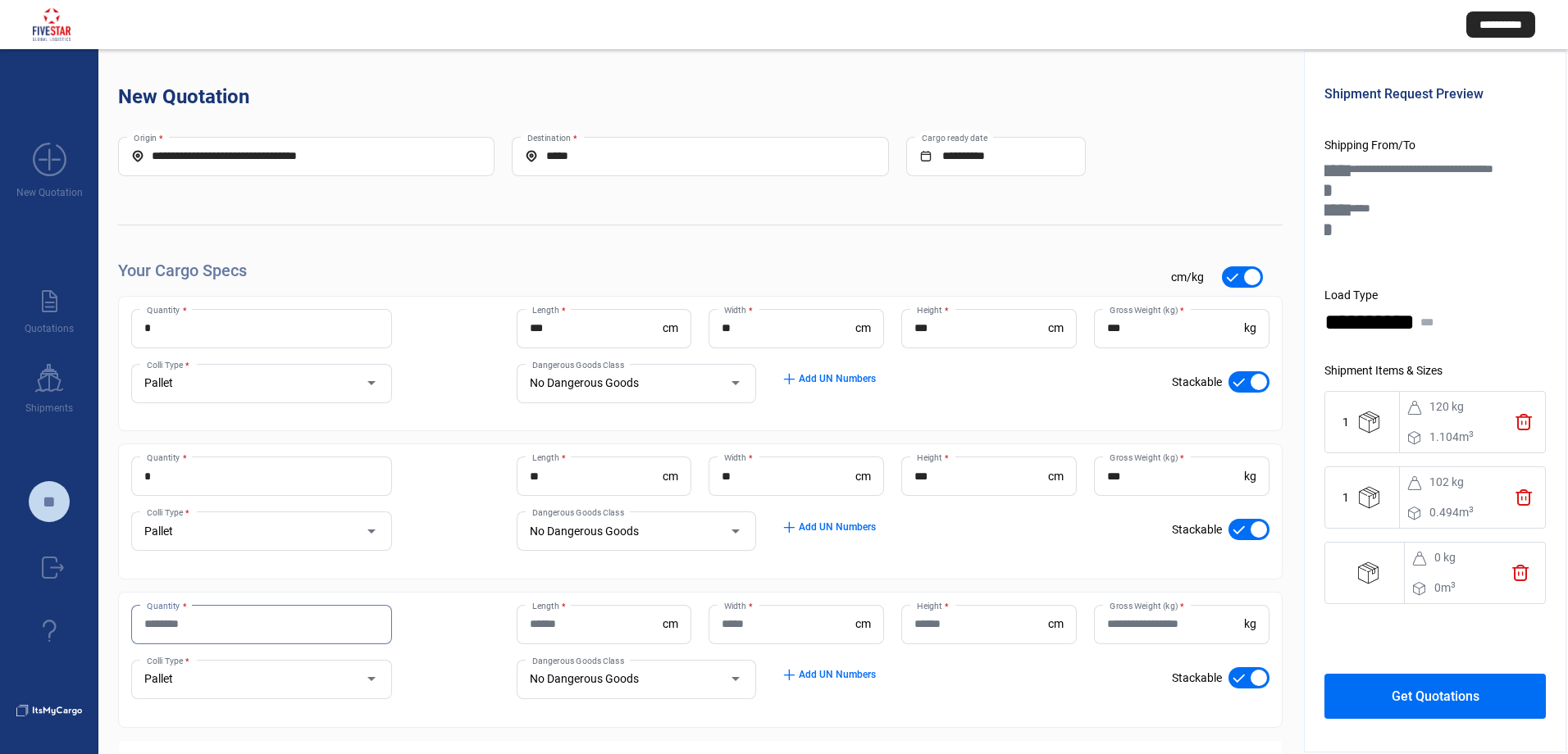 click on "Quantity *" at bounding box center [262, 624] 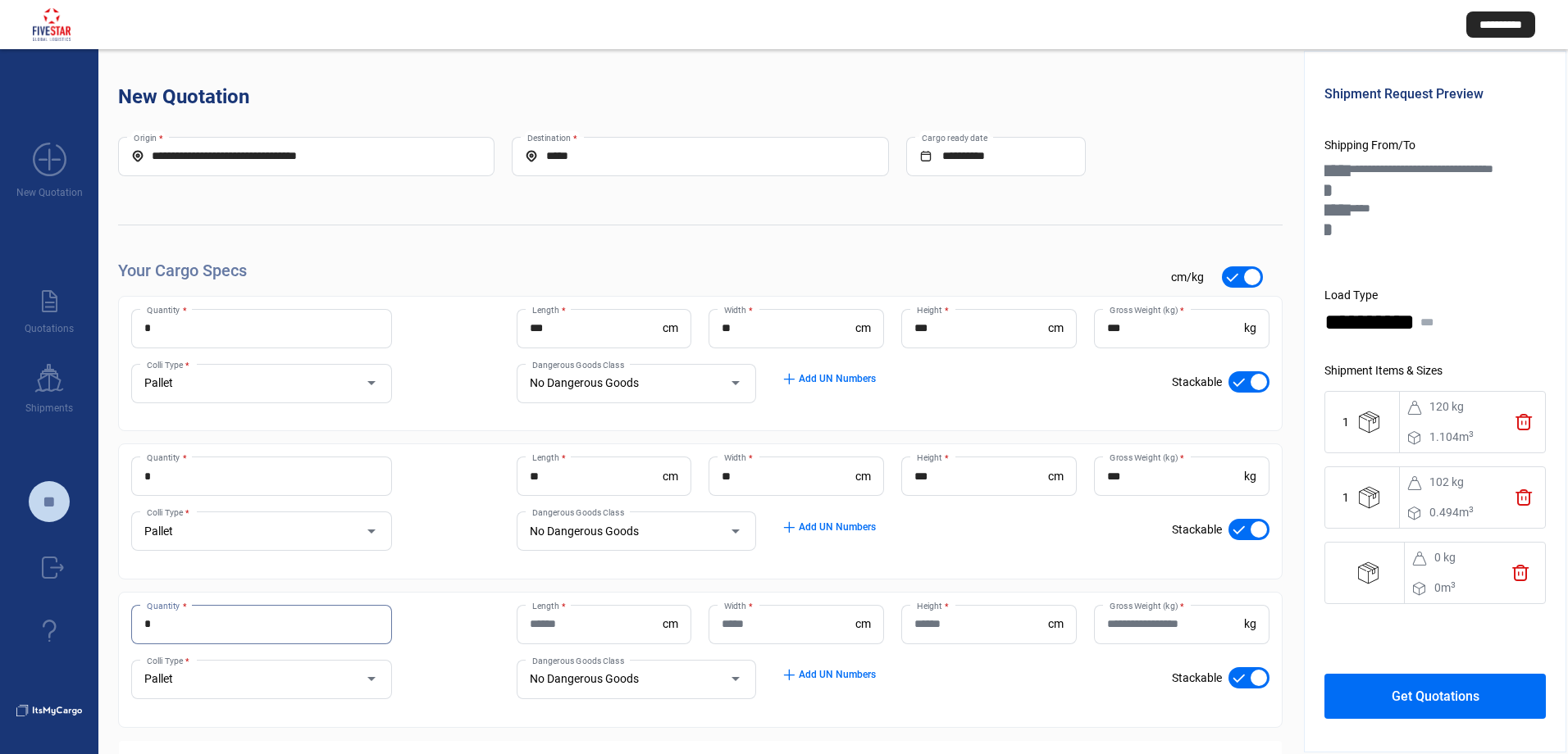 type on "*" 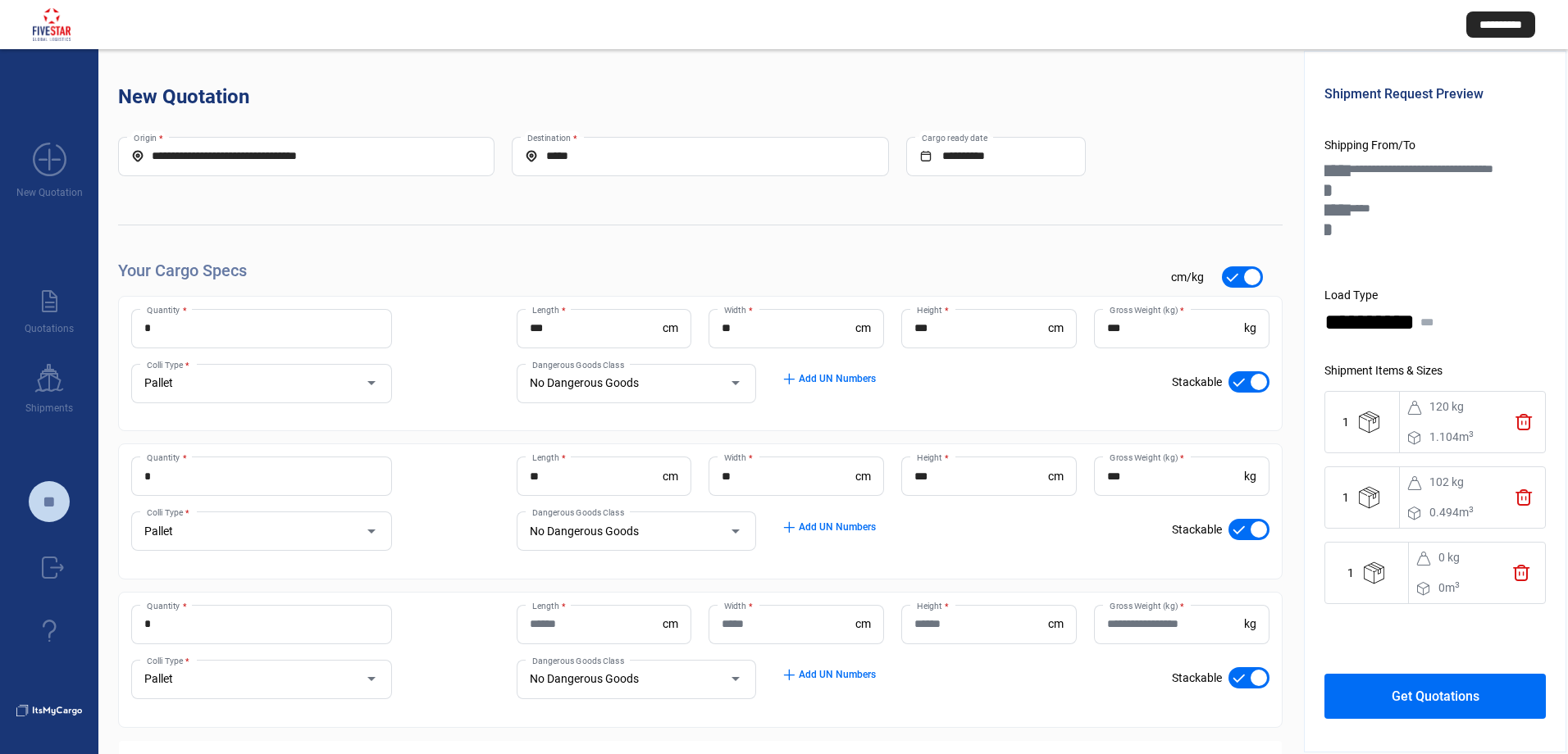 click on "Length  *" at bounding box center (596, 625) 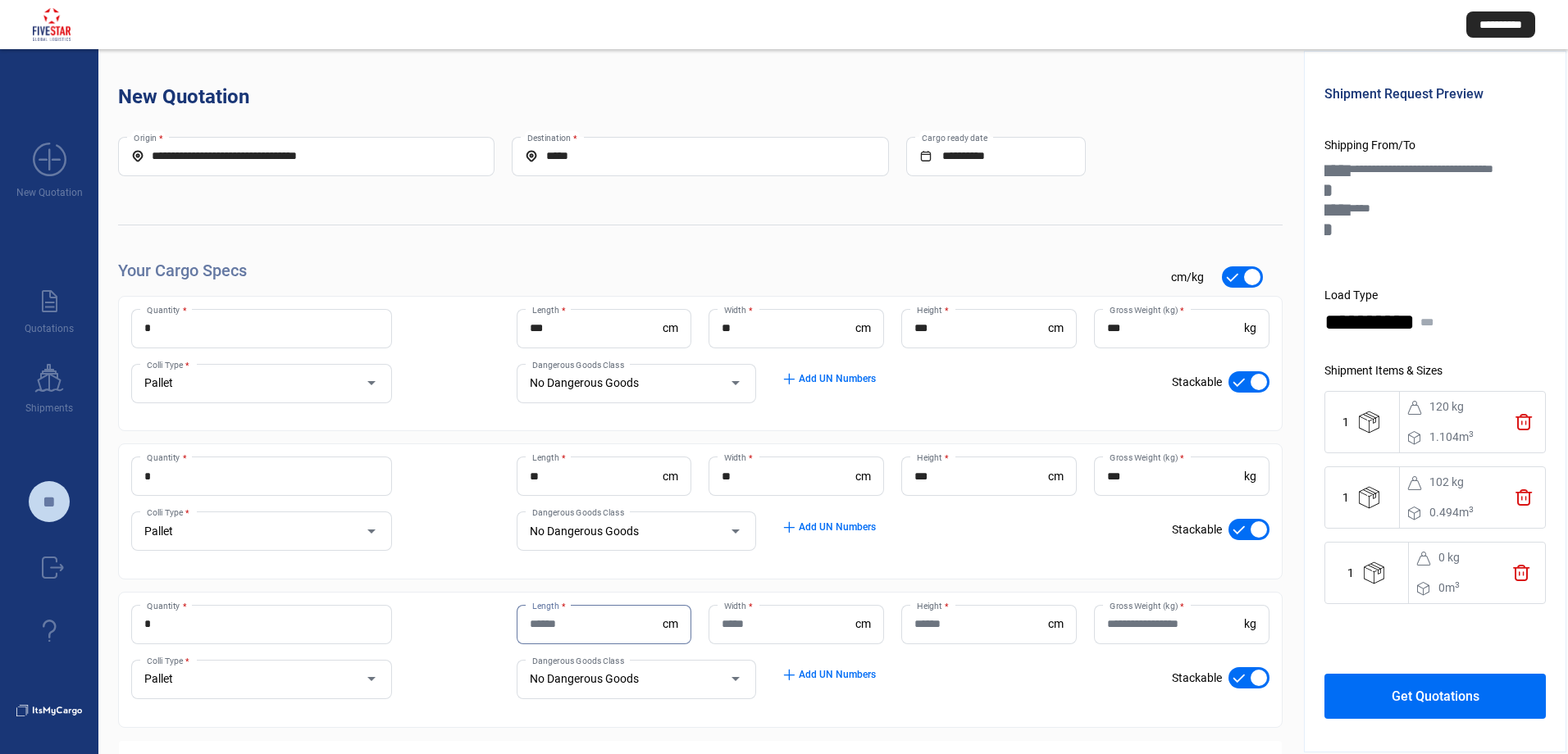 click on "Length  *" at bounding box center (596, 624) 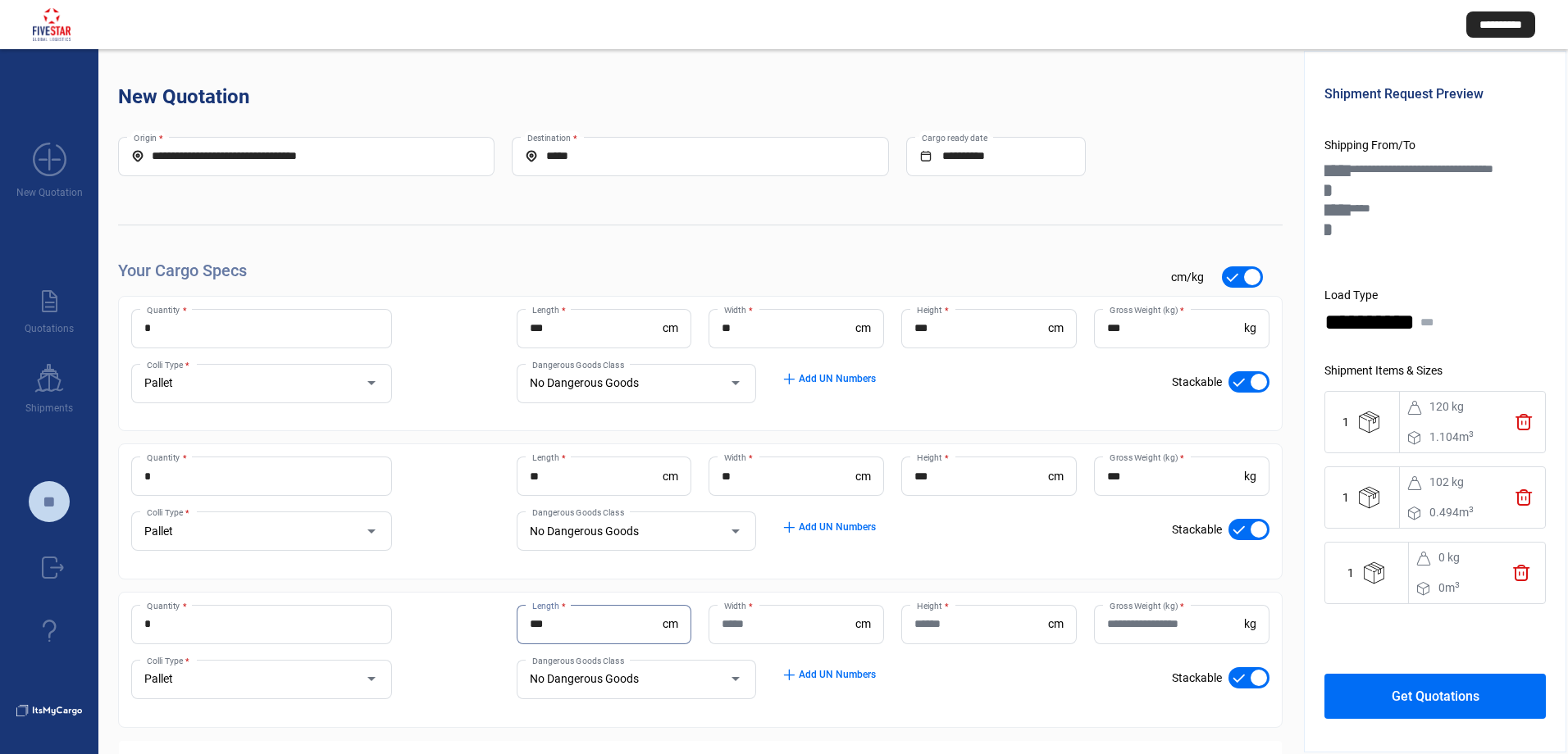 type on "***" 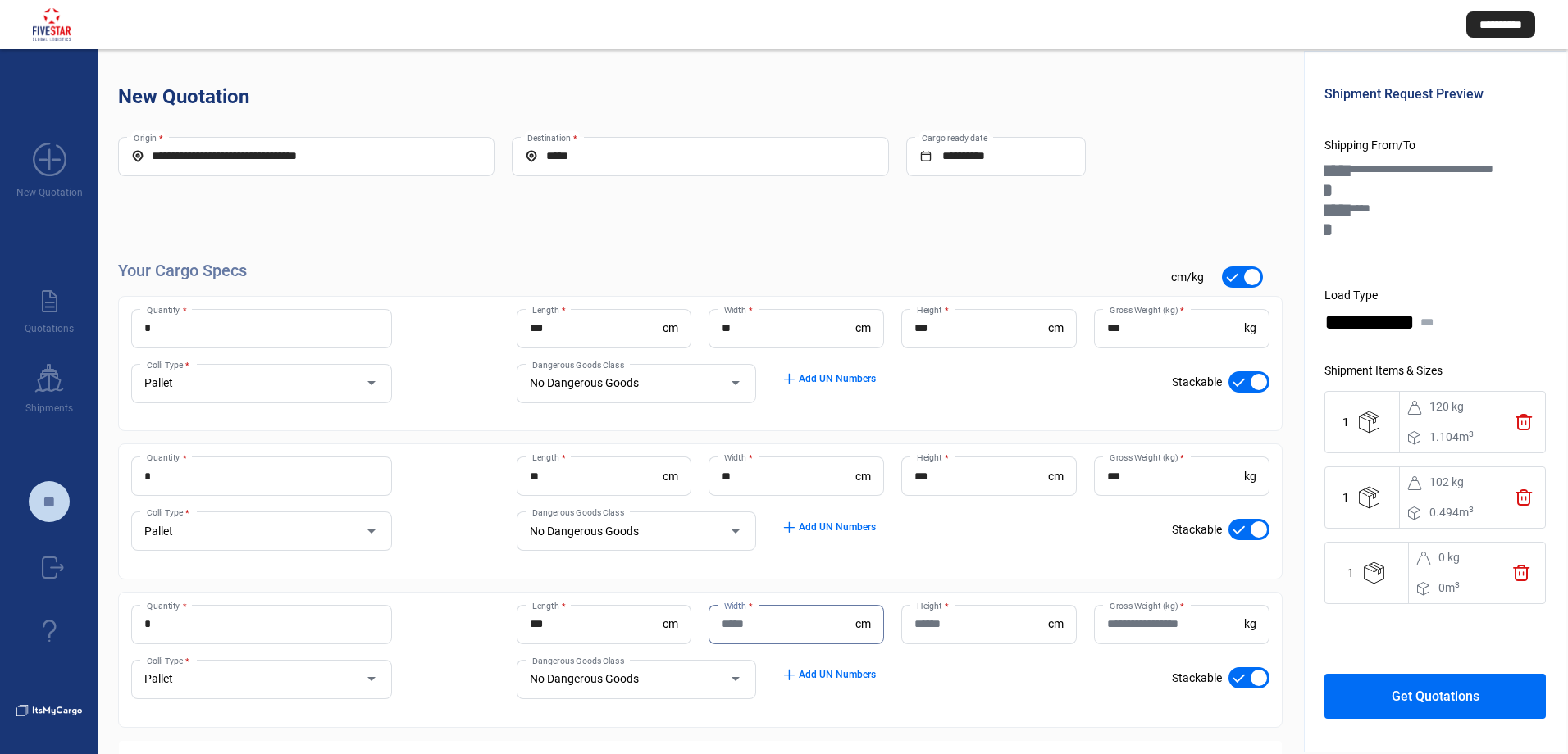 click on "Width  *" at bounding box center (788, 624) 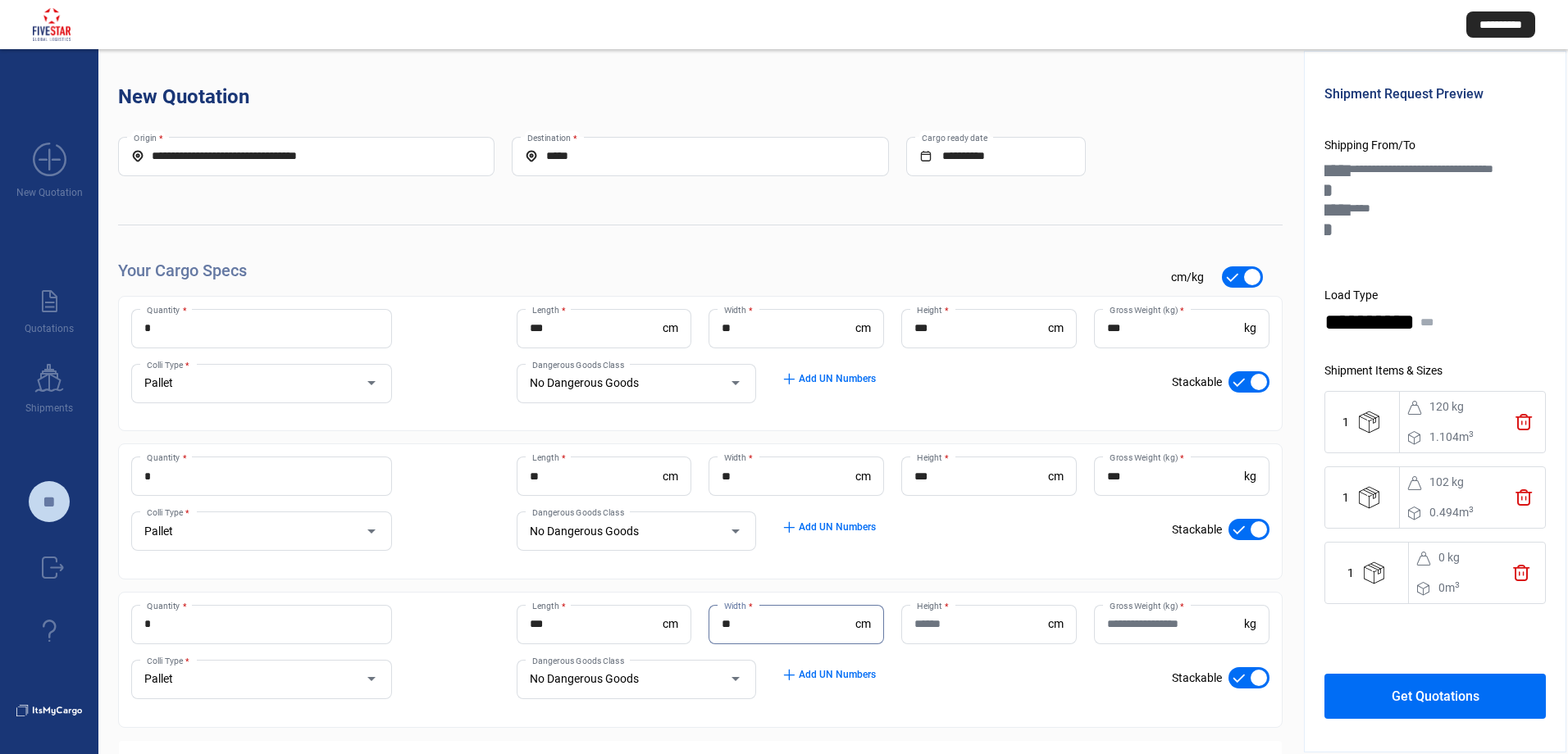 type on "**" 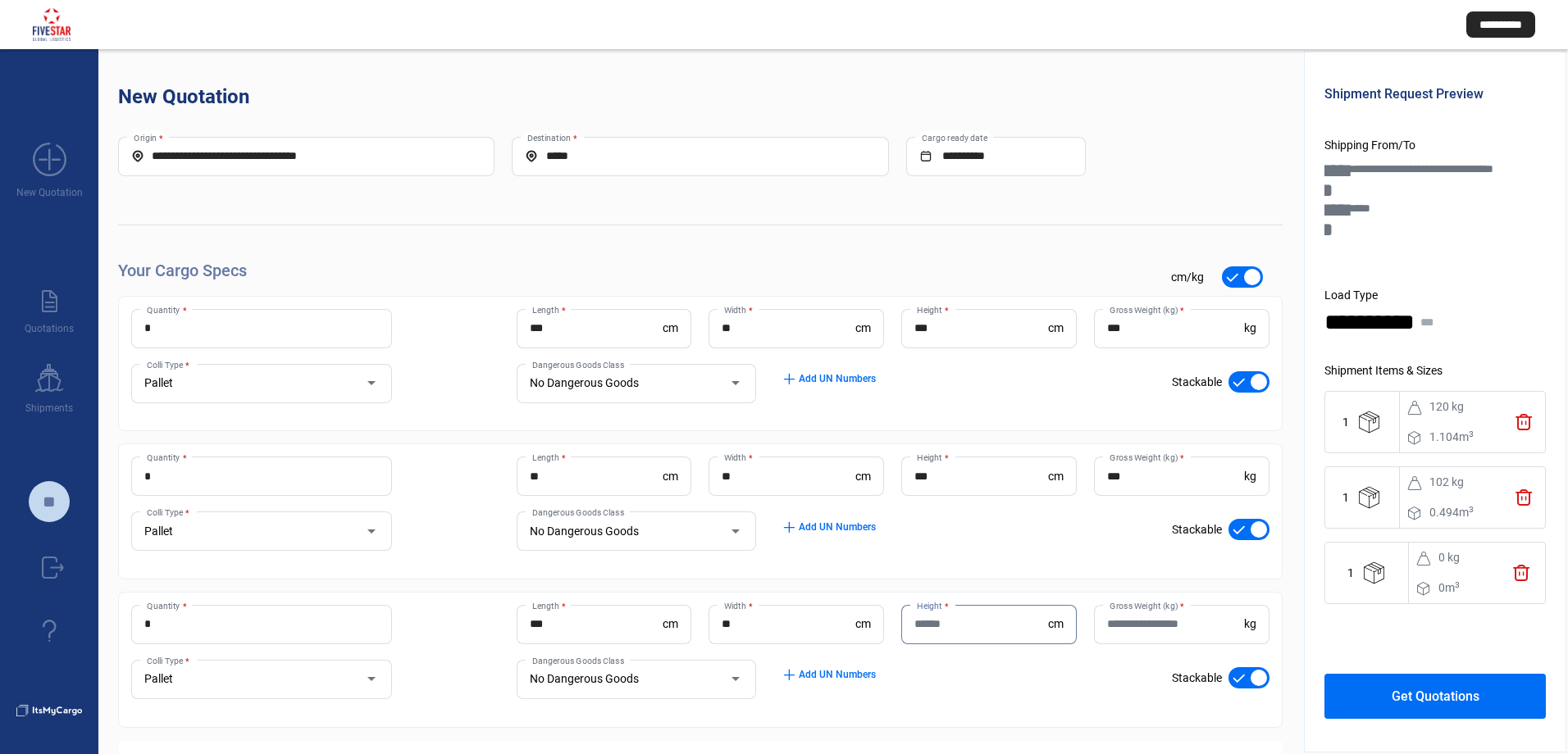 click on "Height  *" at bounding box center (981, 624) 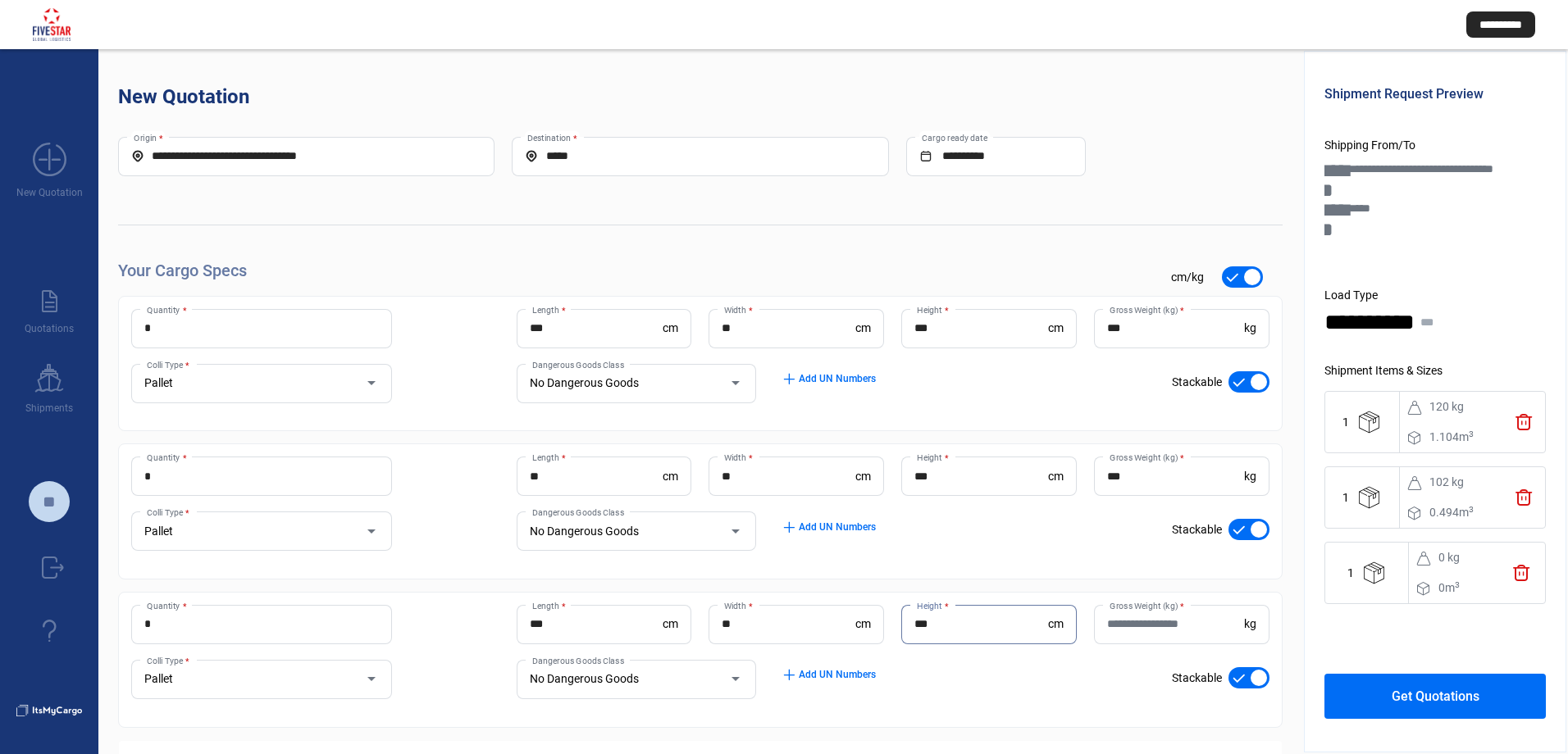 type on "***" 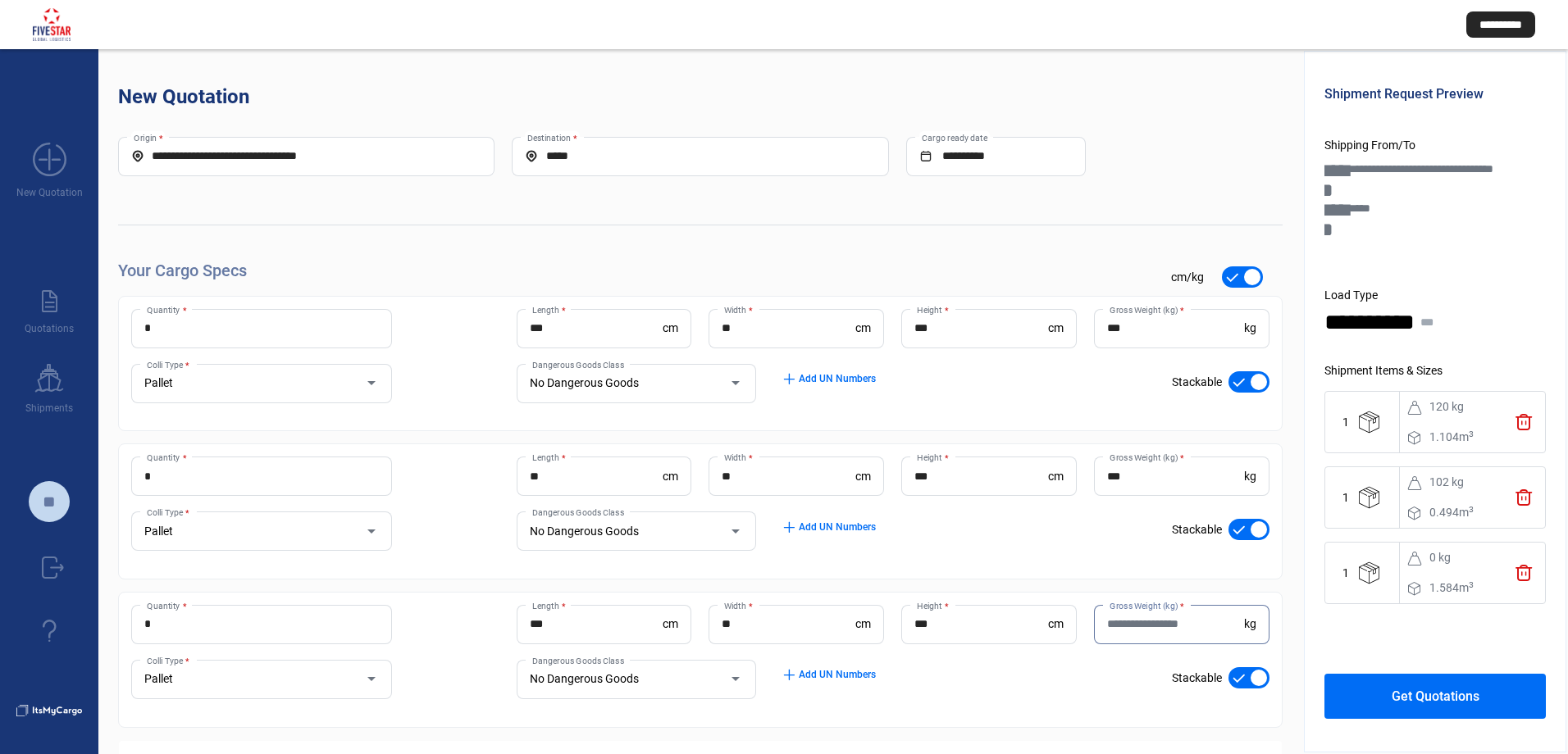 click on "Gross Weight (kg)  *" at bounding box center [1175, 624] 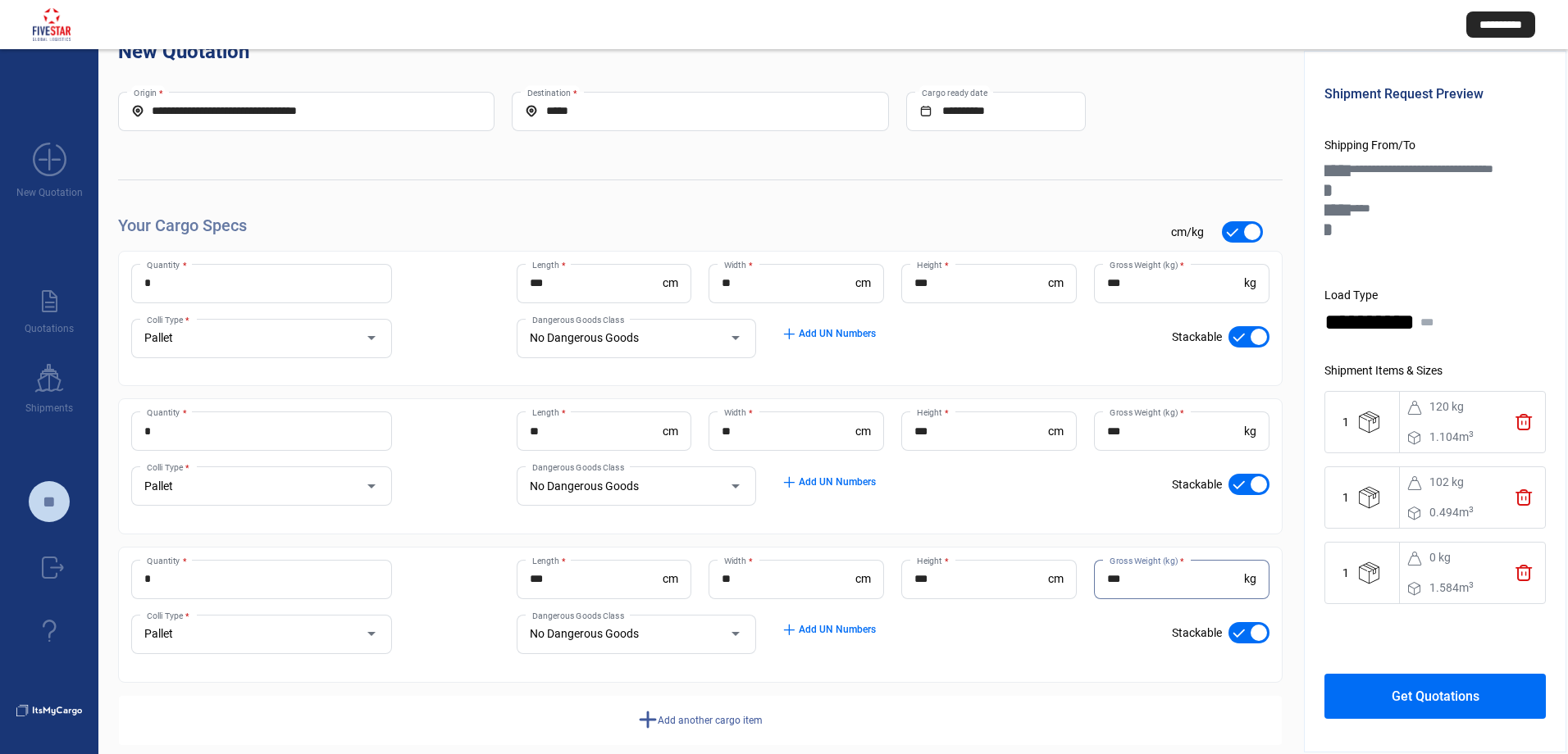 scroll, scrollTop: 70, scrollLeft: 0, axis: vertical 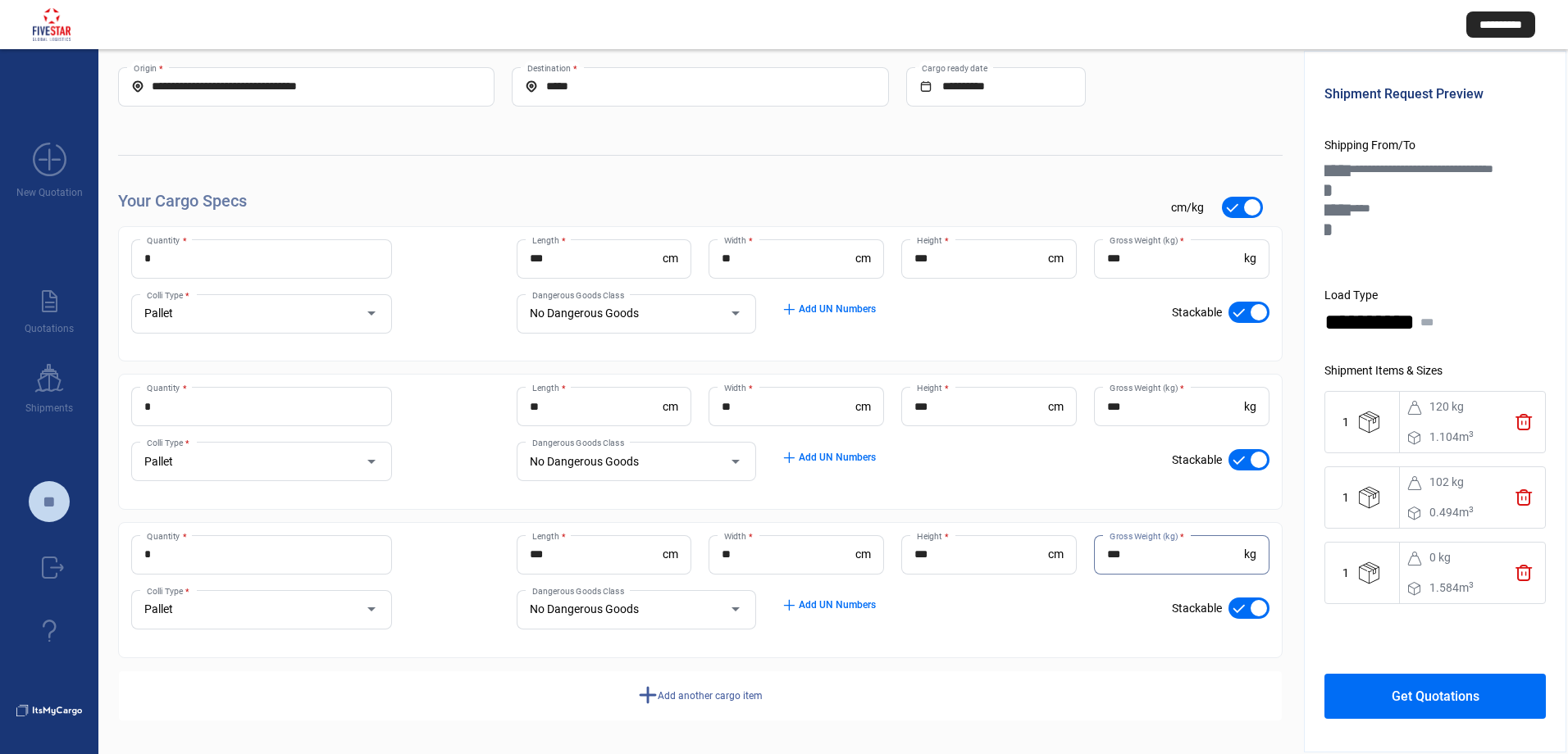type on "***" 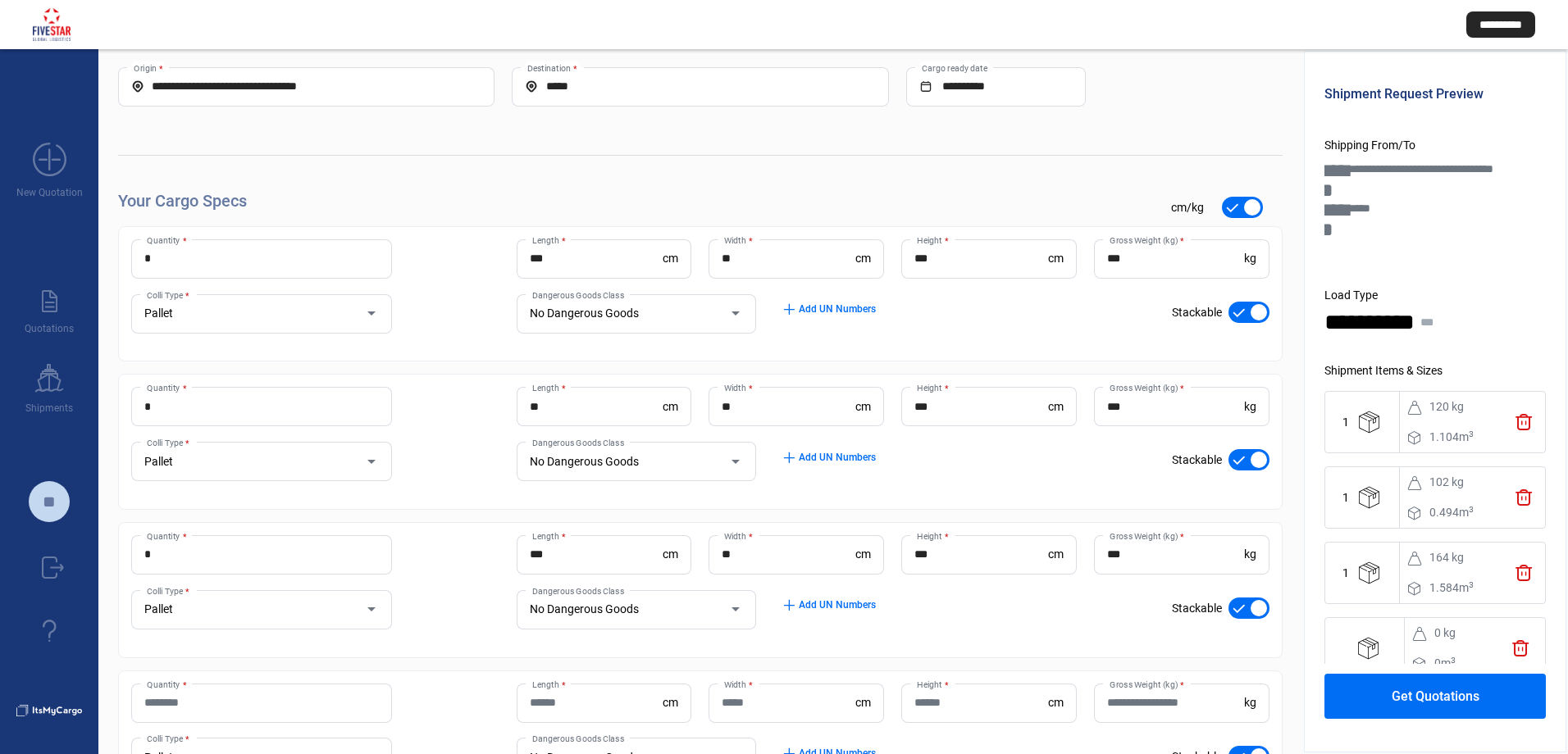 click on "Quantity *" at bounding box center [262, 702] 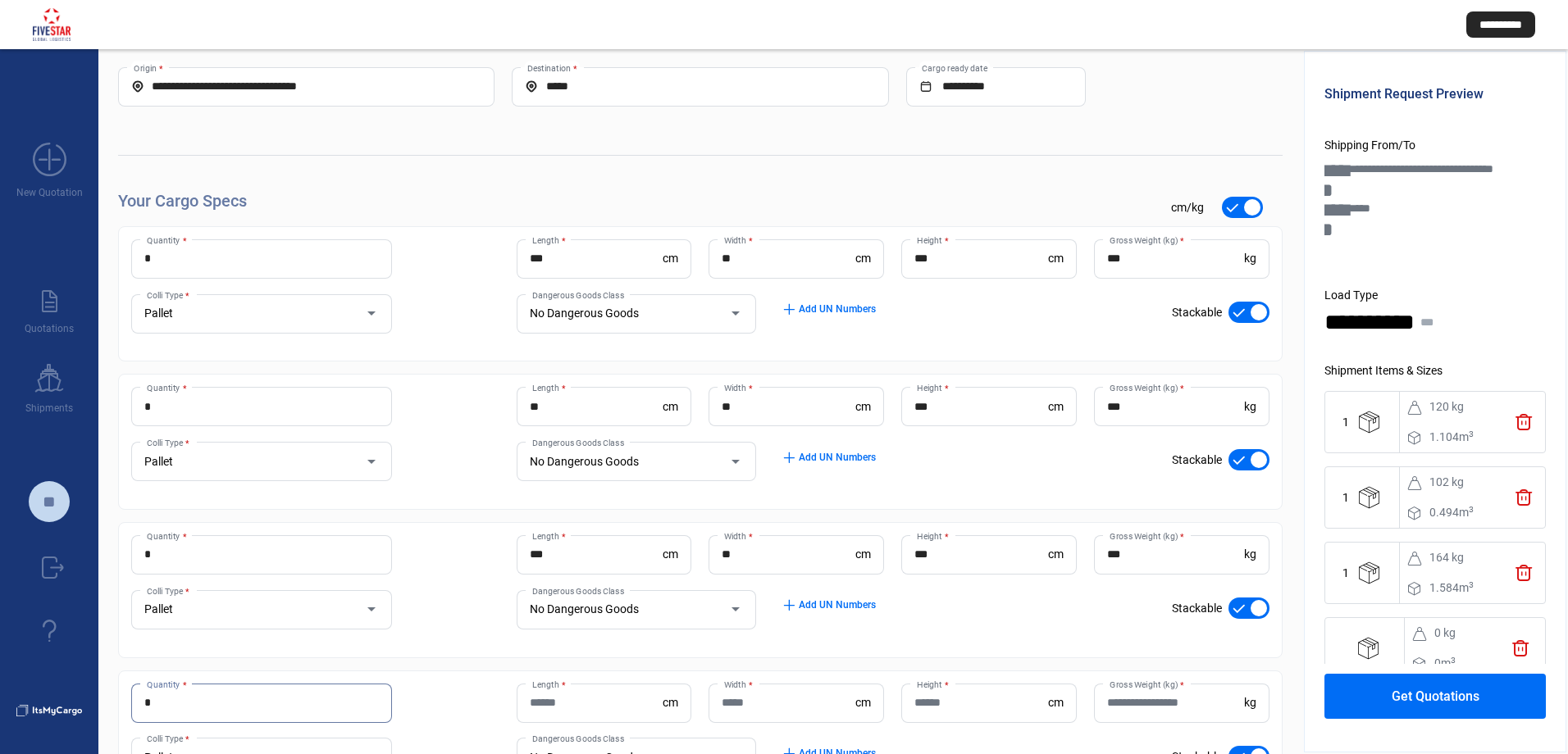 type on "*" 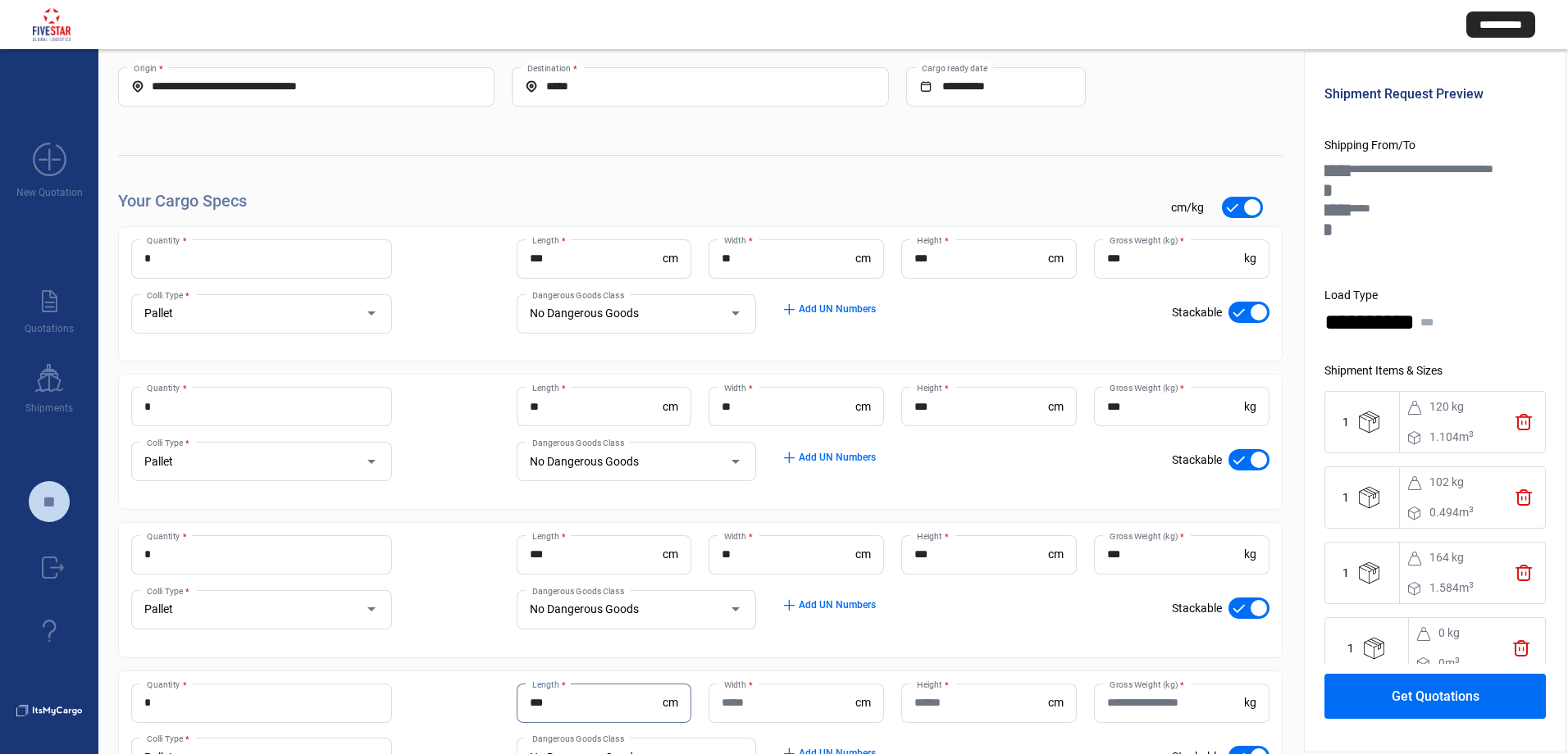type on "***" 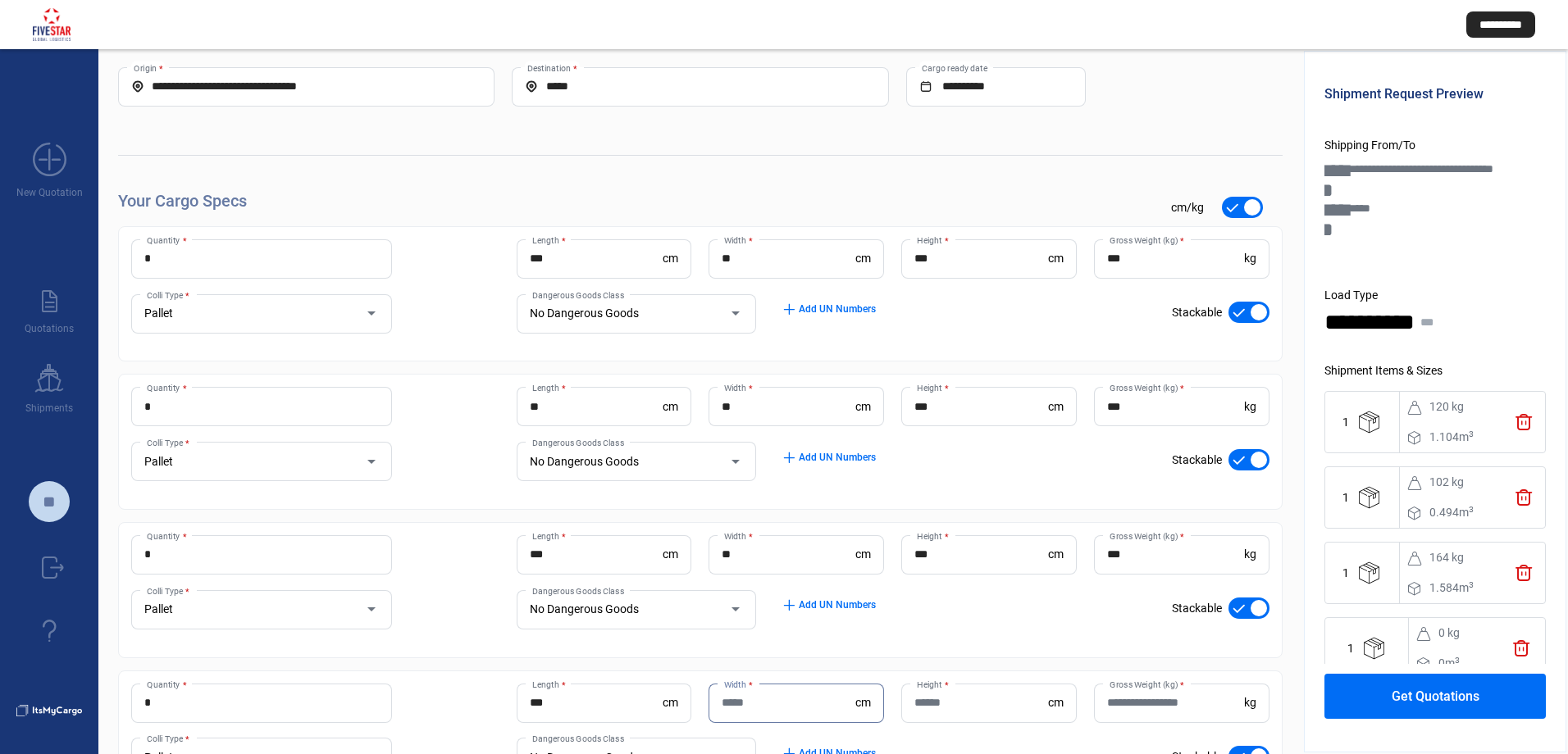 click on "Width  *" at bounding box center (788, 702) 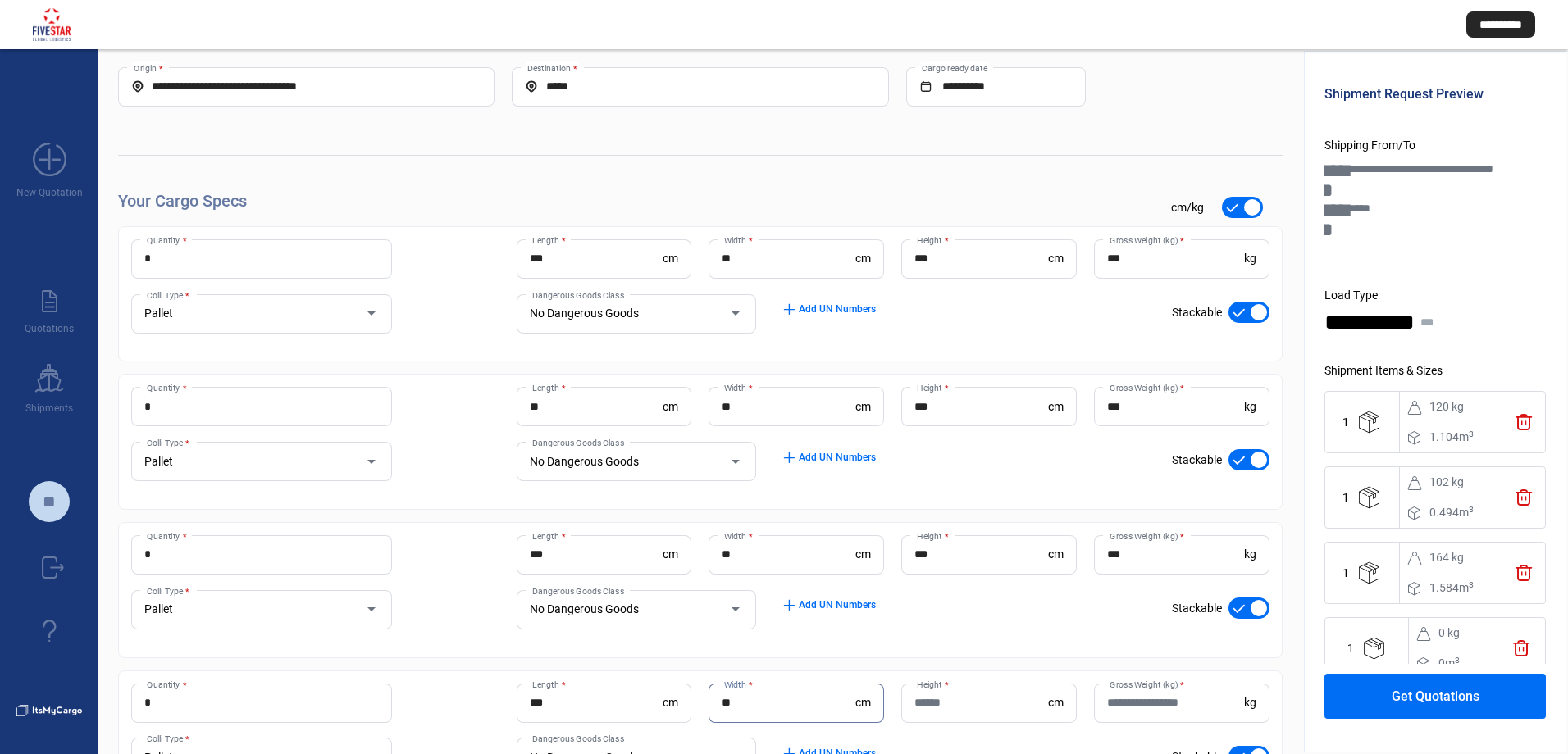 type on "**" 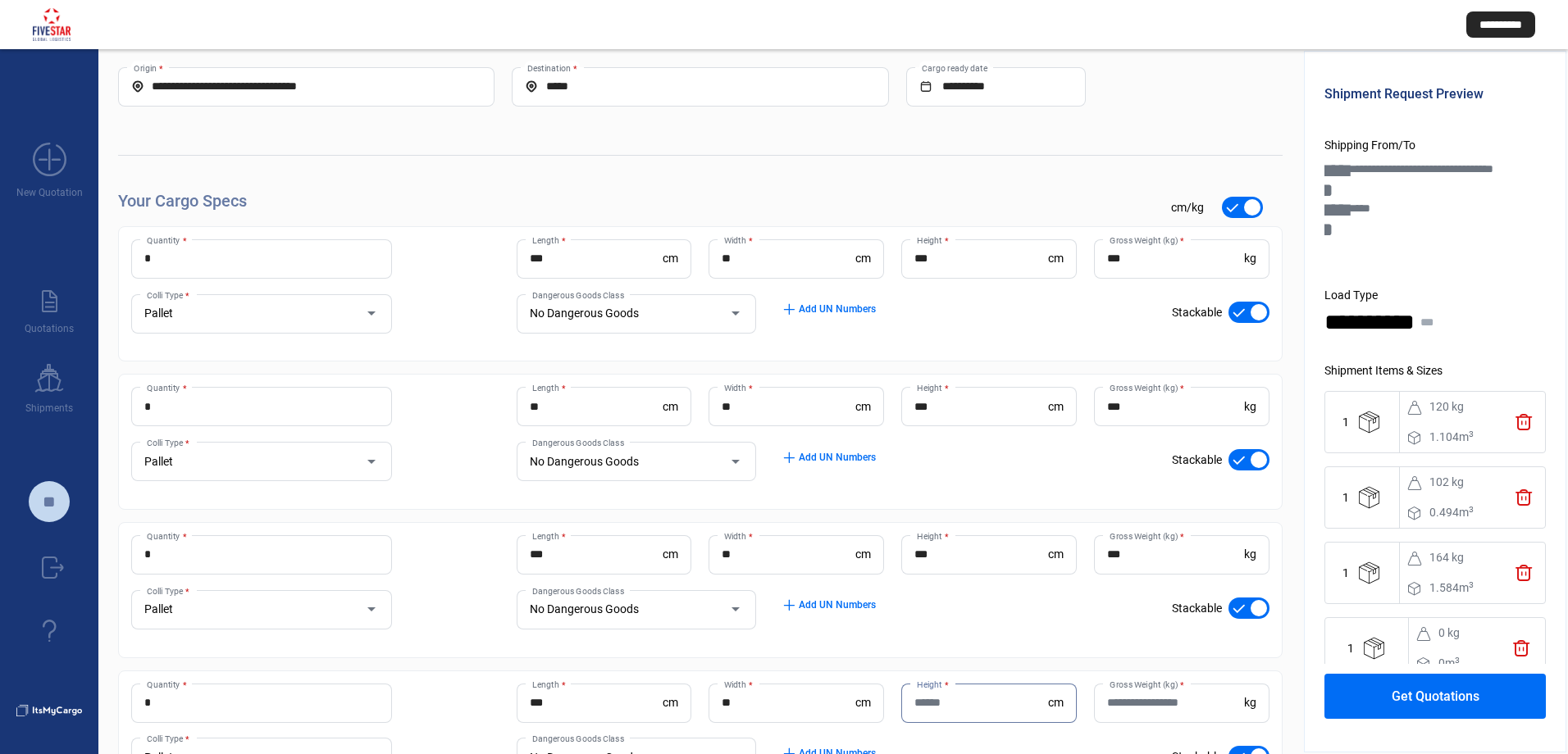 click on "Height  *" at bounding box center [981, 702] 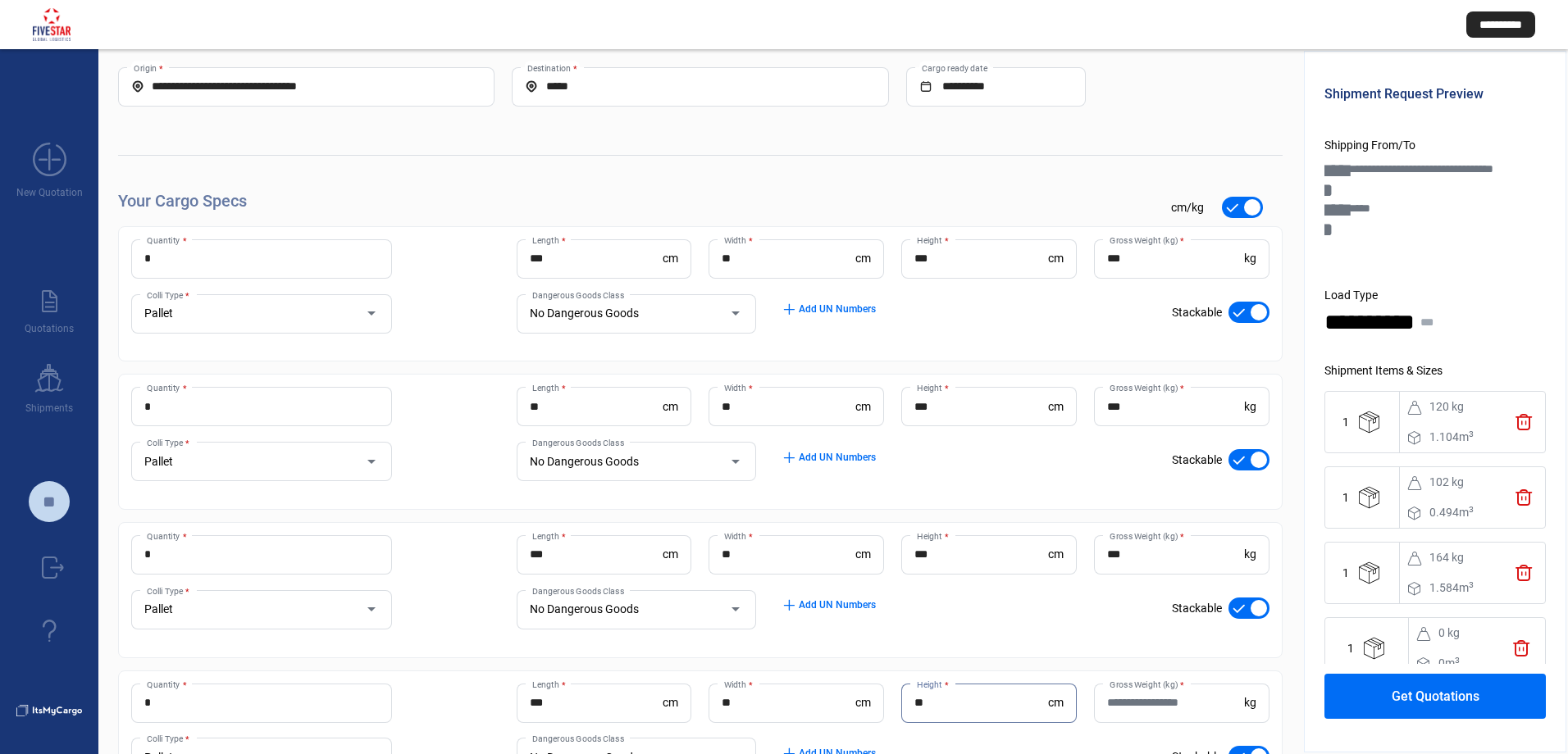 type on "**" 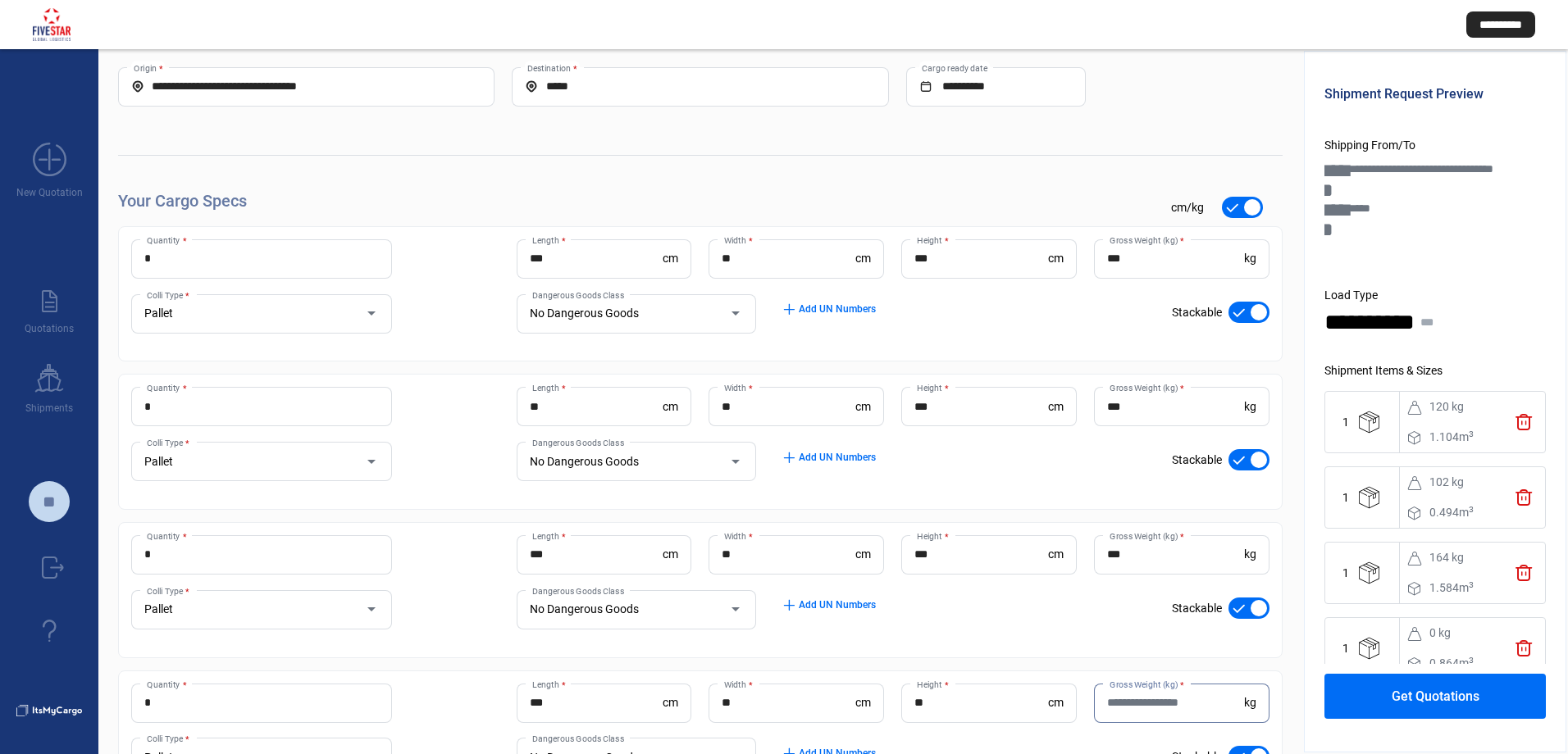 click on "Gross Weight (kg)  *" at bounding box center (1175, 702) 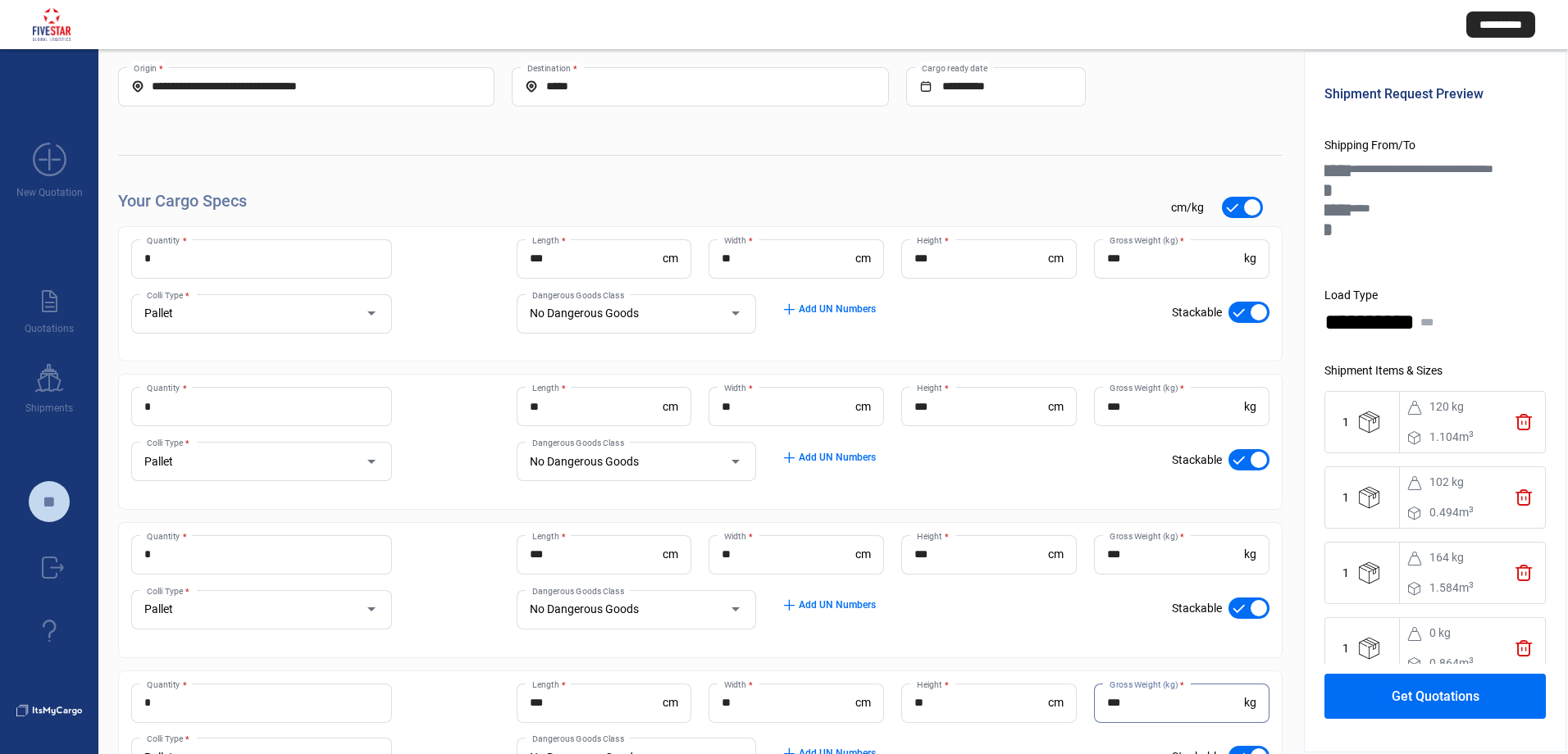 type on "***" 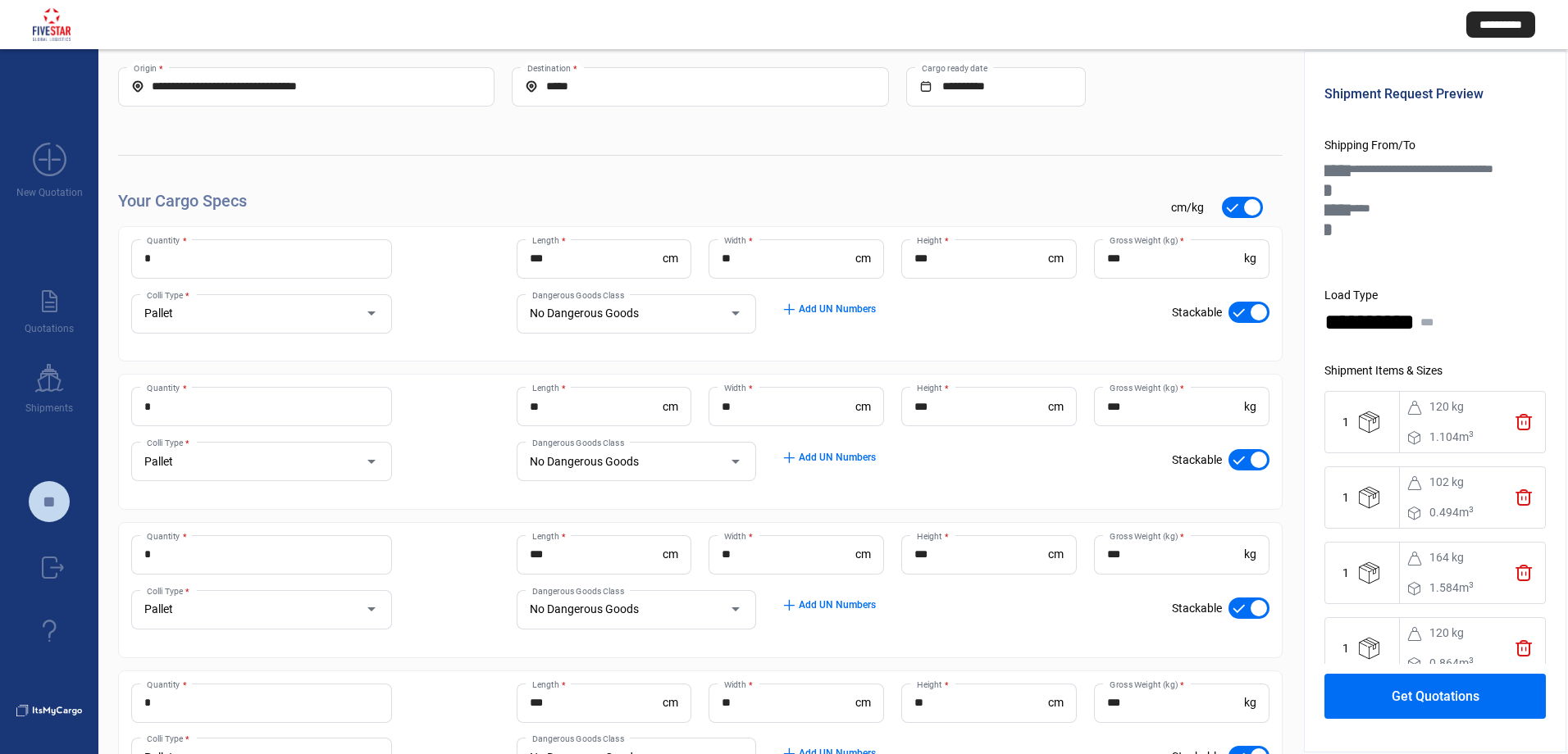 scroll, scrollTop: 30, scrollLeft: 0, axis: vertical 